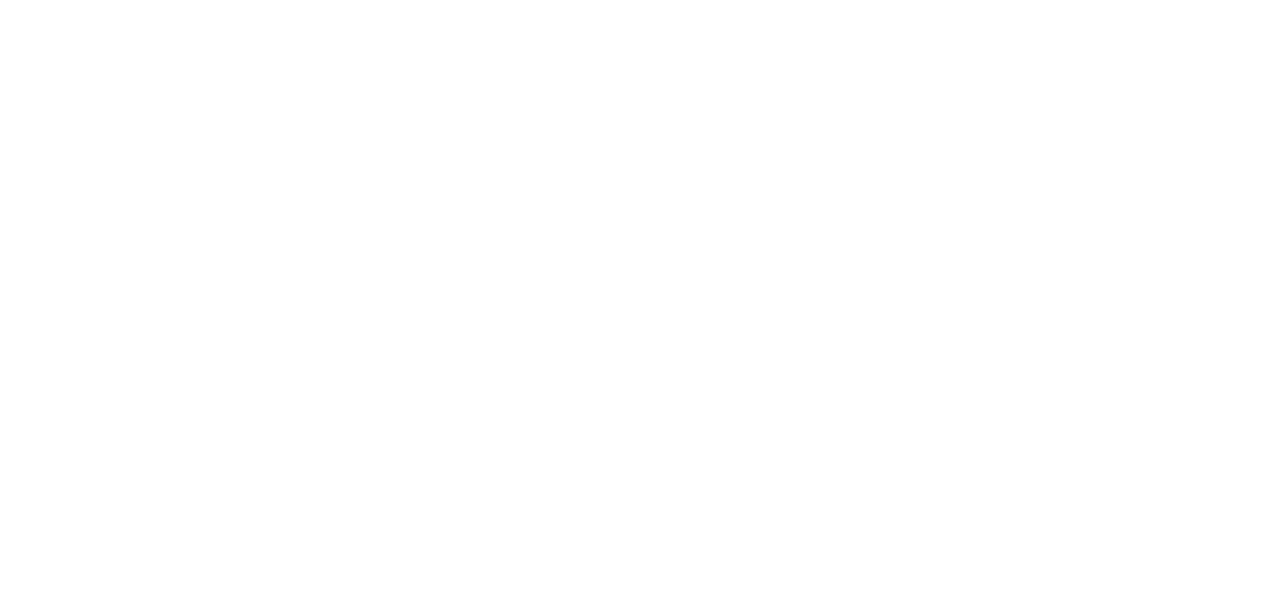 scroll, scrollTop: 0, scrollLeft: 0, axis: both 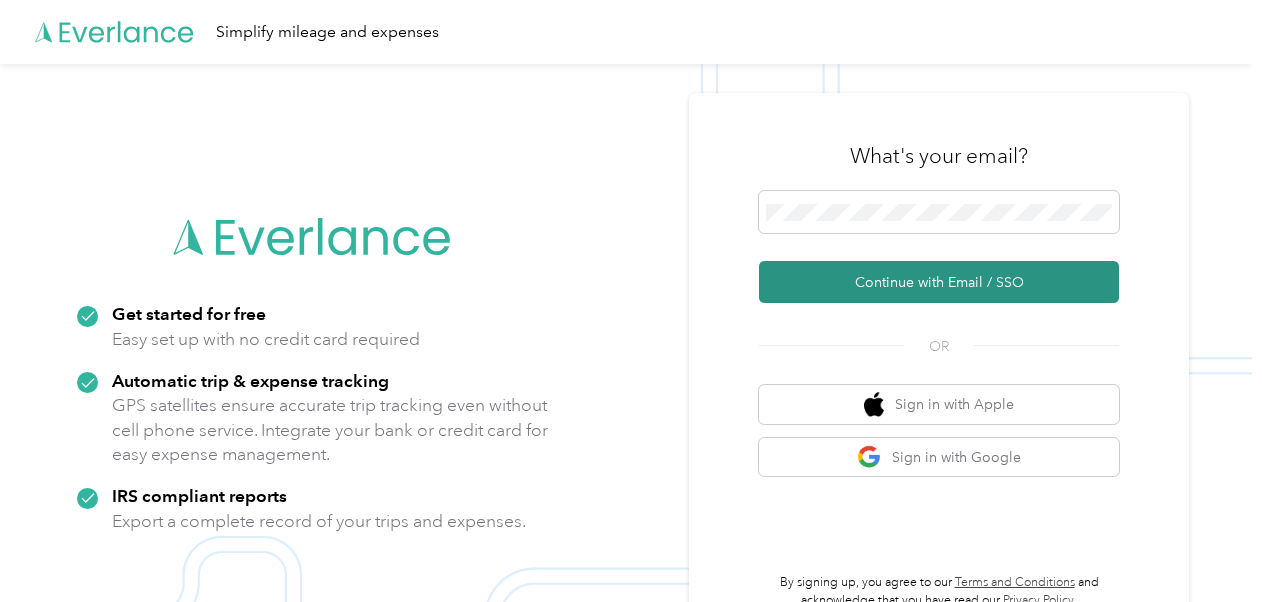 click on "Continue with Email / SSO" at bounding box center [939, 282] 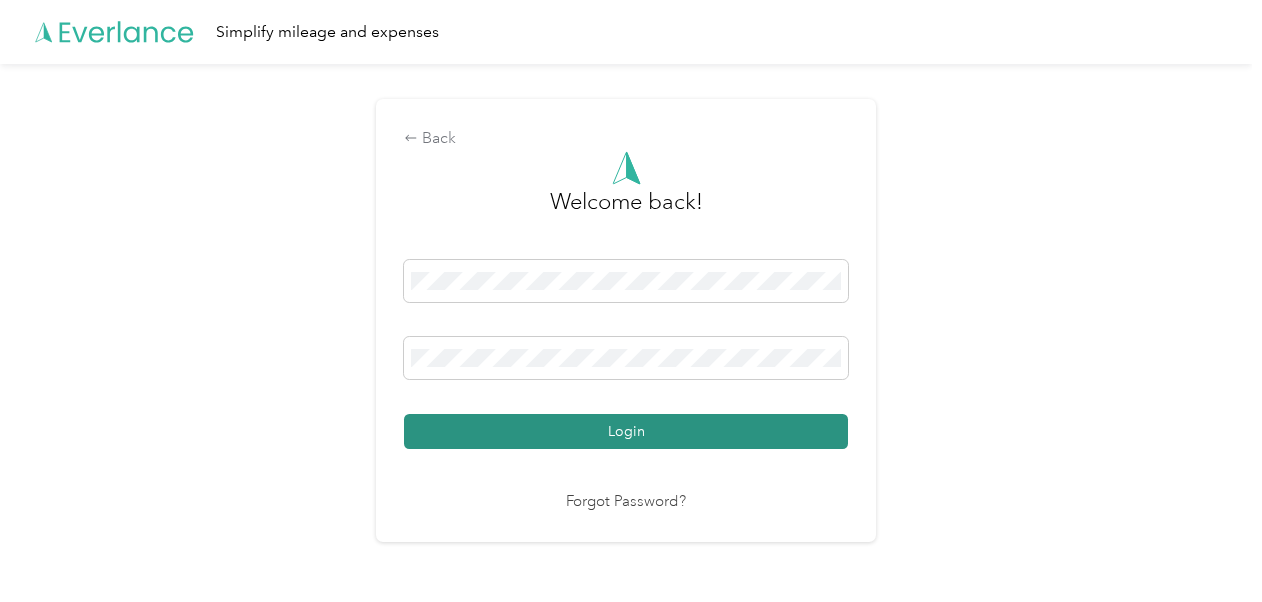 click on "Login" at bounding box center (626, 431) 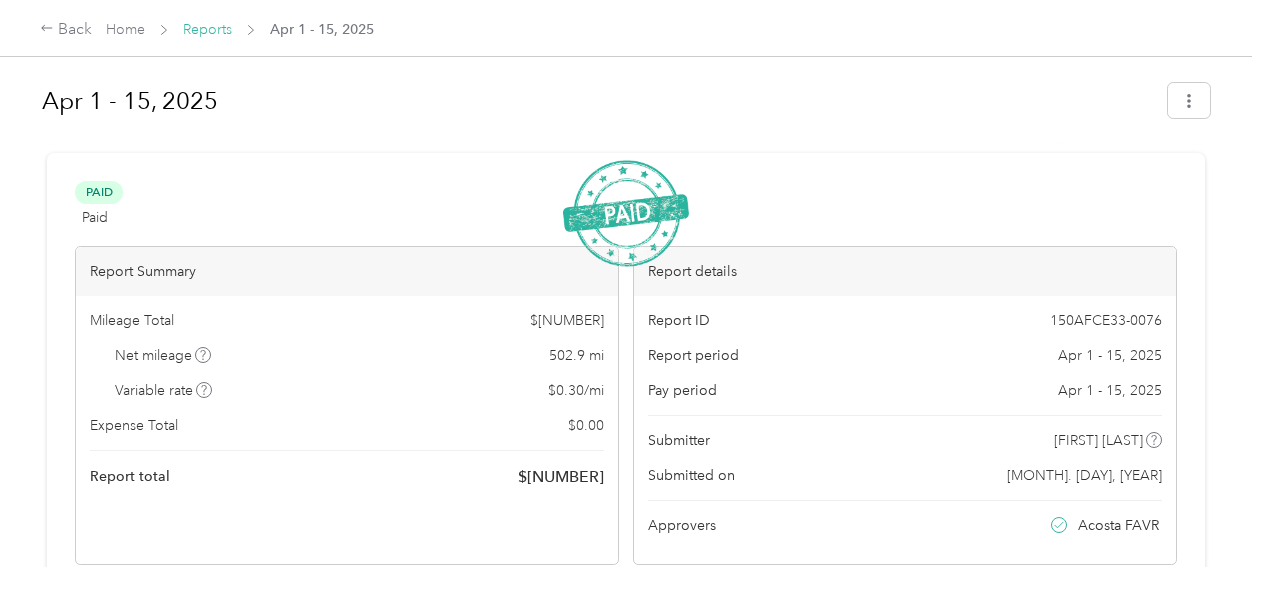 click on "Reports" at bounding box center [207, 29] 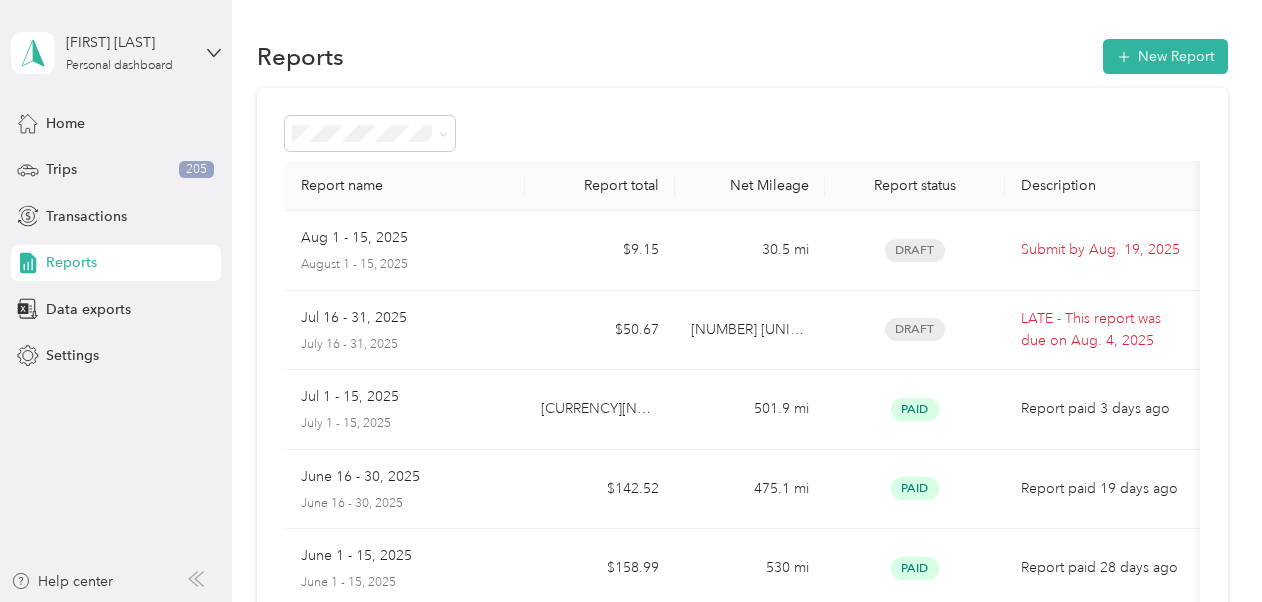 click on "July 16 - 31, 2025" at bounding box center [405, 345] 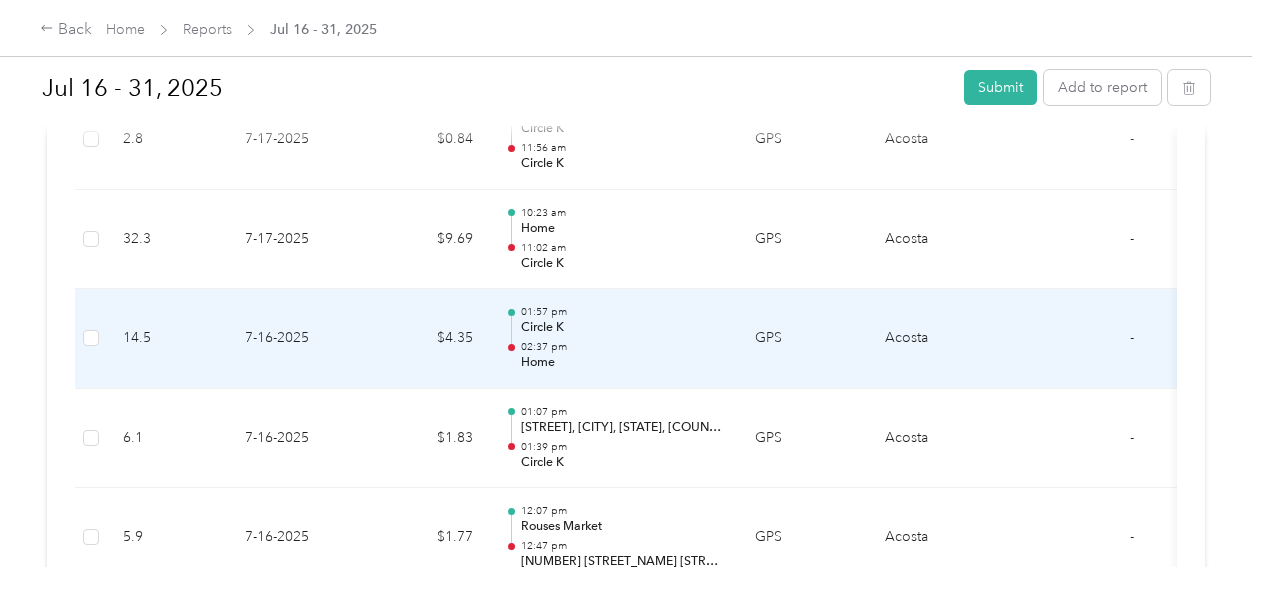 scroll, scrollTop: 4400, scrollLeft: 0, axis: vertical 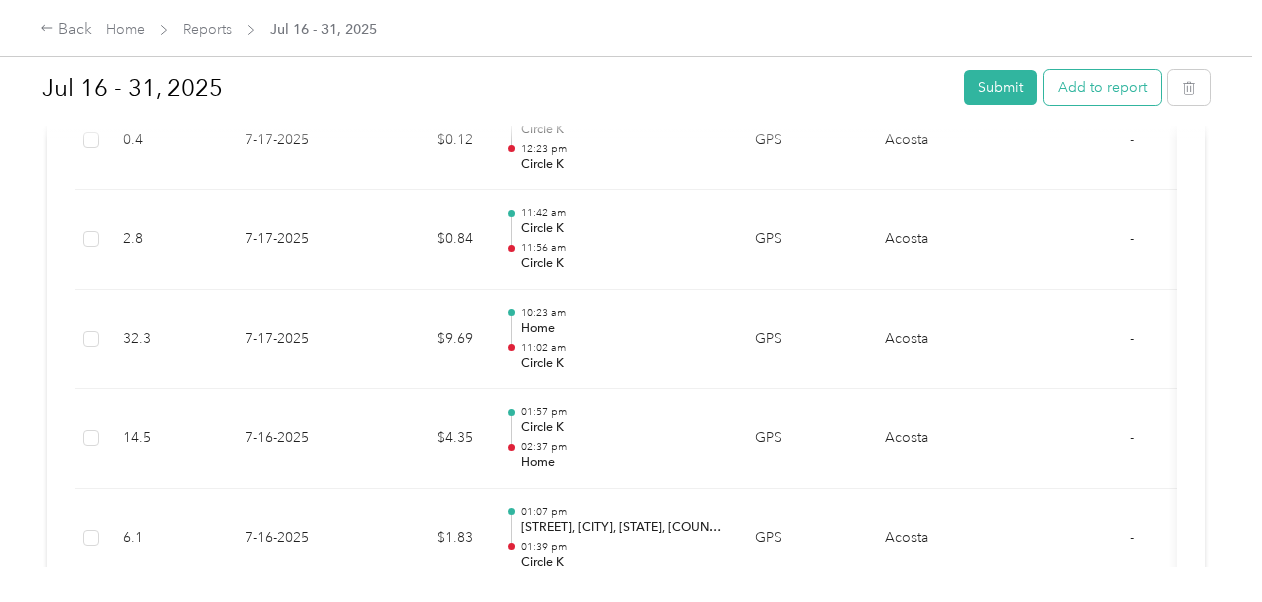 click on "Add to report" at bounding box center (1102, 87) 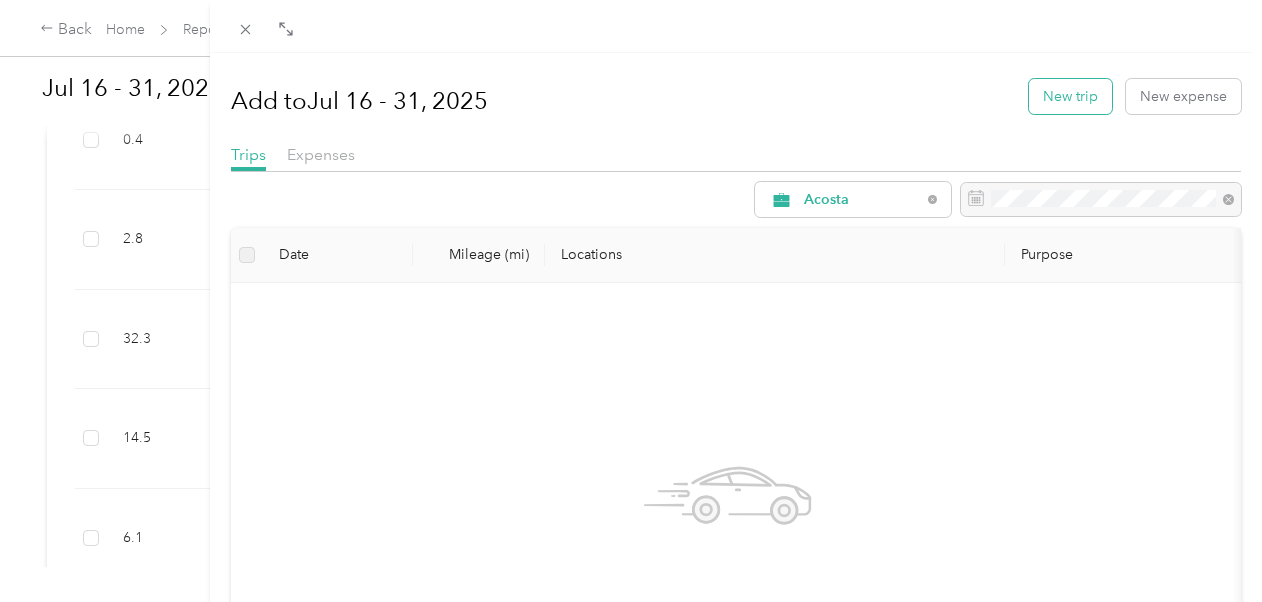 click on "New trip" at bounding box center [1070, 96] 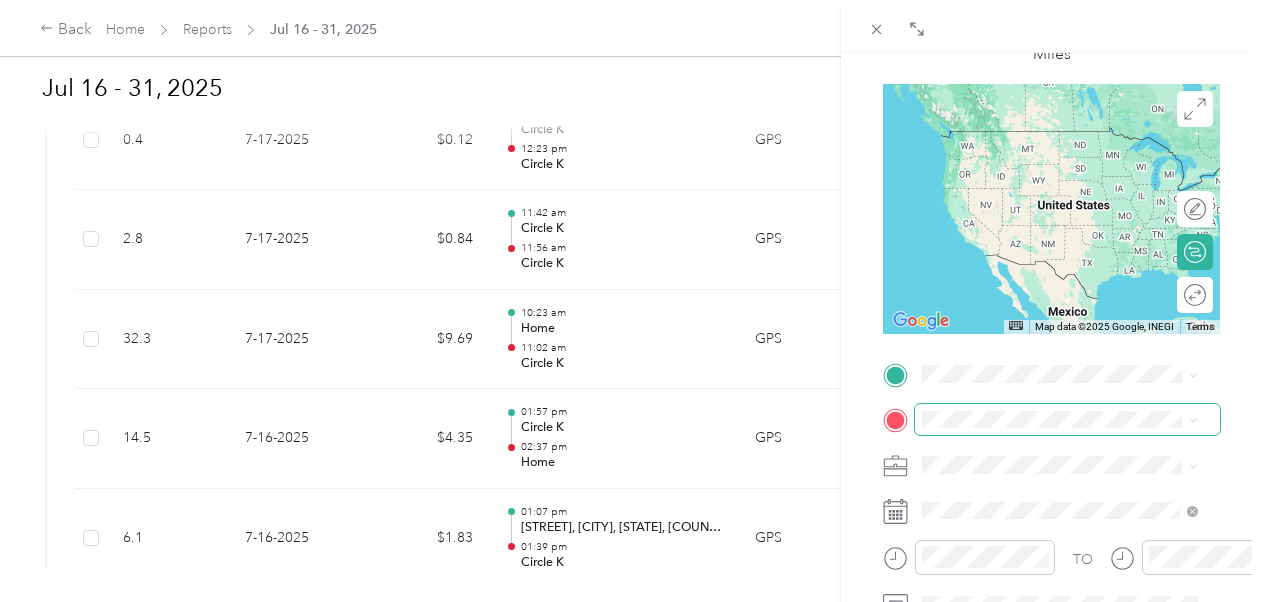 scroll, scrollTop: 200, scrollLeft: 0, axis: vertical 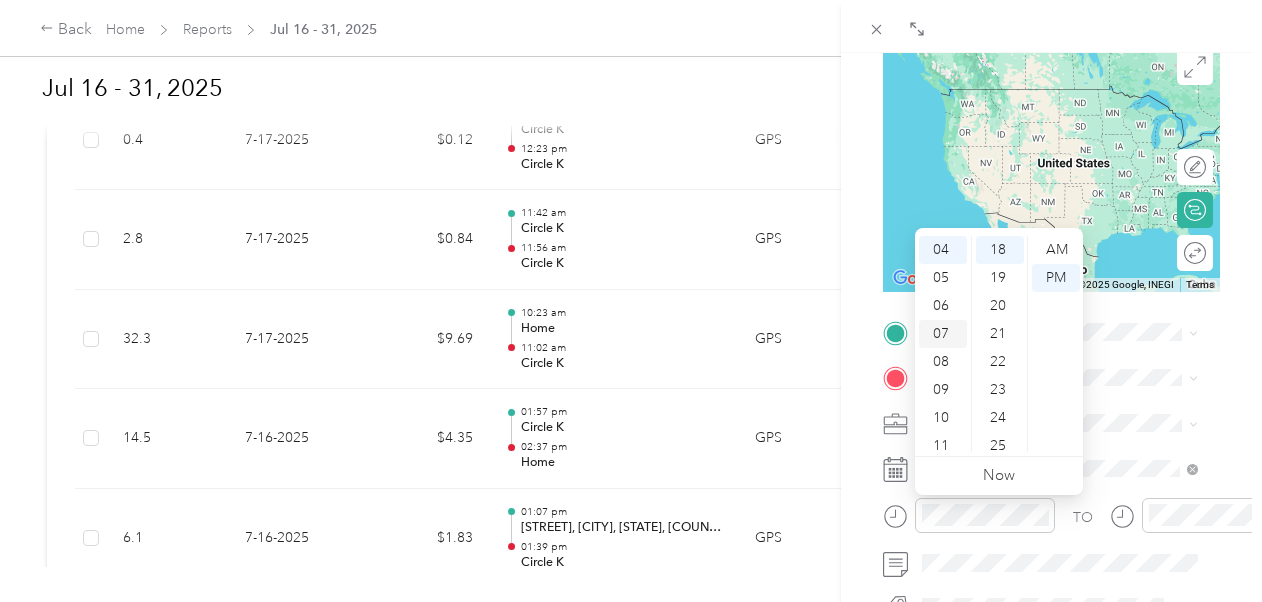 click on "07" at bounding box center (943, 334) 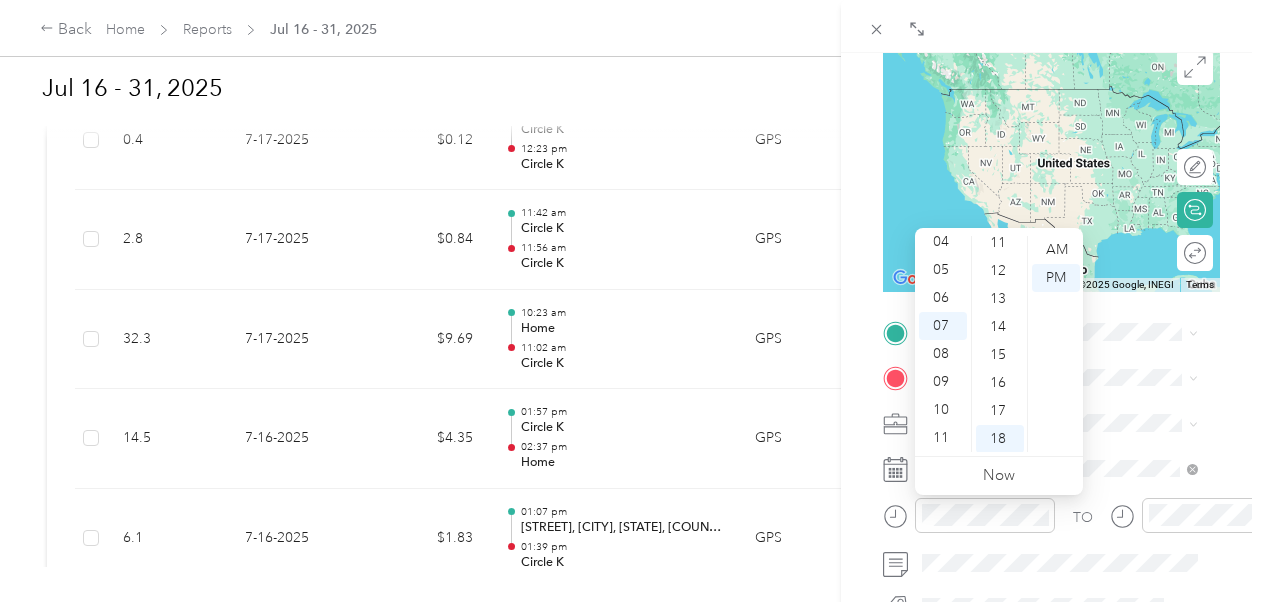 scroll, scrollTop: 0, scrollLeft: 0, axis: both 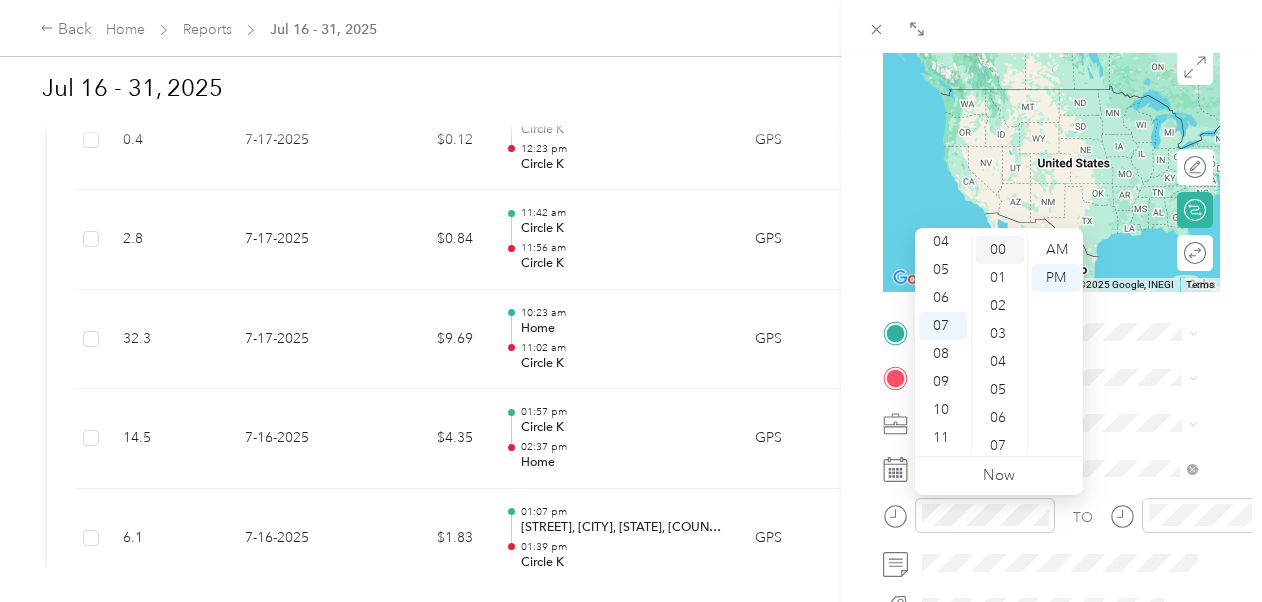 click on "00" at bounding box center [1000, 250] 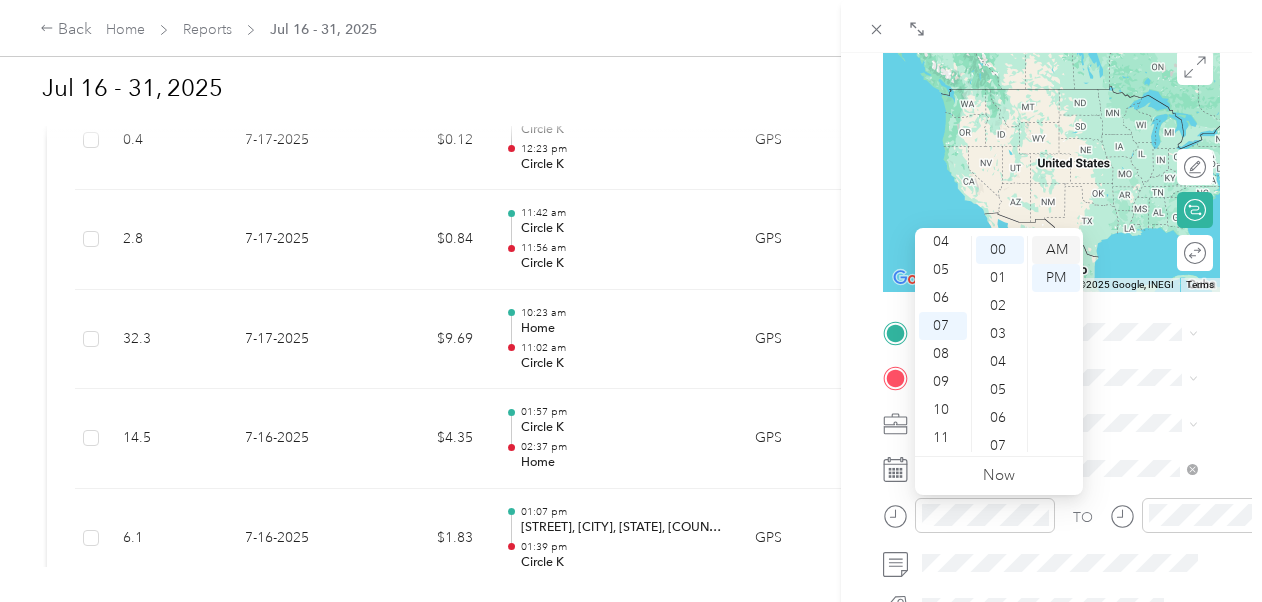 click on "AM" at bounding box center [1056, 250] 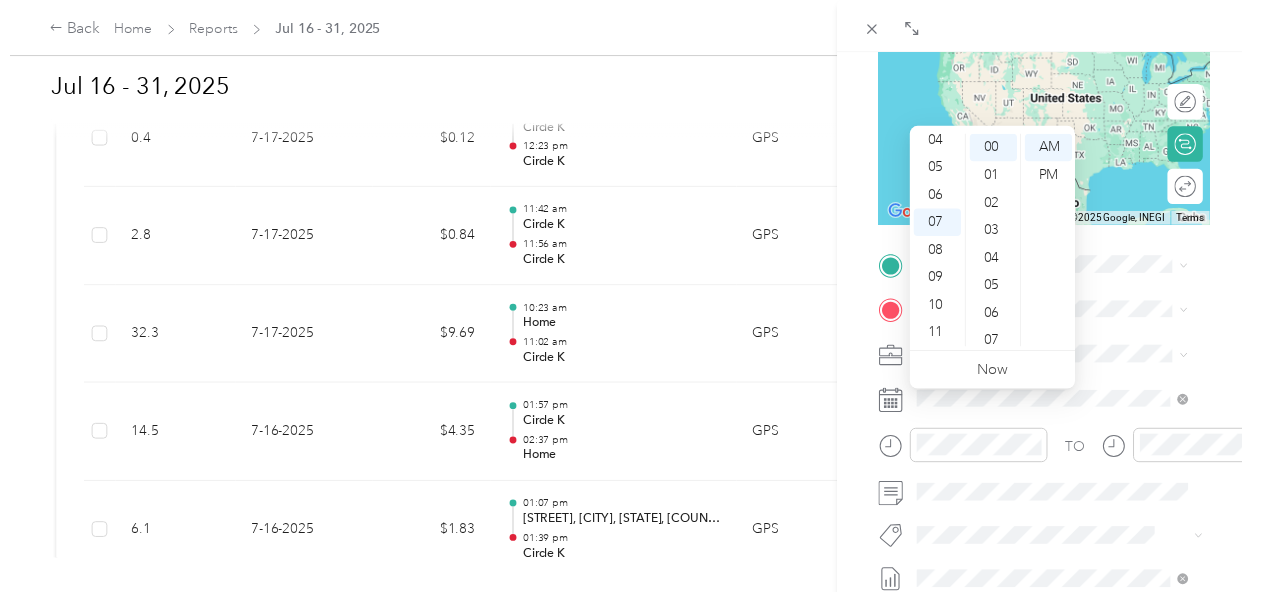 scroll, scrollTop: 300, scrollLeft: 0, axis: vertical 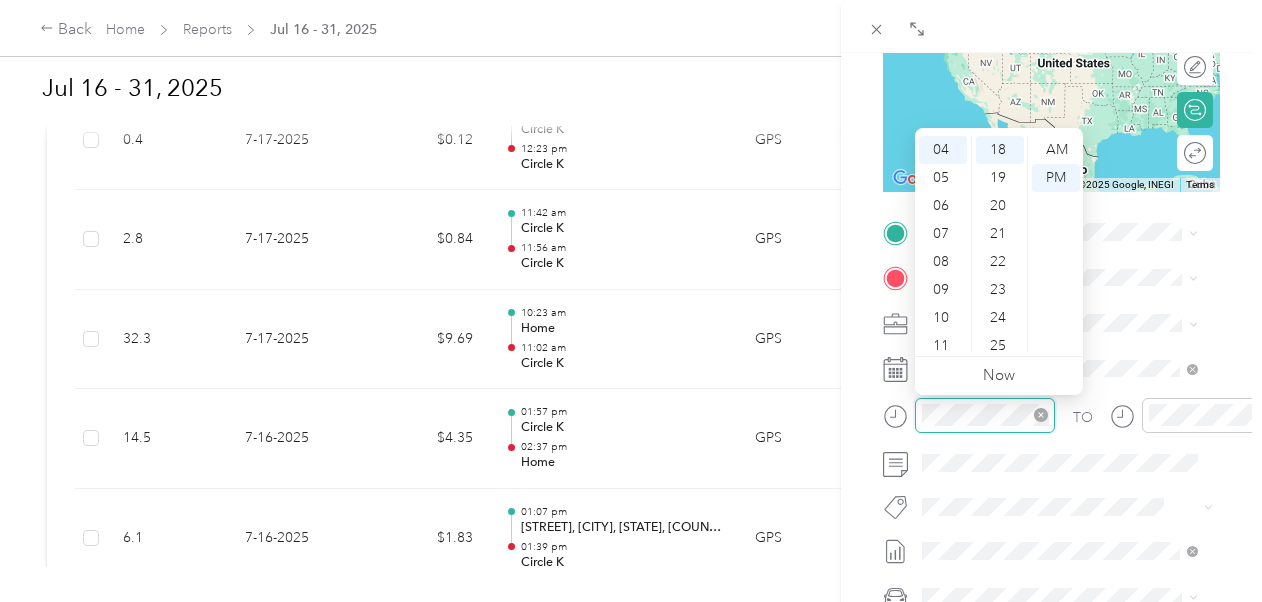 click 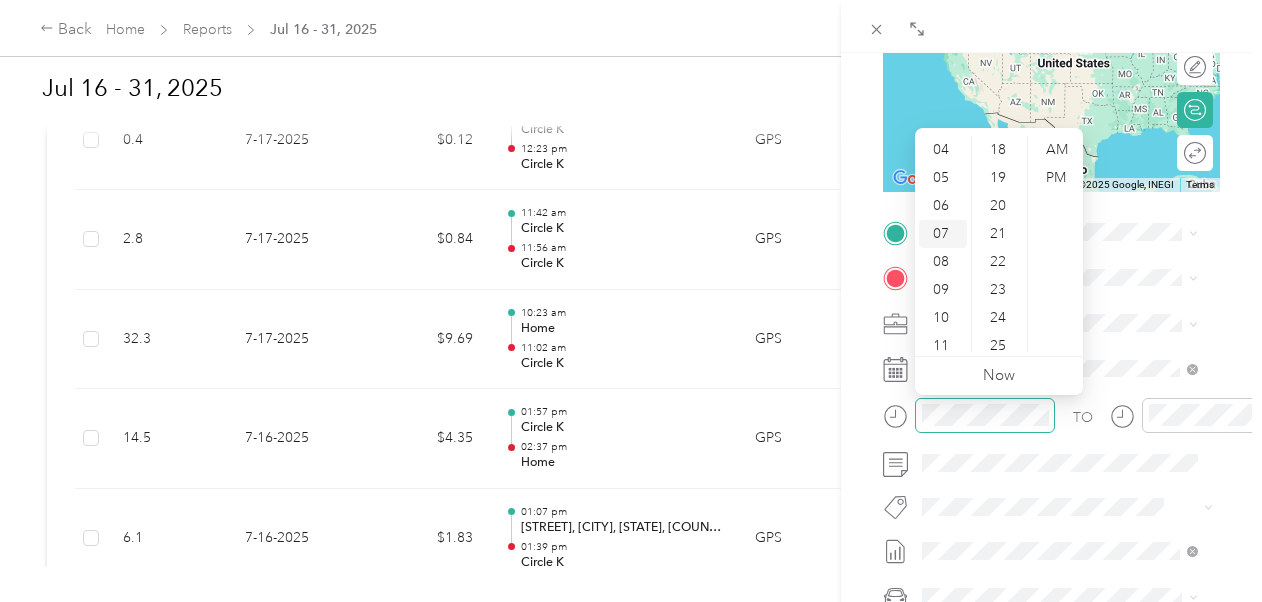 click on "07" at bounding box center [943, 234] 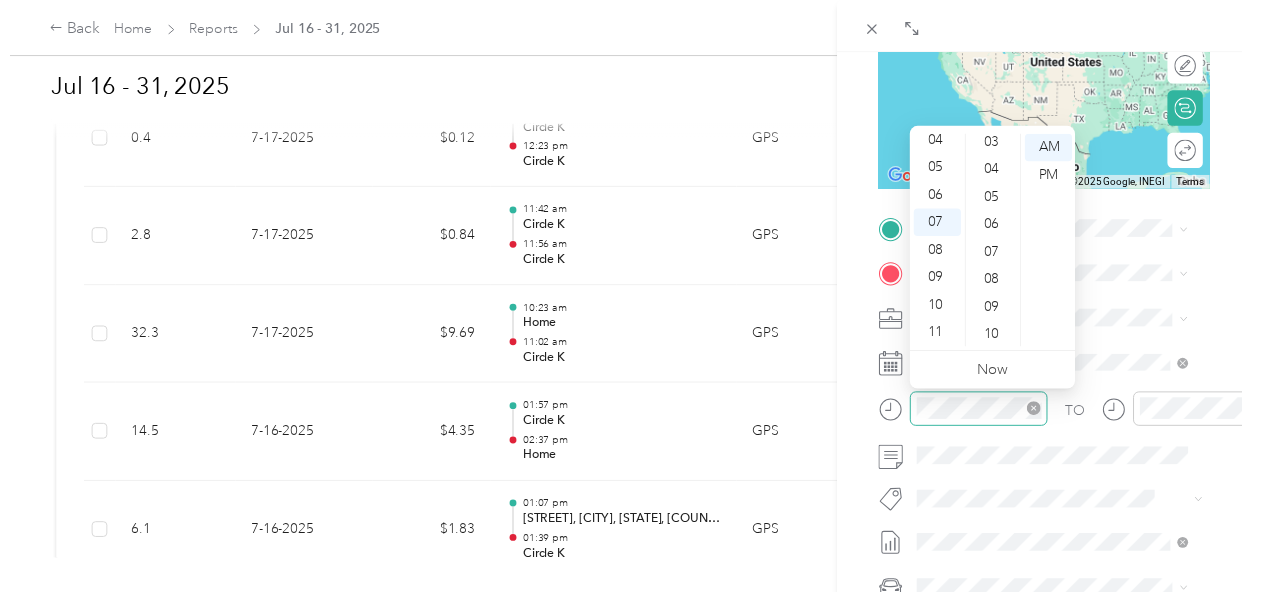 scroll, scrollTop: 0, scrollLeft: 0, axis: both 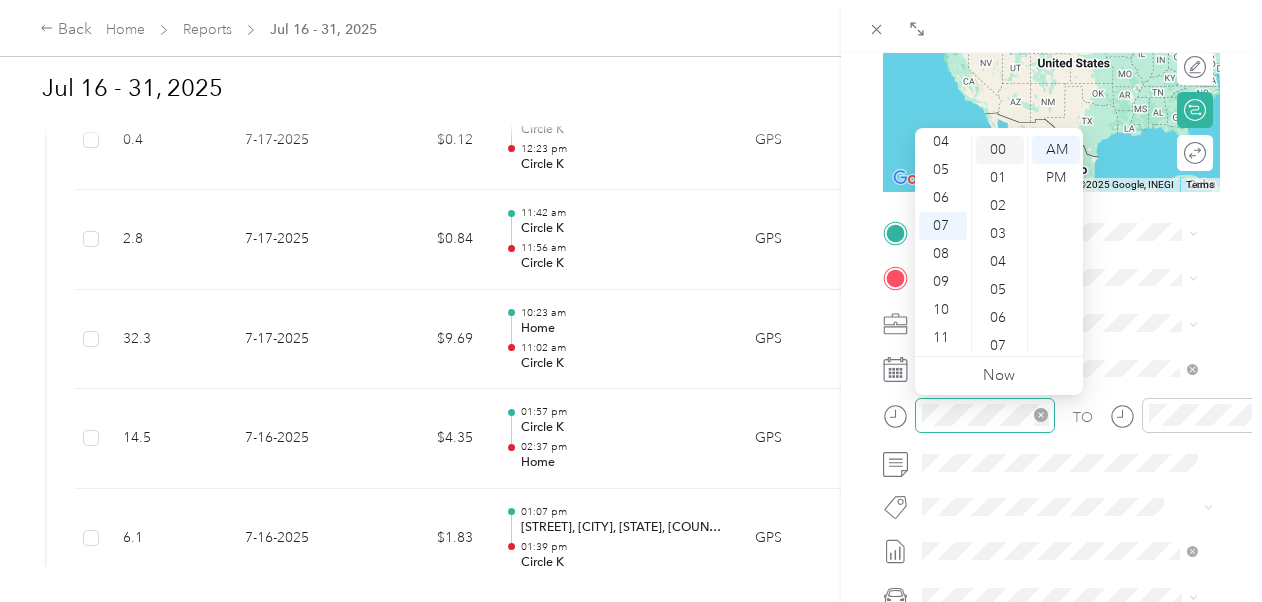 click on "00" at bounding box center [1000, 150] 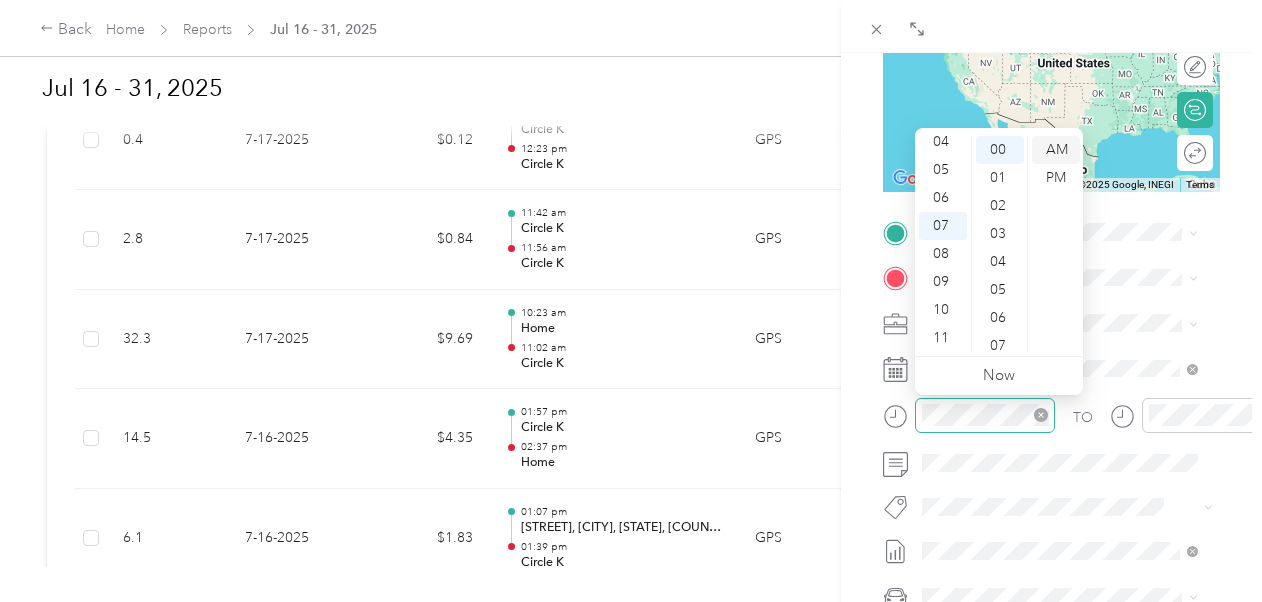 click on "AM" at bounding box center [1056, 150] 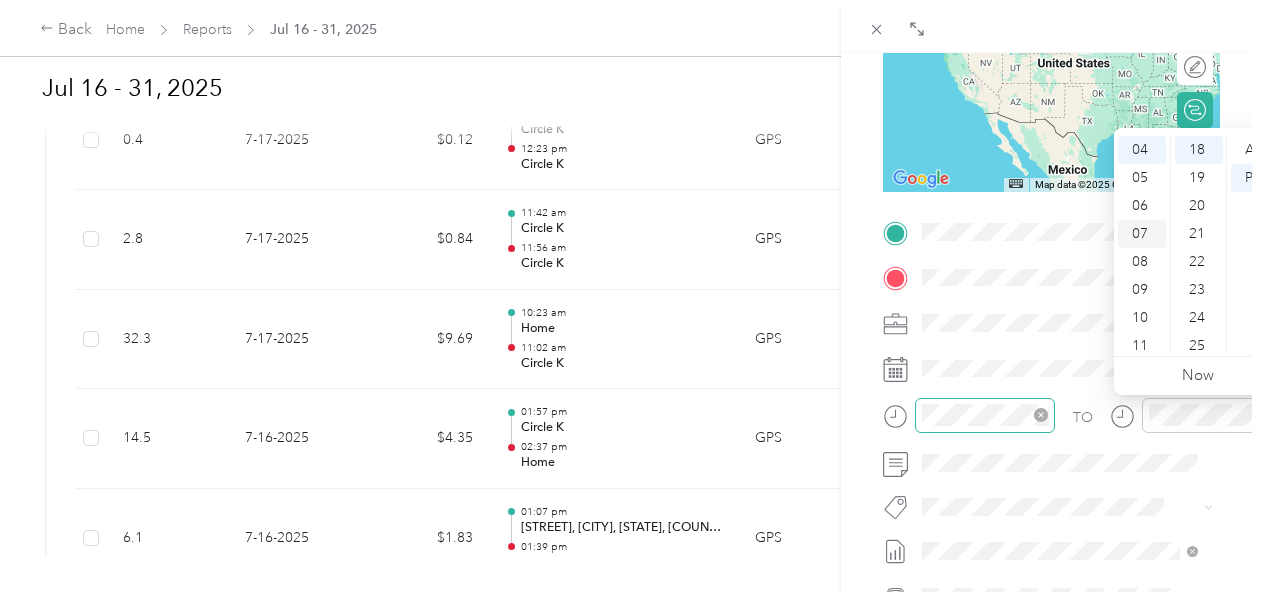 click on "07" at bounding box center [1142, 234] 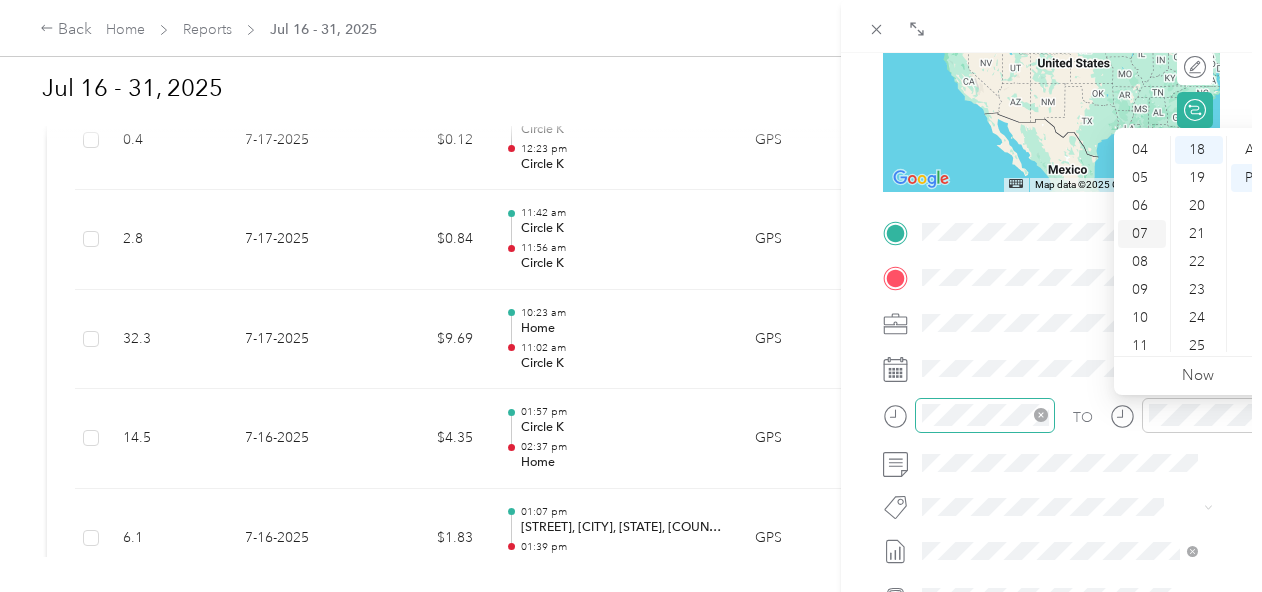 scroll, scrollTop: 120, scrollLeft: 0, axis: vertical 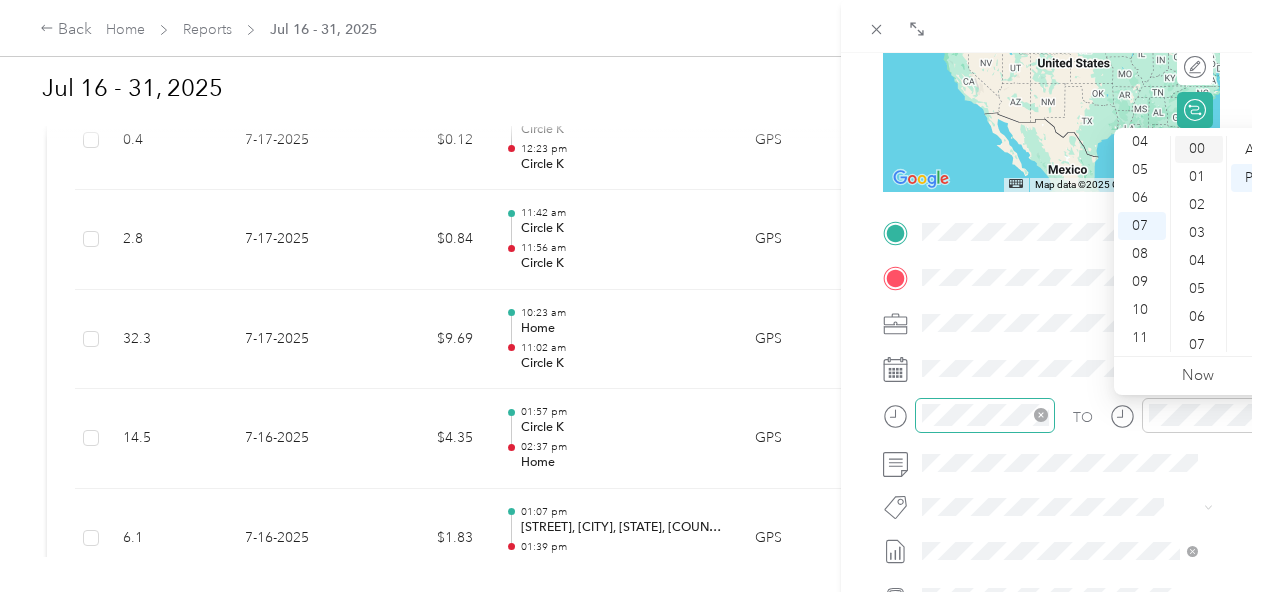 click on "00" at bounding box center (1199, 149) 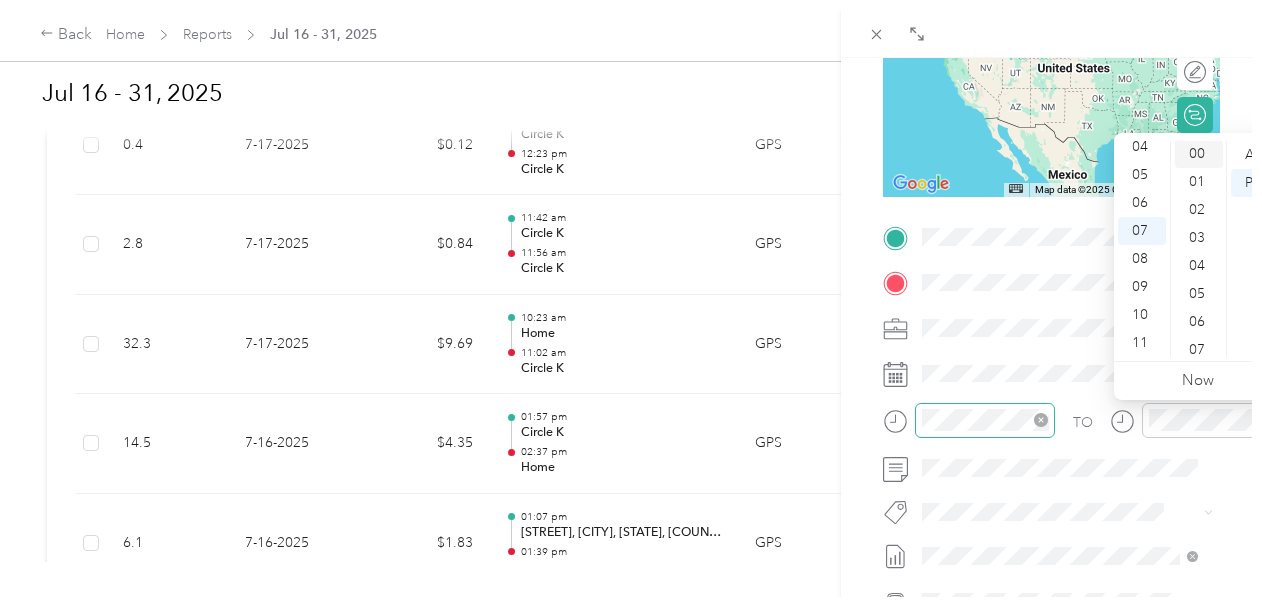 scroll, scrollTop: 0, scrollLeft: 0, axis: both 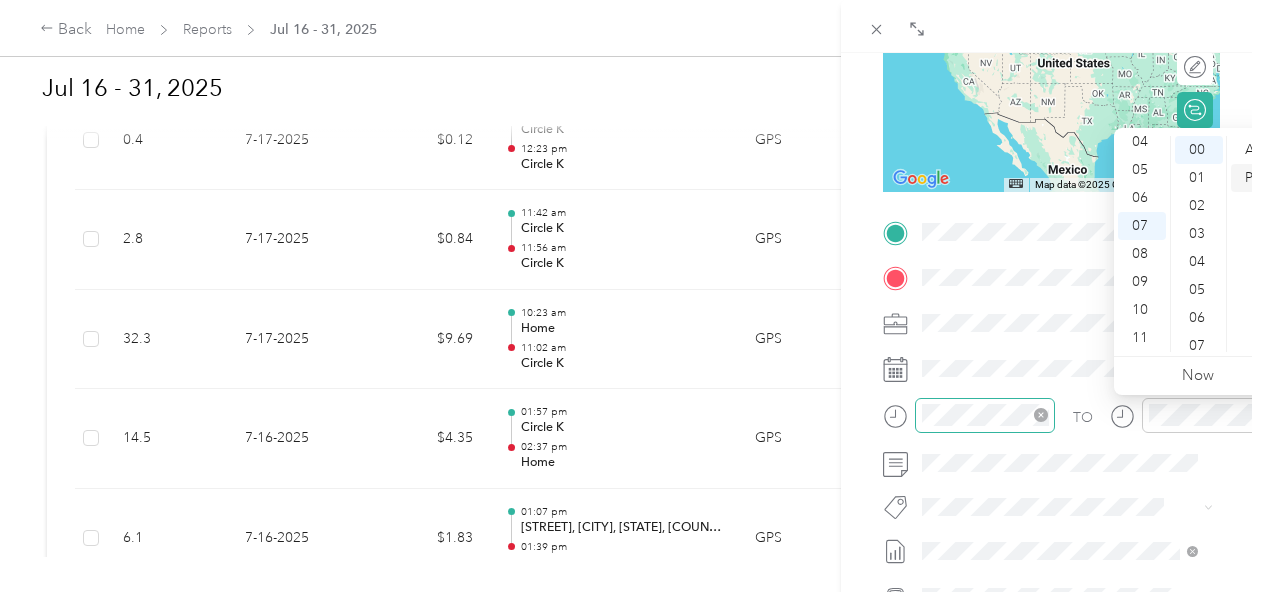 click on "PM" at bounding box center [1255, 178] 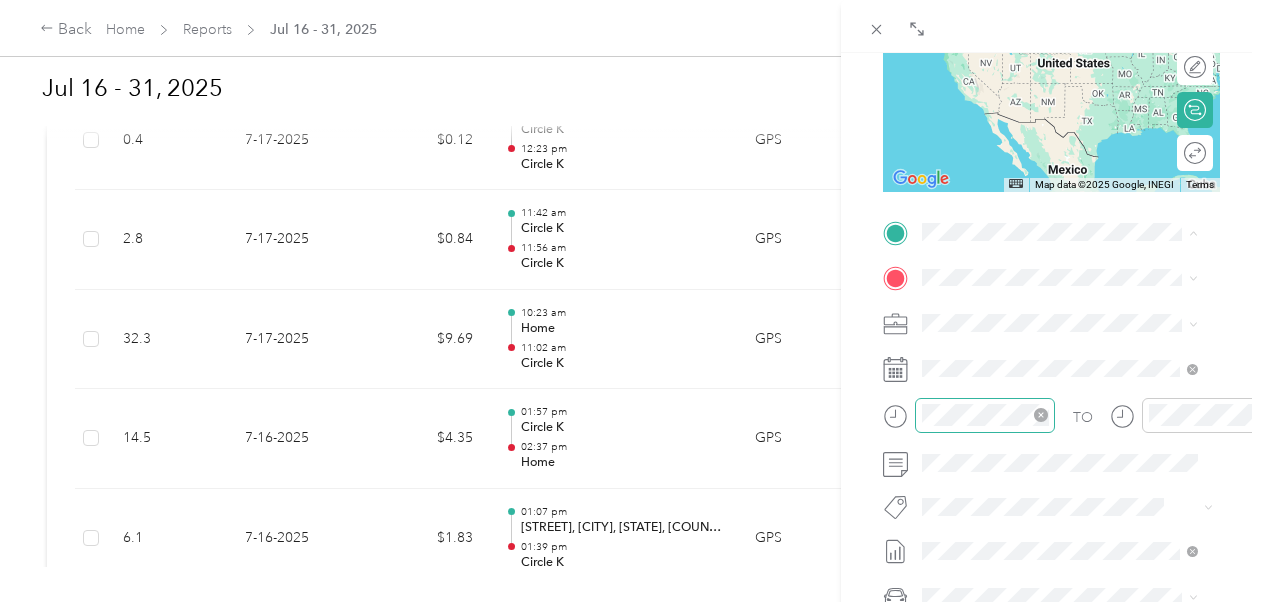 click on "[NUMBER] [STREET_NAME] [STREET_NAME], [CITY]" at bounding box center [1075, 319] 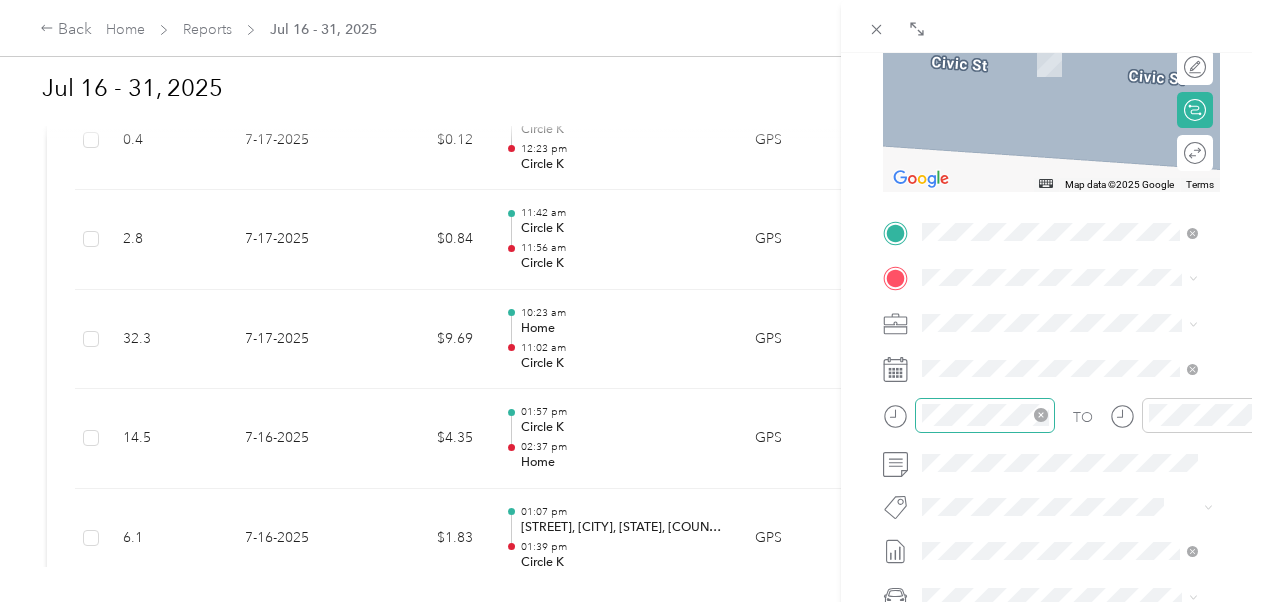 click on "[NUMBER] [STREET_NAME] [STREET_NAME], [POSTAL_CODE], [CITY], [STATE], [COUNTRY]" at bounding box center (1072, 401) 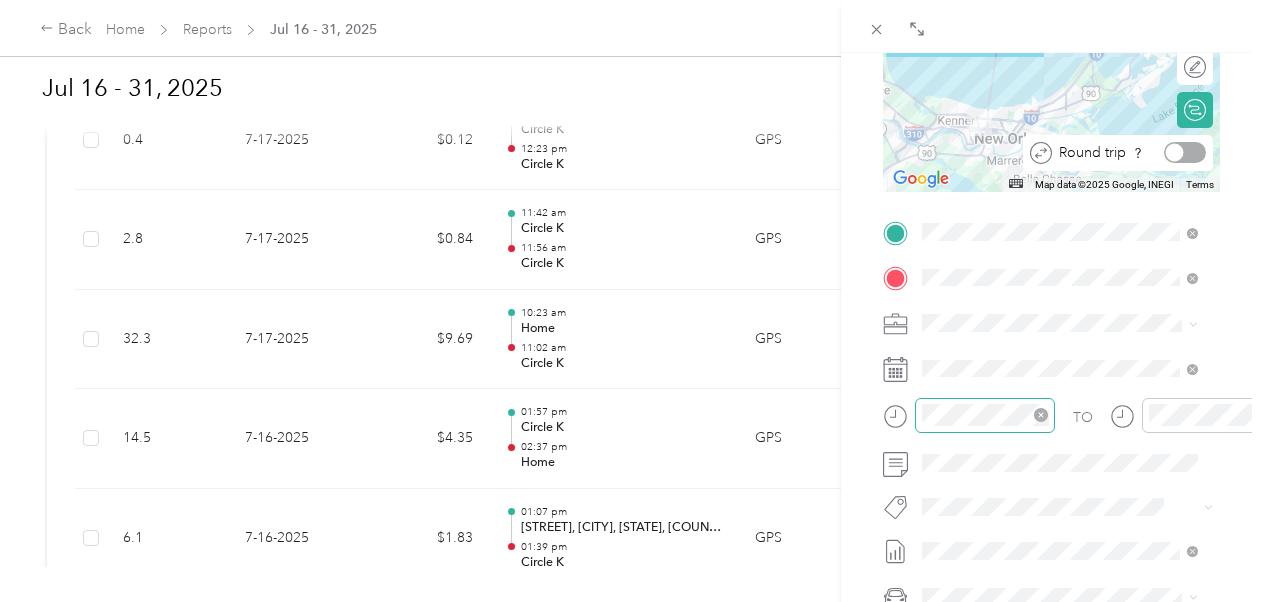 click at bounding box center (1185, 152) 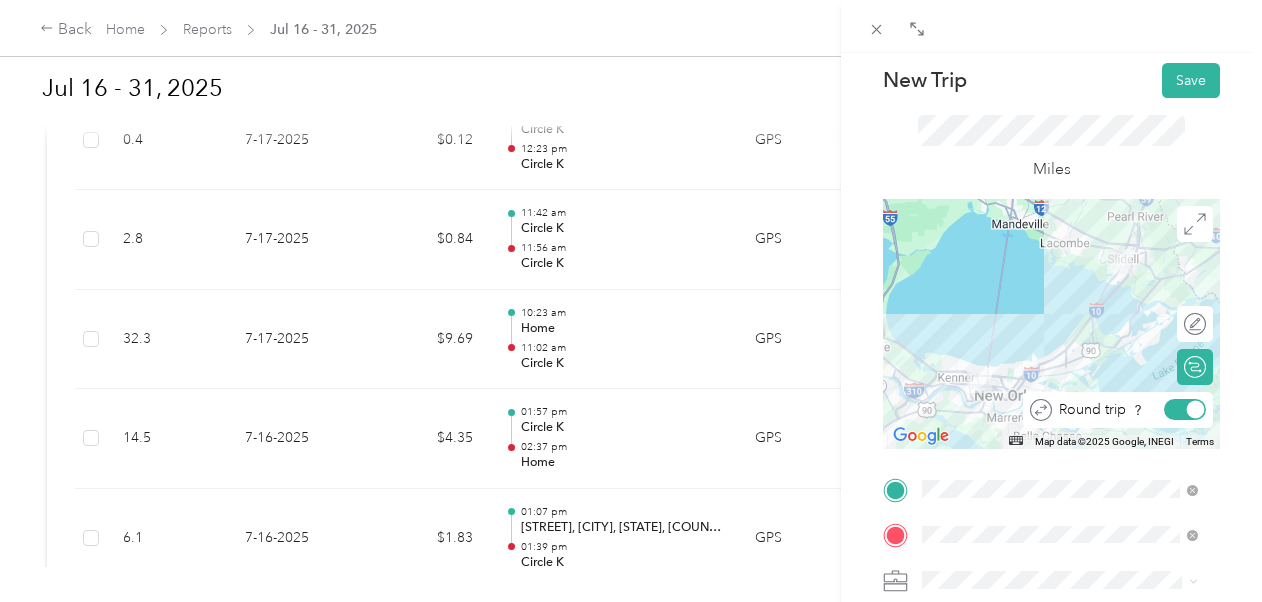 scroll, scrollTop: 0, scrollLeft: 0, axis: both 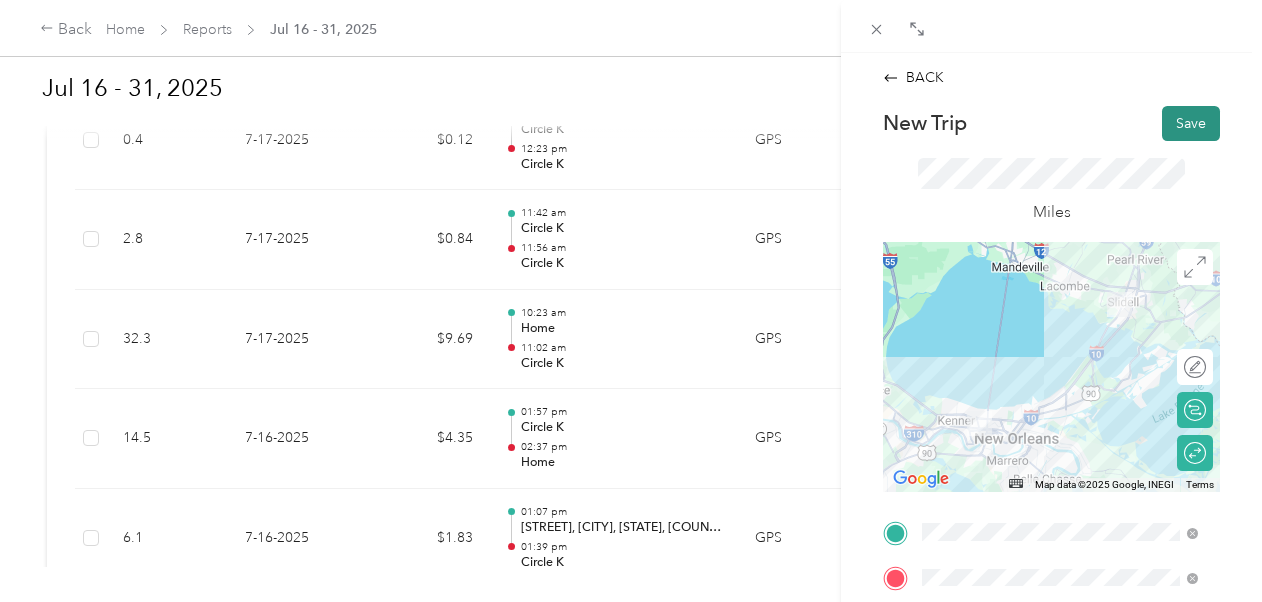 click on "Save" at bounding box center [1191, 123] 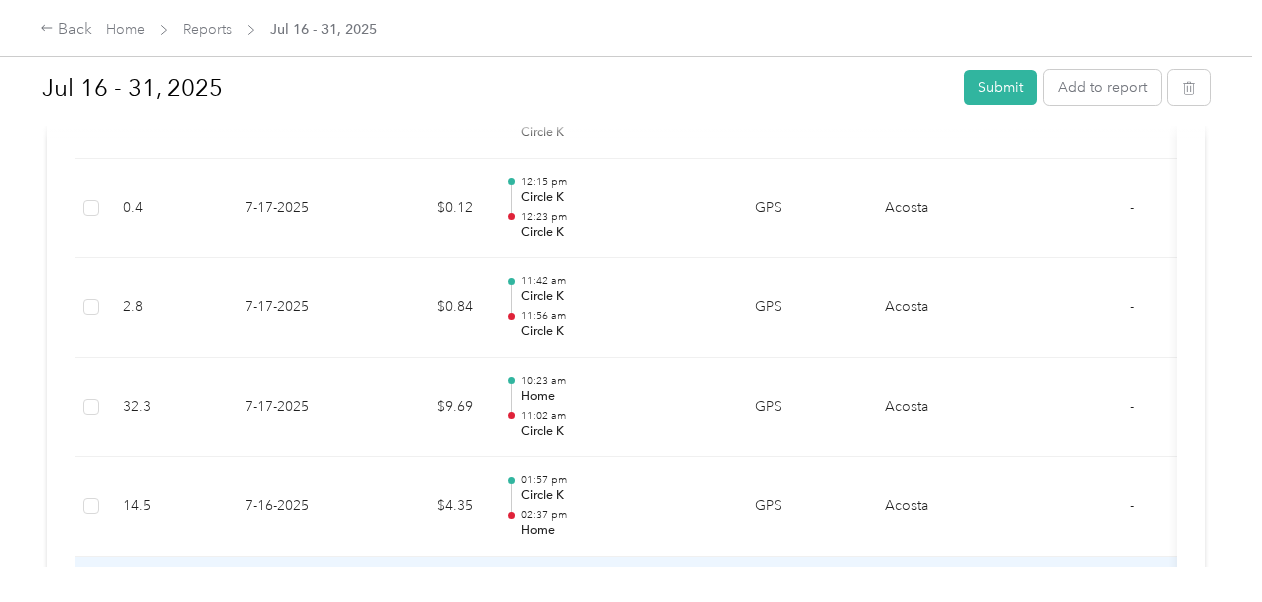 scroll, scrollTop: 4300, scrollLeft: 0, axis: vertical 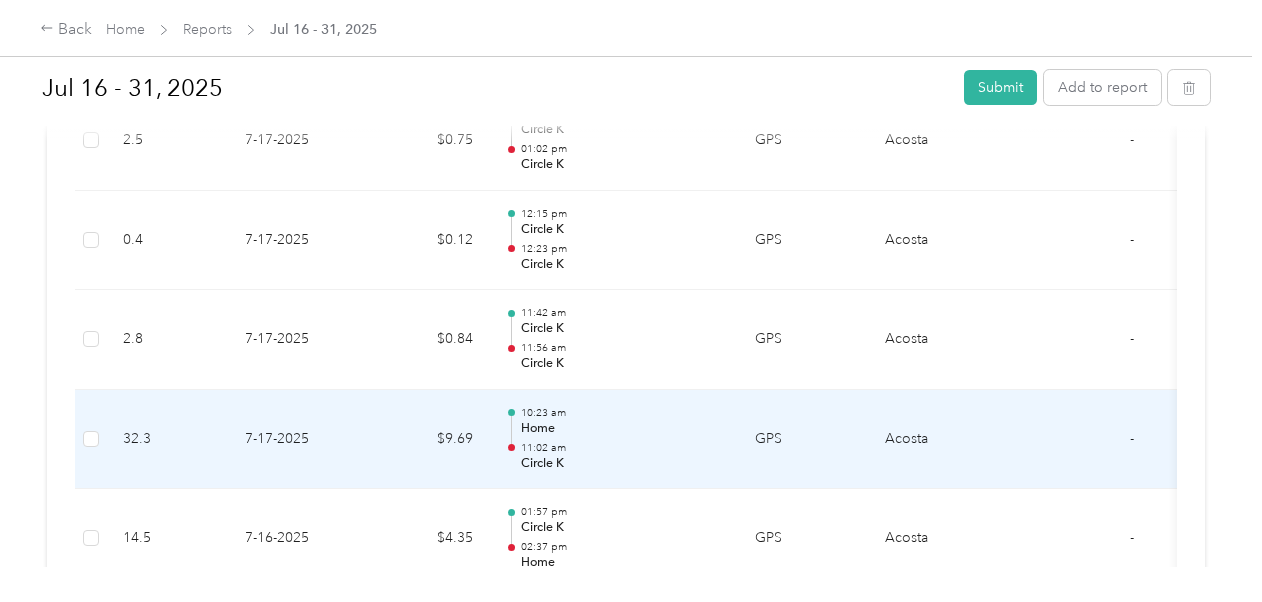 click on "GPS" at bounding box center [804, 440] 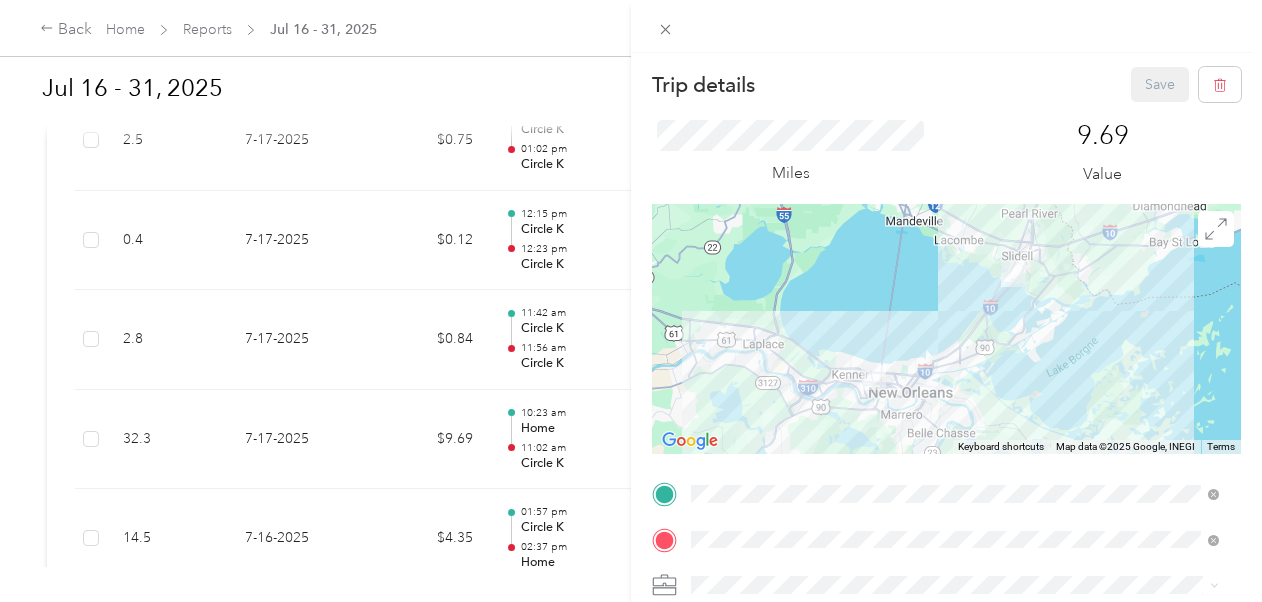 click on "Trip details Save This trip cannot be edited because it is either under review, approved, or paid. Contact your Team Manager to edit it. Miles 9.69 Value  To navigate the map with touch gestures double-tap and hold your finger on the map, then drag the map. ← Move left → Move right ↑ Move up ↓ Move down + Zoom in - Zoom out Home Jump left by 75% End Jump right by 75% Page Up Jump up by 75% Page Down Jump down by 75% Keyboard shortcuts Map Data Map data ©2025 Google, INEGI Map data ©2025 Google, INEGI 20 km  Click to toggle between metric and imperial units Terms Report a map error TO Add photo" at bounding box center [631, 301] 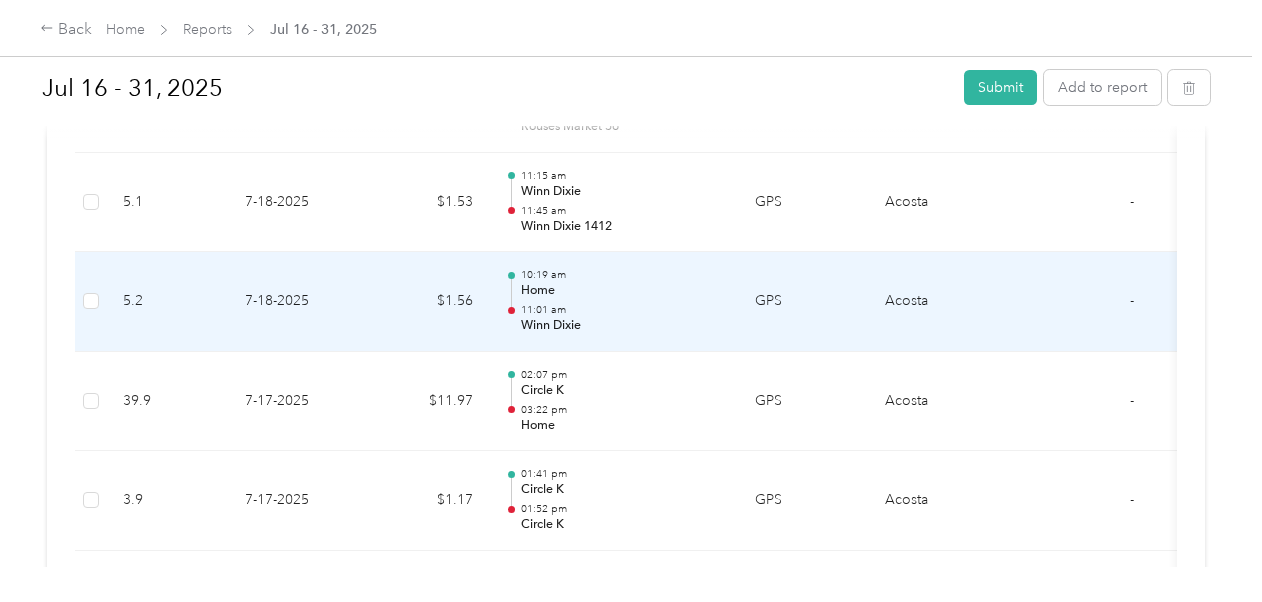 scroll, scrollTop: 3600, scrollLeft: 0, axis: vertical 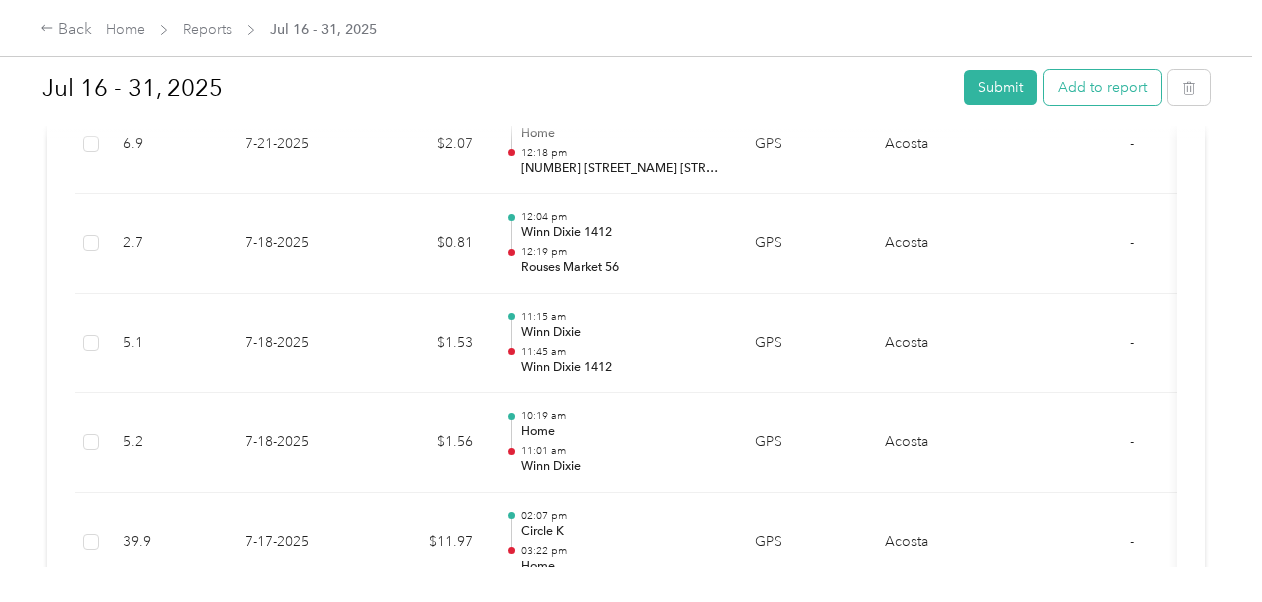 click on "Add to report" at bounding box center [1102, 87] 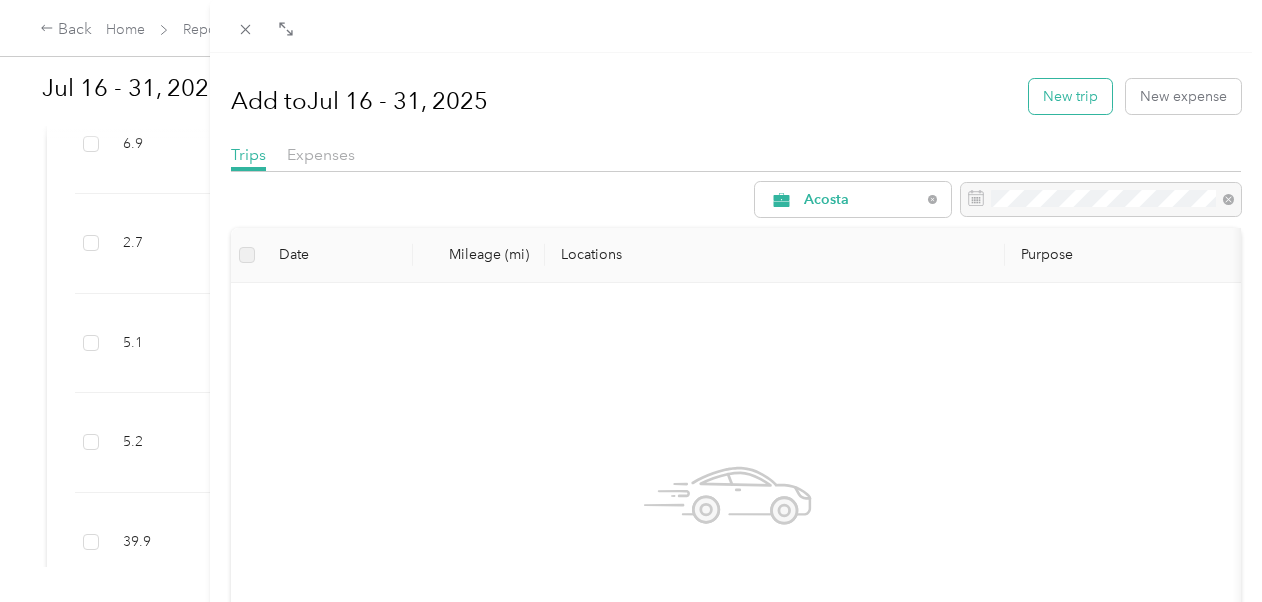 click on "New trip" at bounding box center [1070, 96] 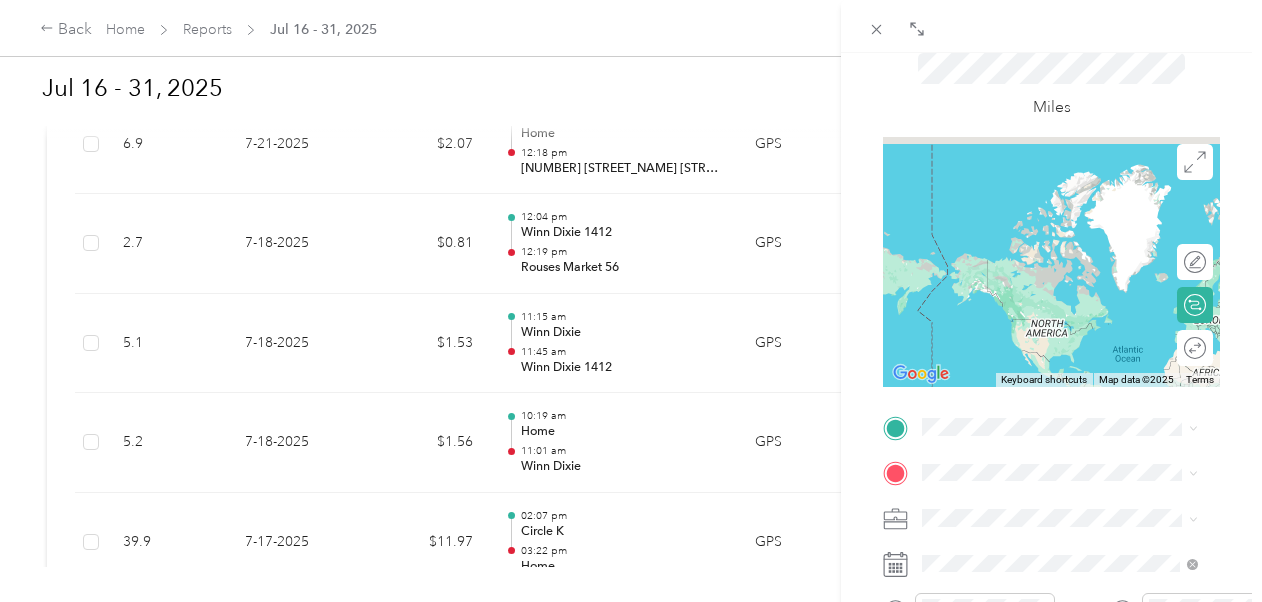 scroll, scrollTop: 200, scrollLeft: 0, axis: vertical 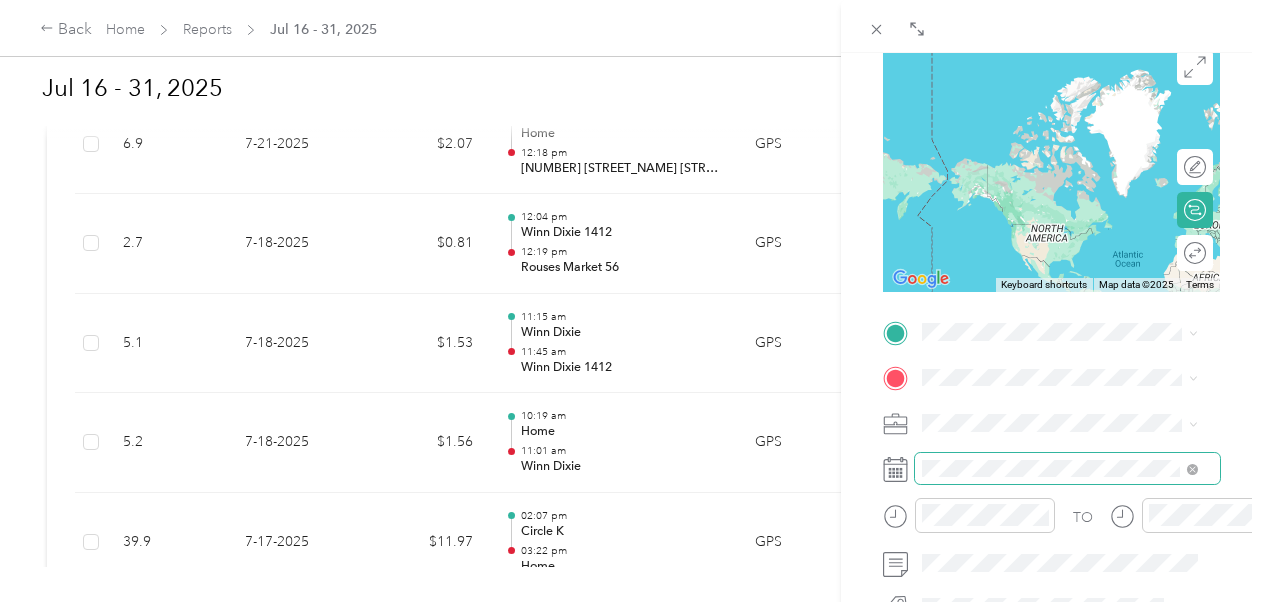 click at bounding box center [1067, 469] 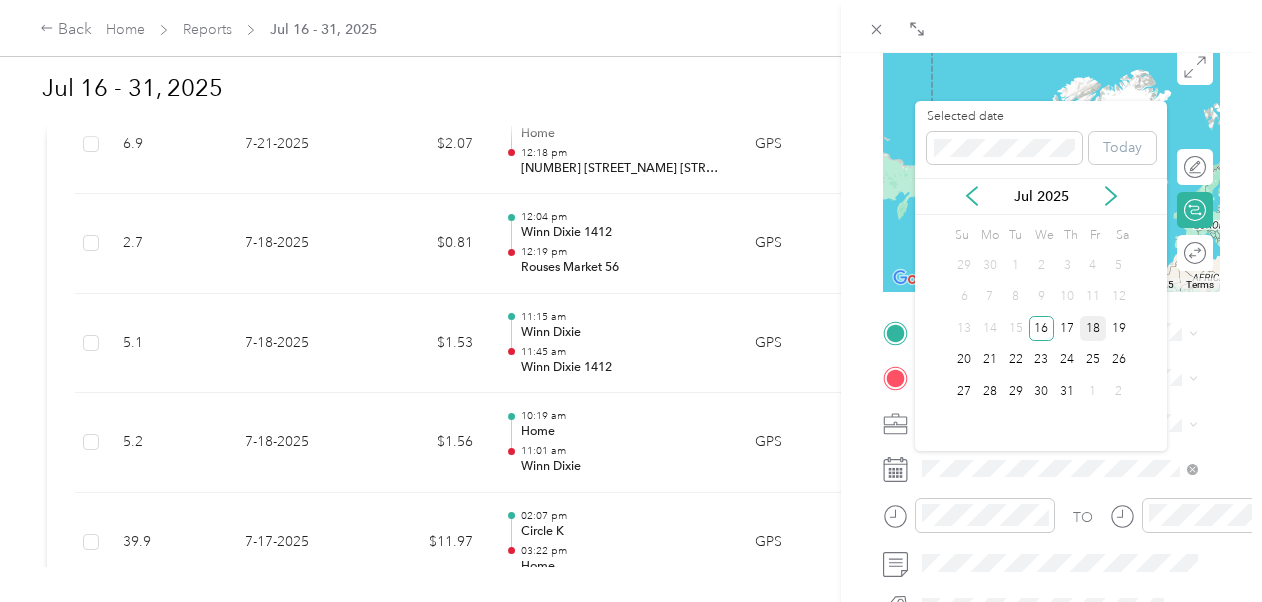 click on "18" at bounding box center (1093, 328) 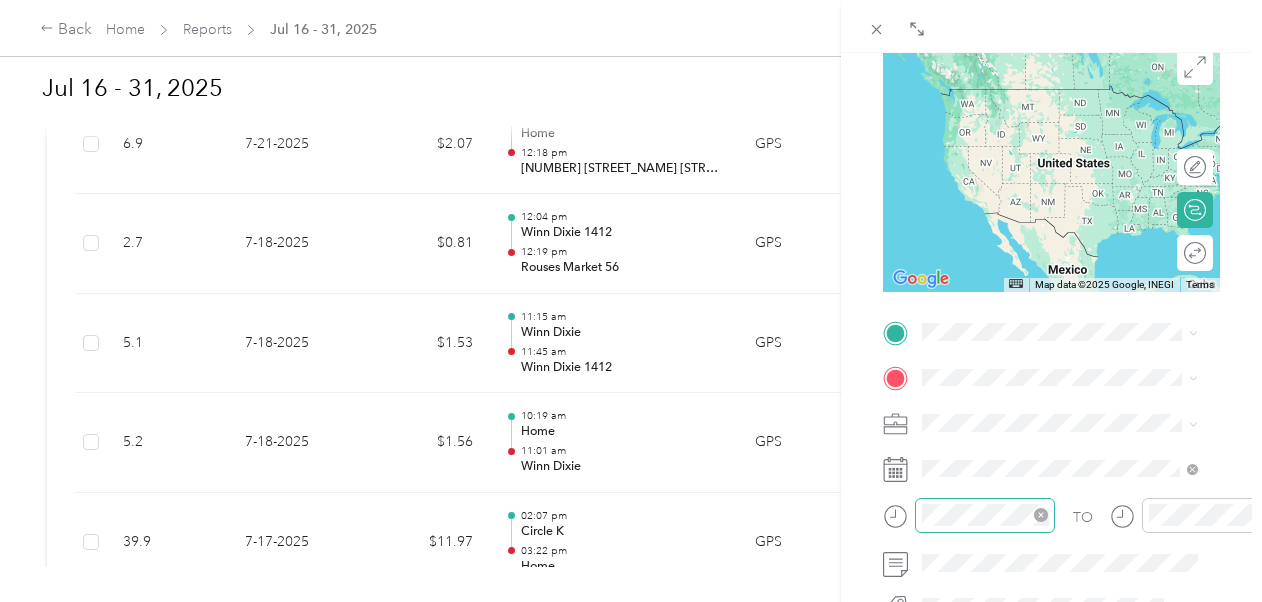 click 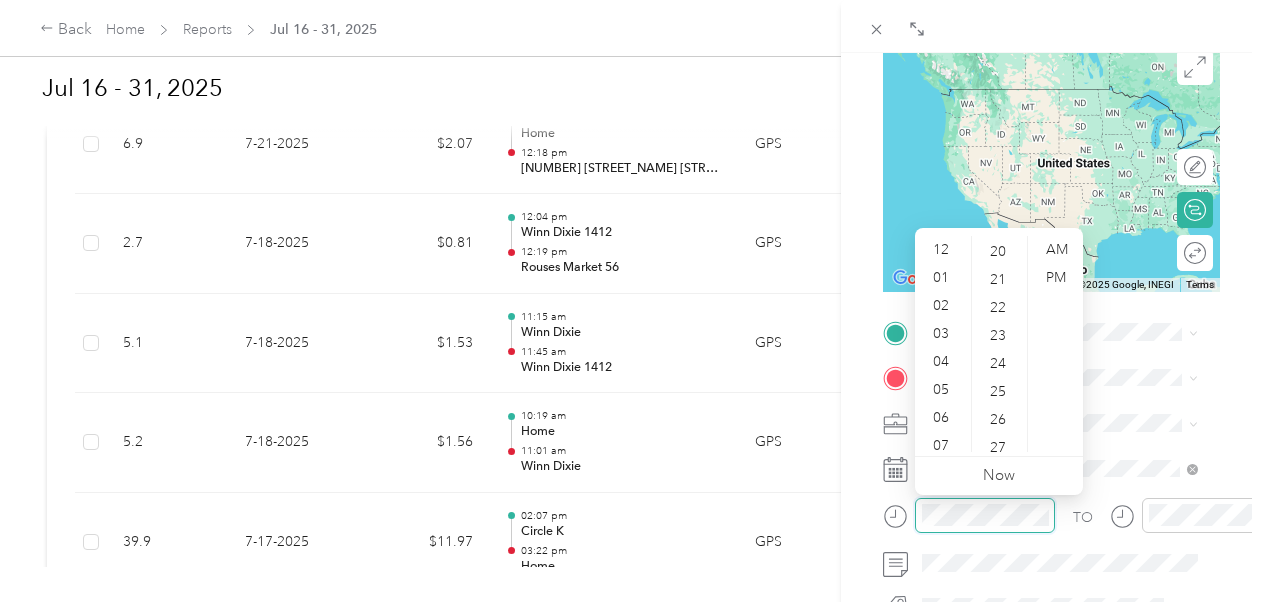 scroll, scrollTop: 560, scrollLeft: 0, axis: vertical 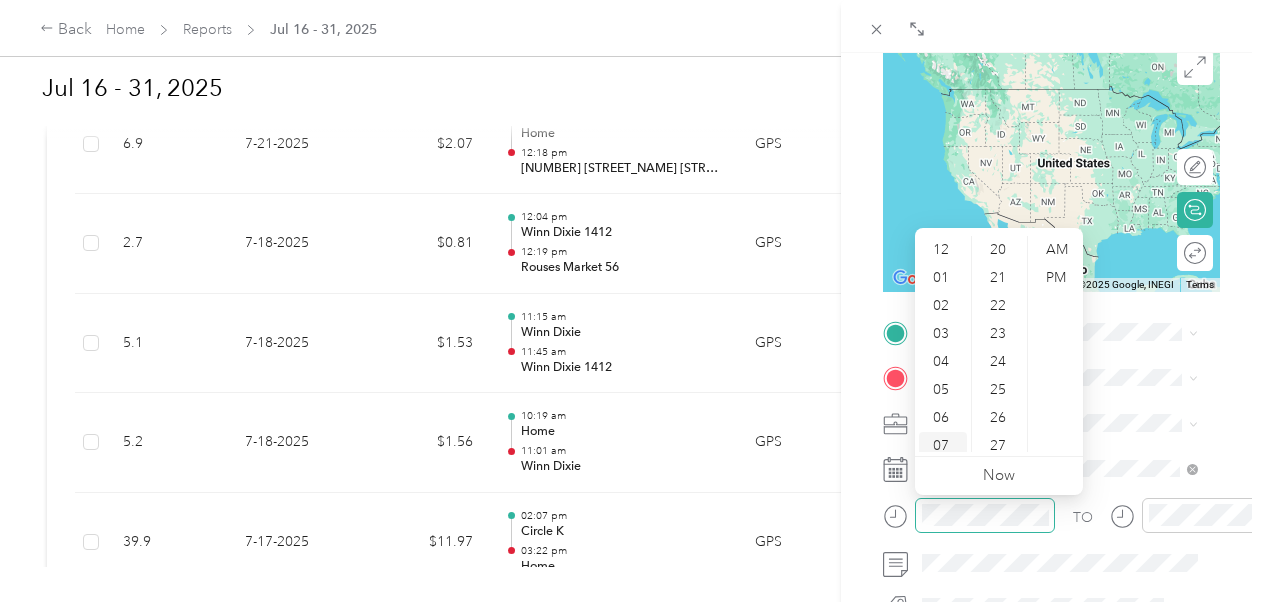 click on "07" at bounding box center [943, 446] 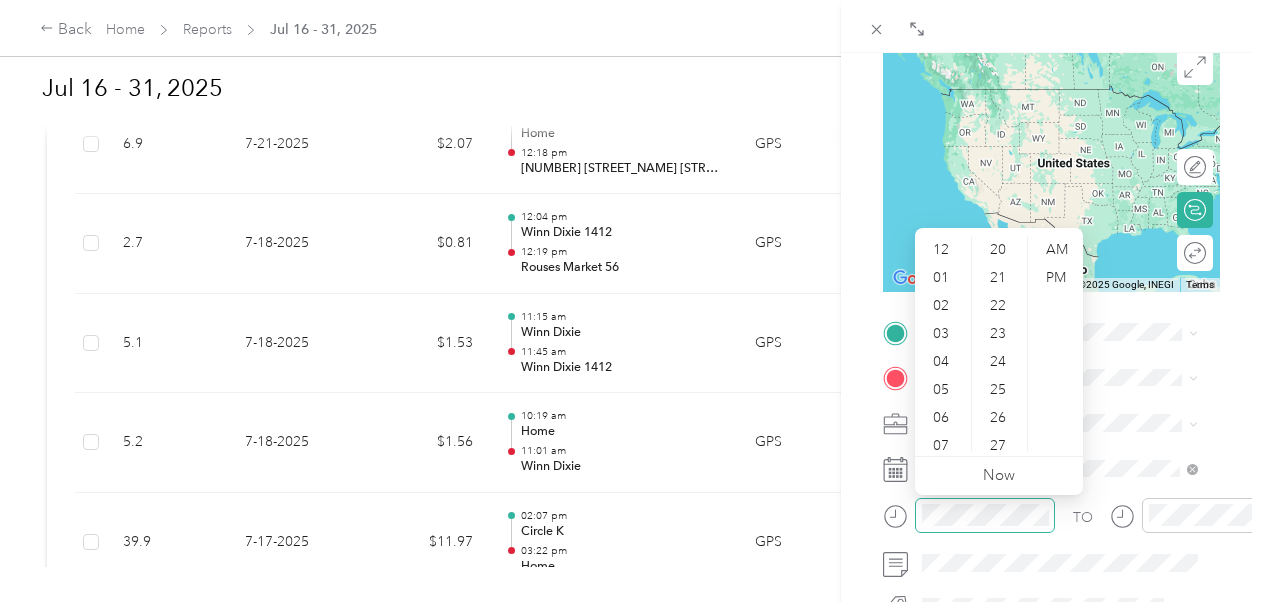 scroll, scrollTop: 120, scrollLeft: 0, axis: vertical 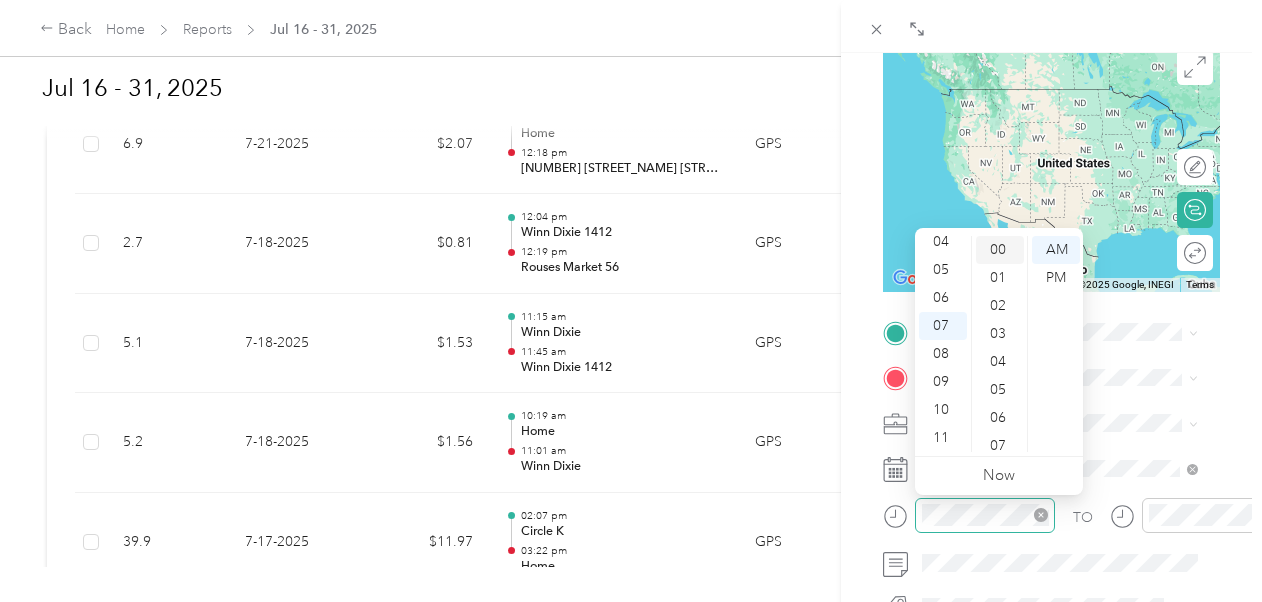click on "00" at bounding box center (1000, 250) 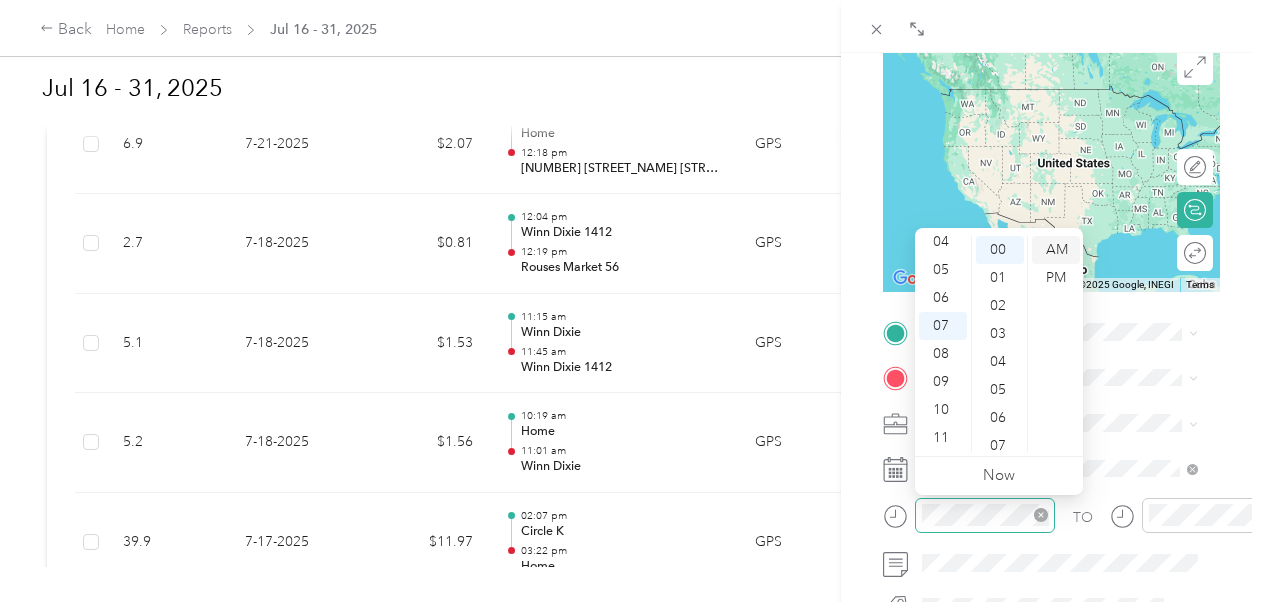 click on "AM" at bounding box center [1056, 250] 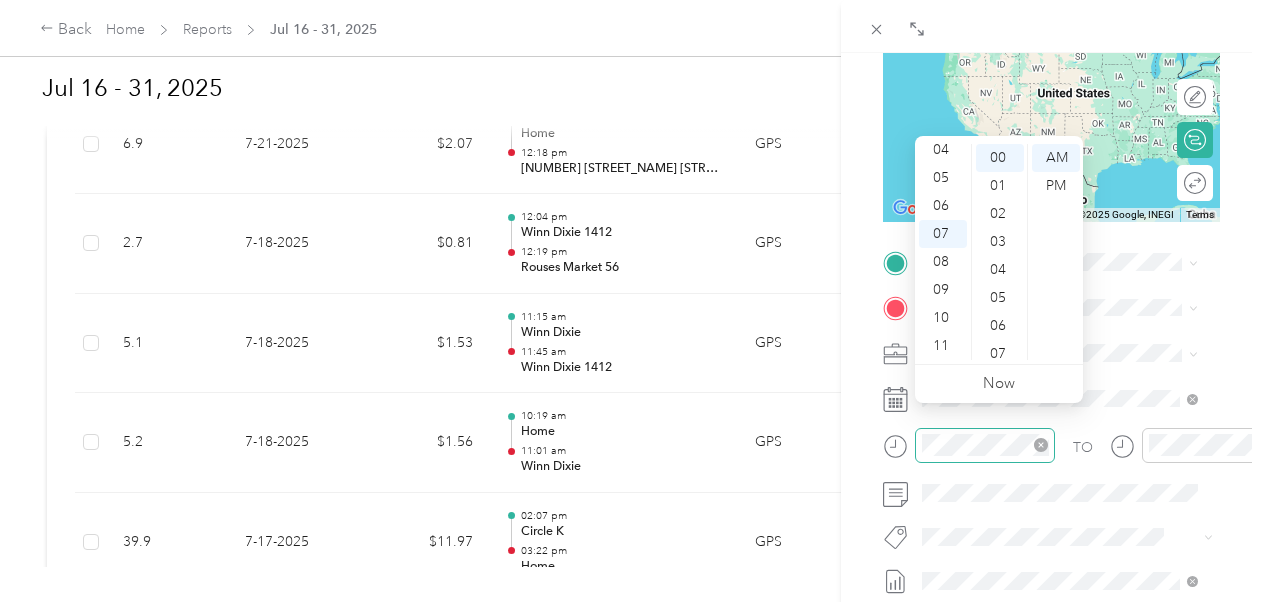 scroll, scrollTop: 300, scrollLeft: 0, axis: vertical 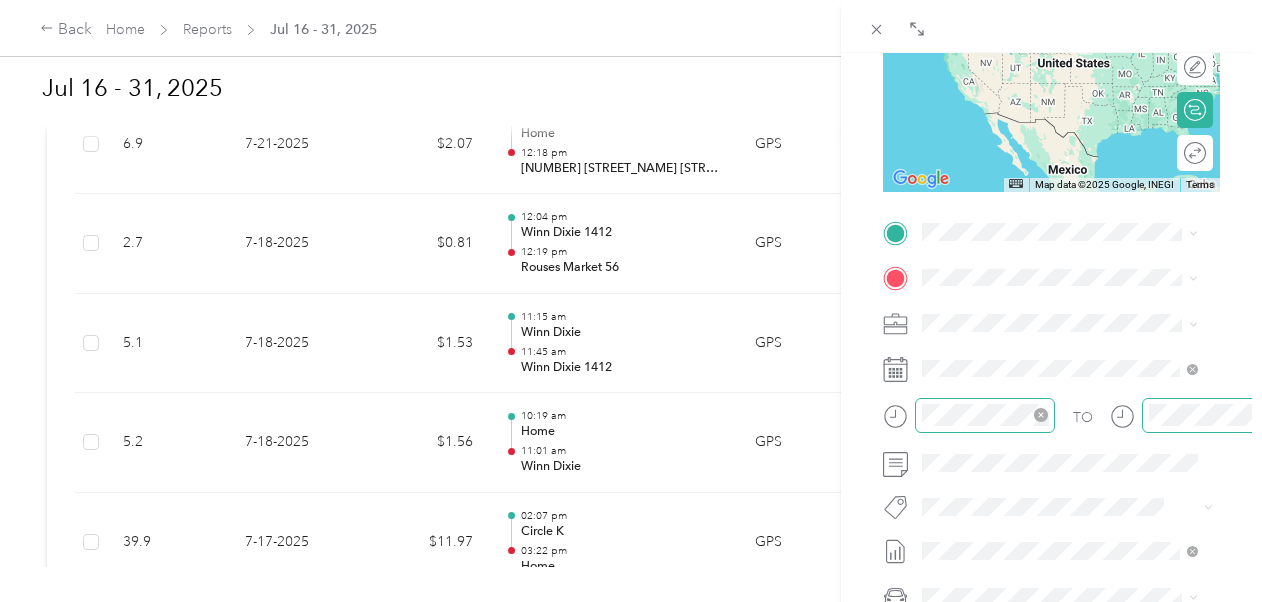 click at bounding box center [1212, 415] 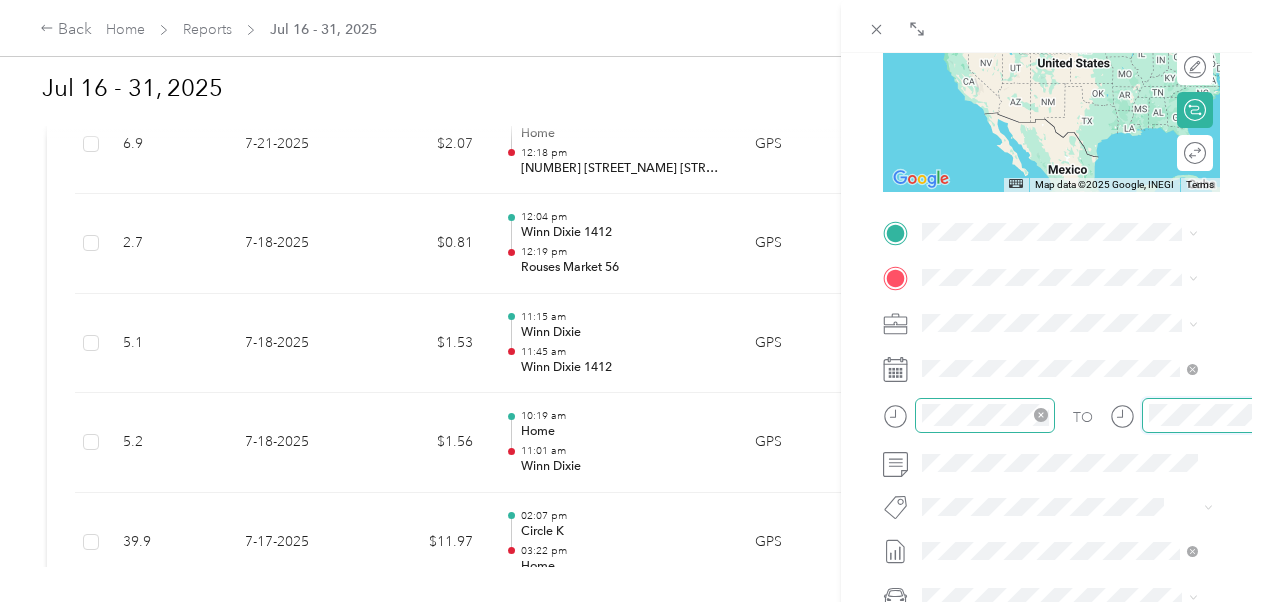 scroll, scrollTop: 300, scrollLeft: 28, axis: both 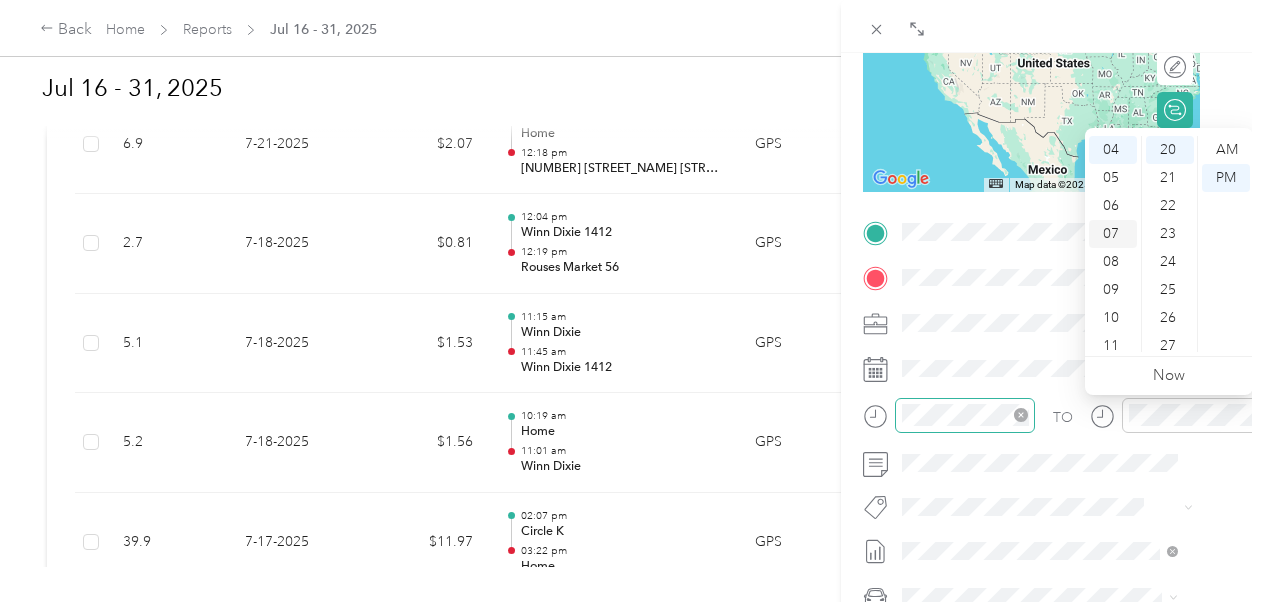 click on "07" at bounding box center [1113, 234] 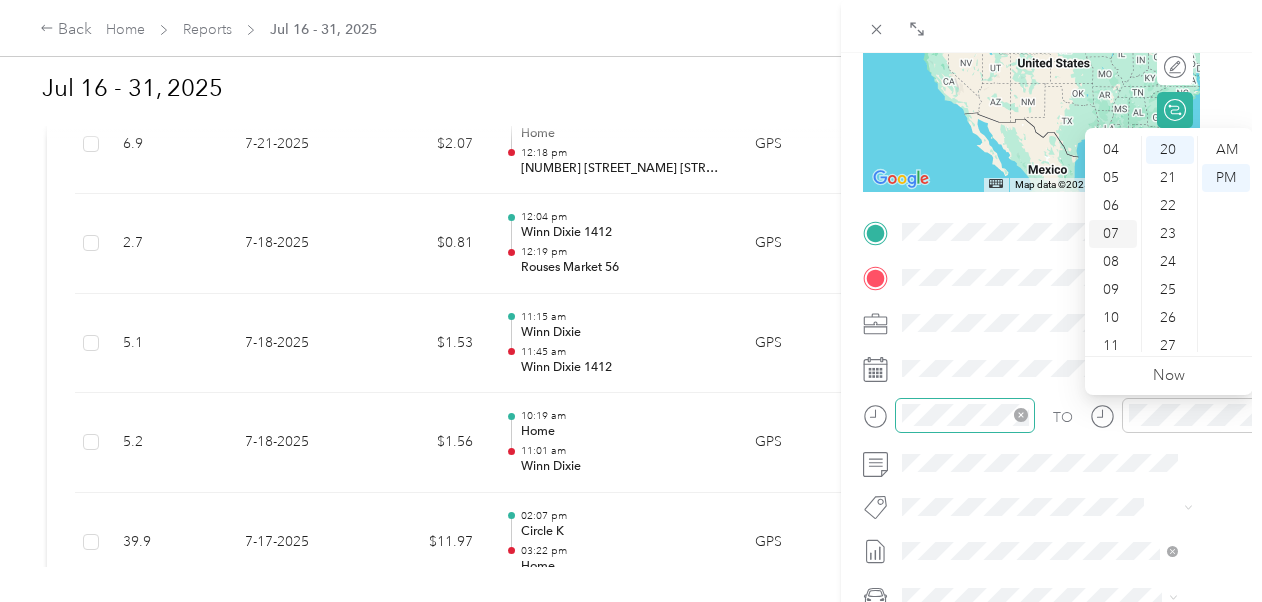 scroll, scrollTop: 120, scrollLeft: 0, axis: vertical 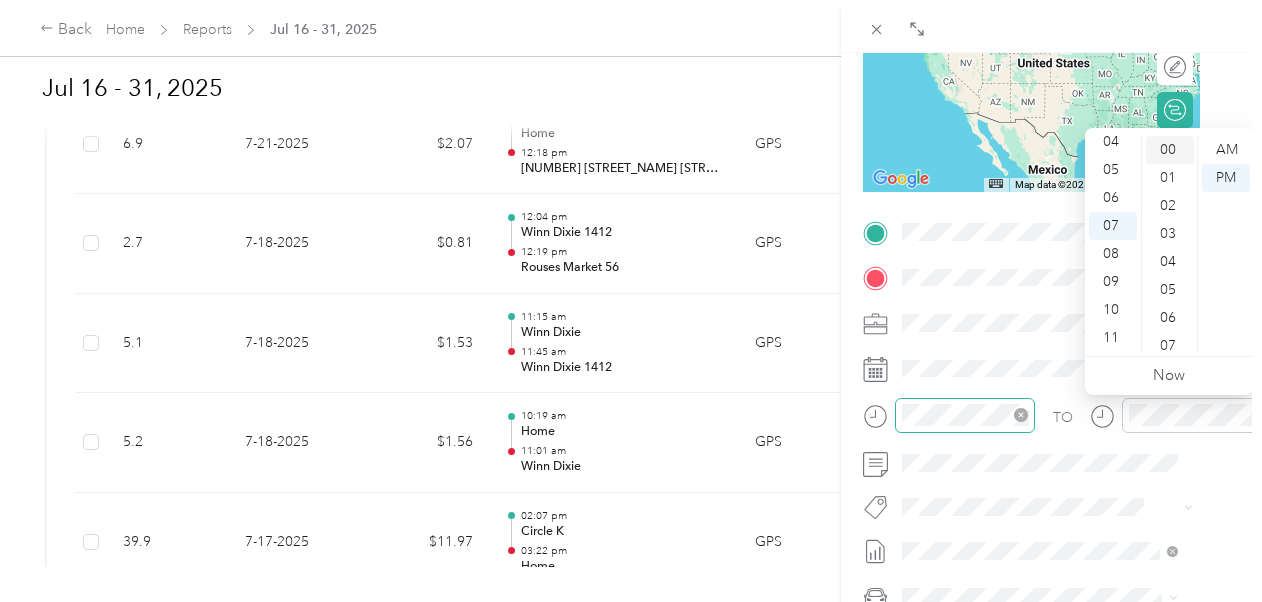 click on "00" at bounding box center (1170, 150) 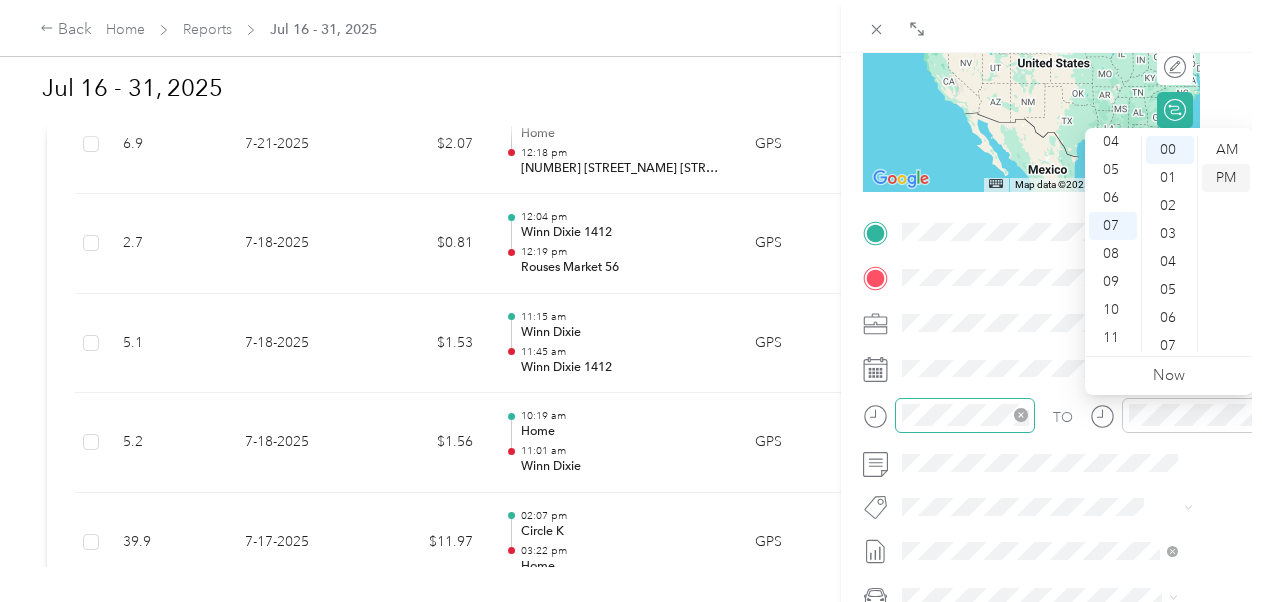 click on "PM" at bounding box center [1226, 178] 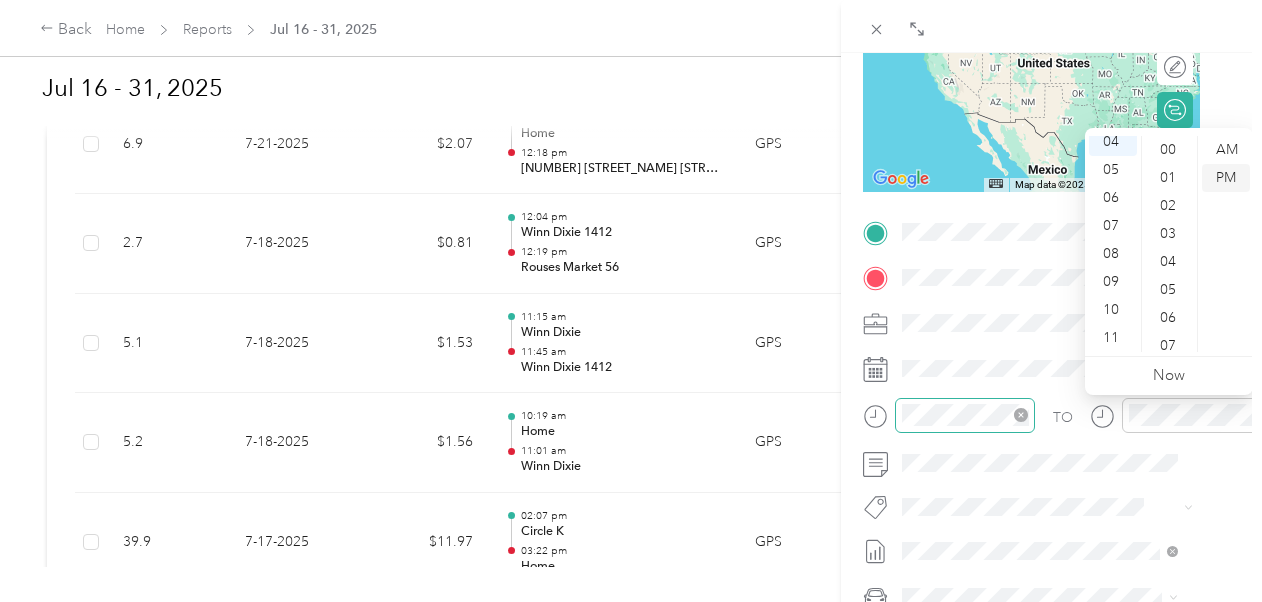 scroll, scrollTop: 112, scrollLeft: 0, axis: vertical 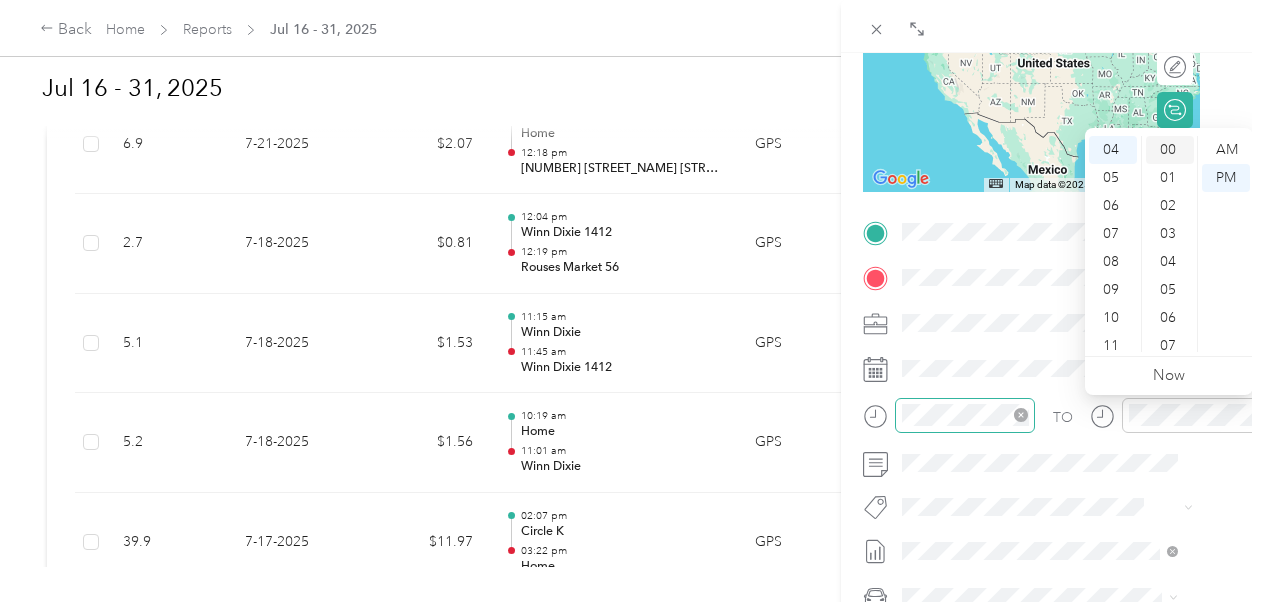 click on "00" at bounding box center [1170, 150] 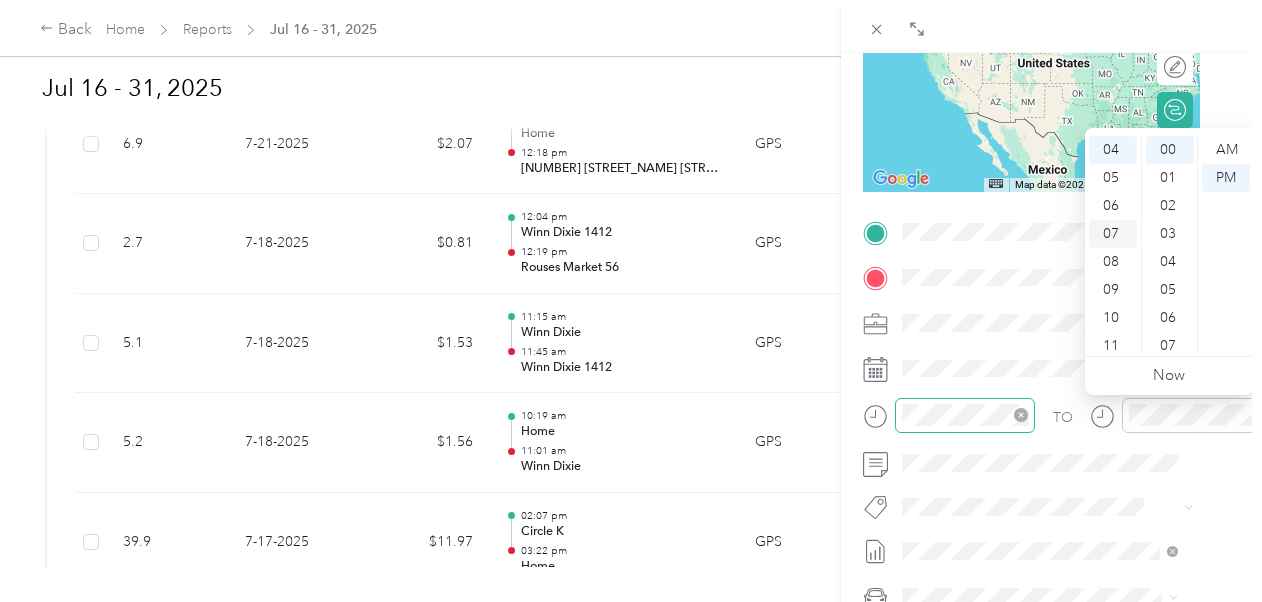 click on "07" at bounding box center (1113, 234) 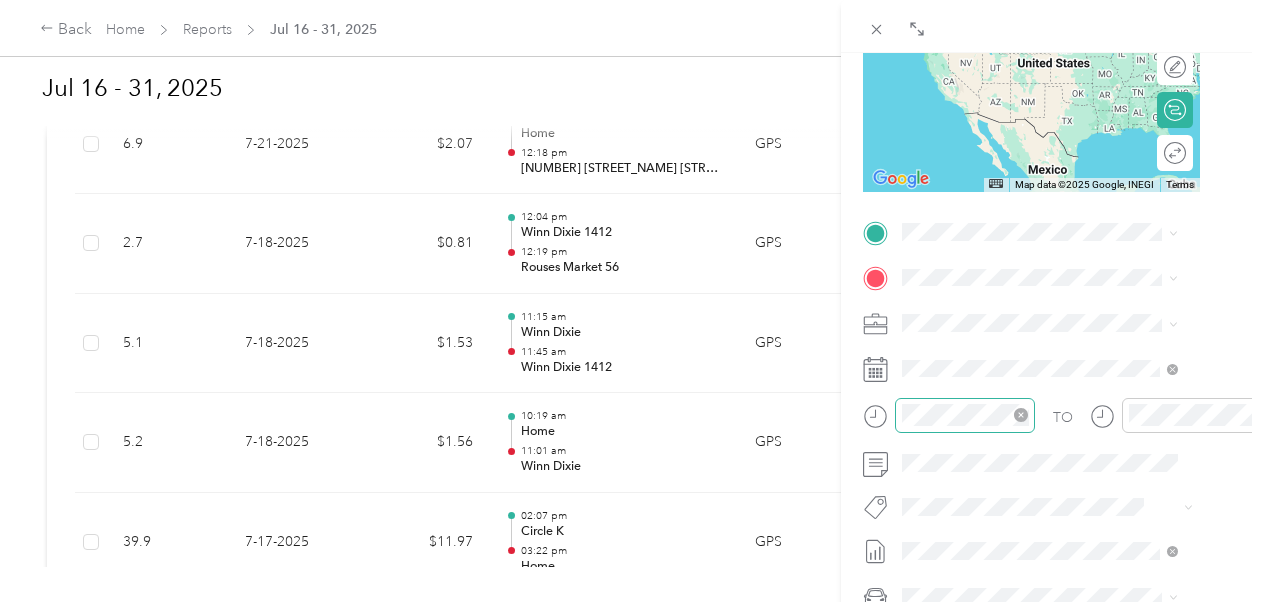 click on "[NUMBER] [STREET_NAME] [STREET_NAME], [CITY] [STREET_NAME], [POSTAL_CODE], [CITY], [STATE], [COUNTRY]" at bounding box center (1046, 342) 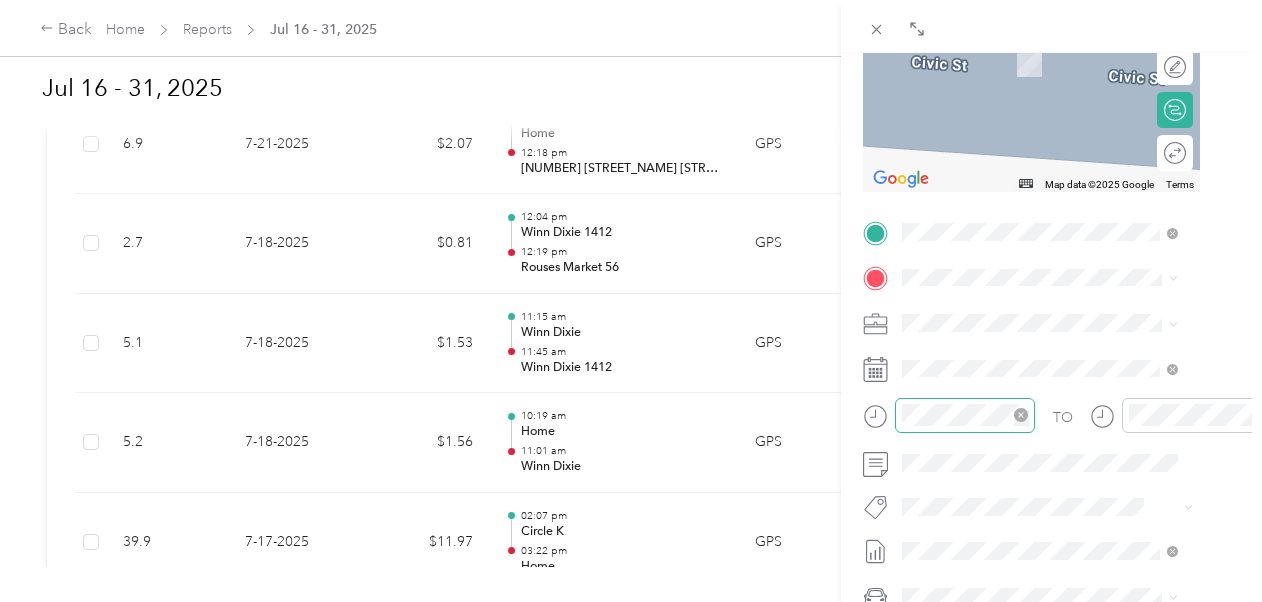 click on "[NUMBER] [STREET_NAME] [STREET_NAME], [POSTAL_CODE], [CITY], [STATE], [COUNTRY]" at bounding box center (1043, 405) 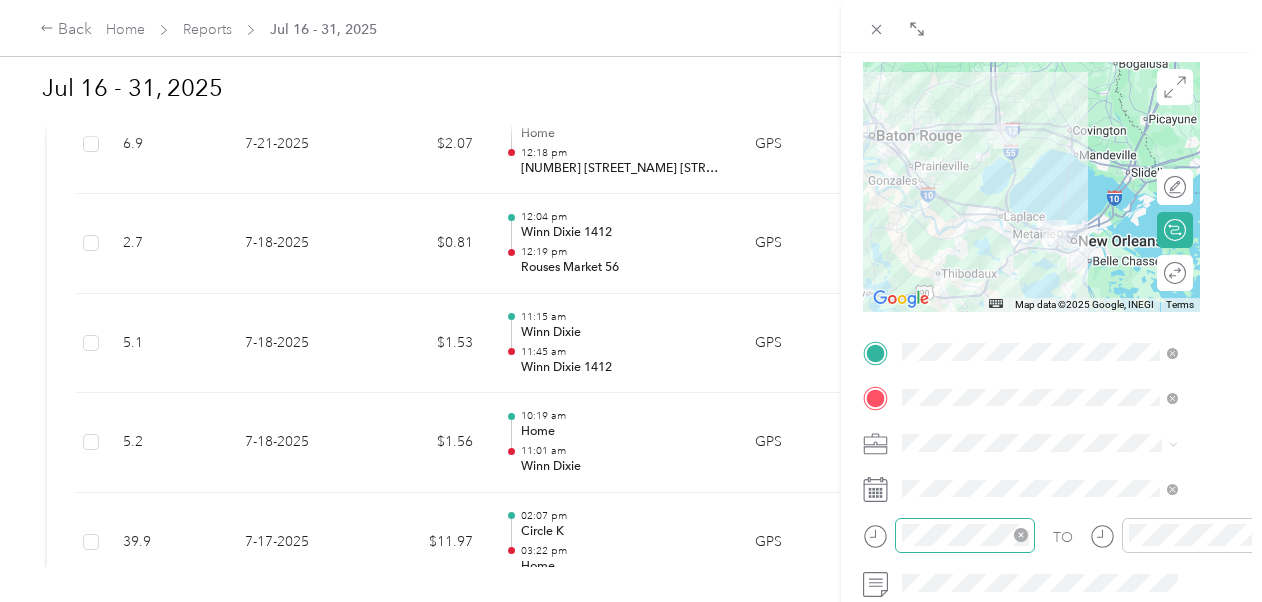 scroll, scrollTop: 200, scrollLeft: 28, axis: both 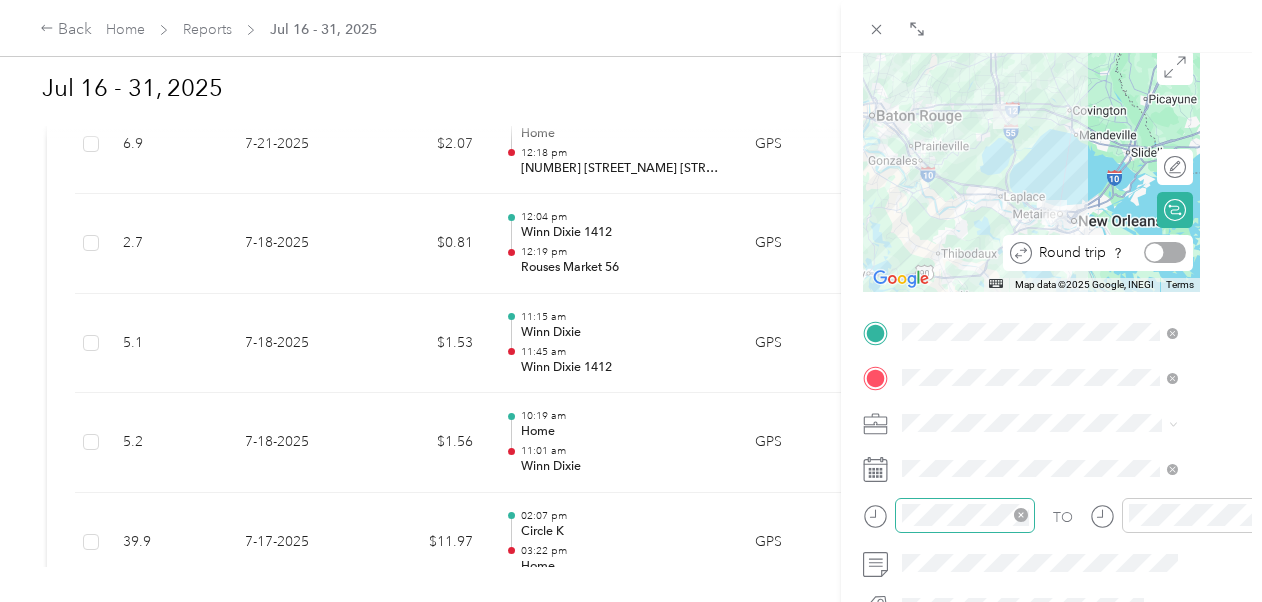 click at bounding box center [1165, 252] 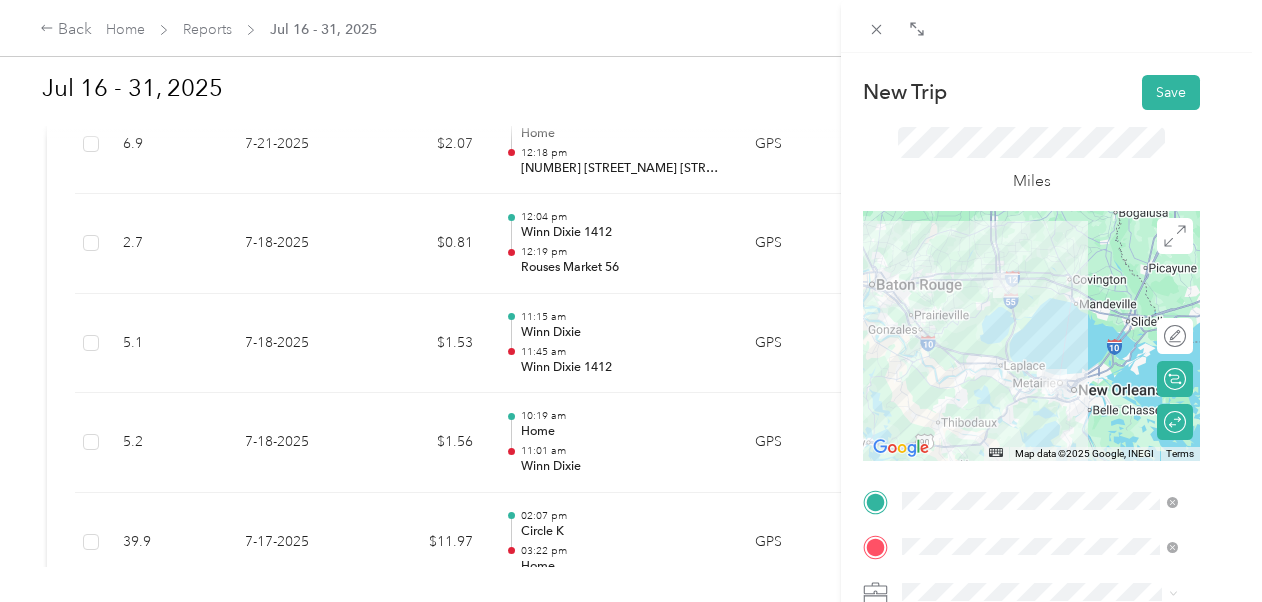 scroll, scrollTop: 0, scrollLeft: 28, axis: horizontal 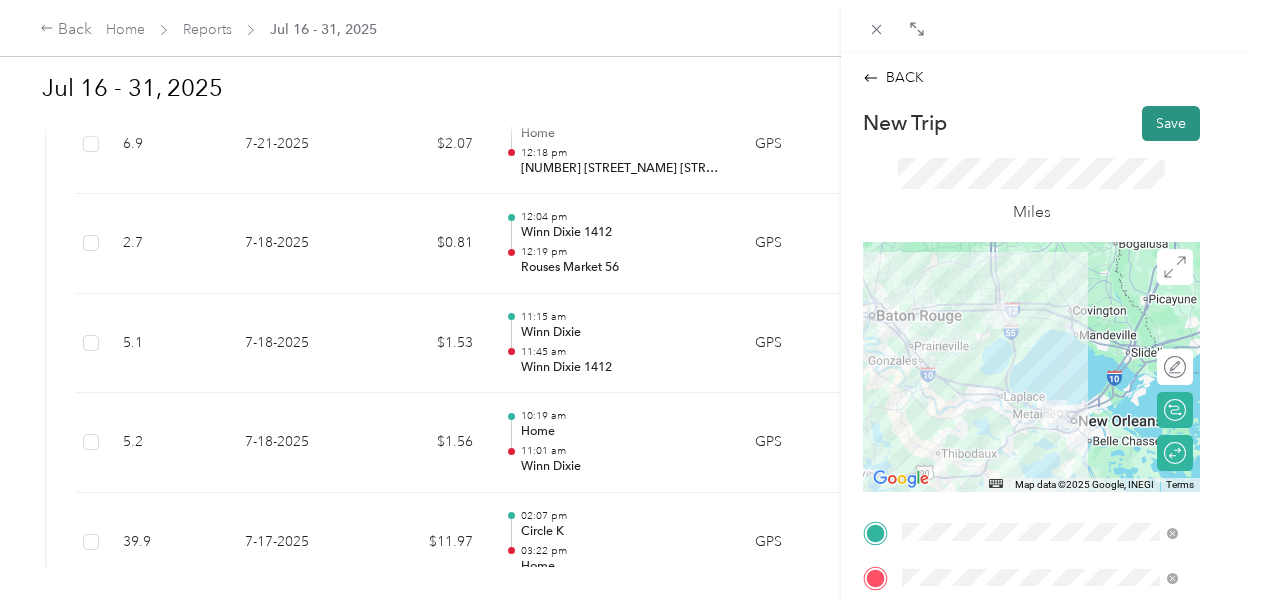 click on "Save" at bounding box center [1171, 123] 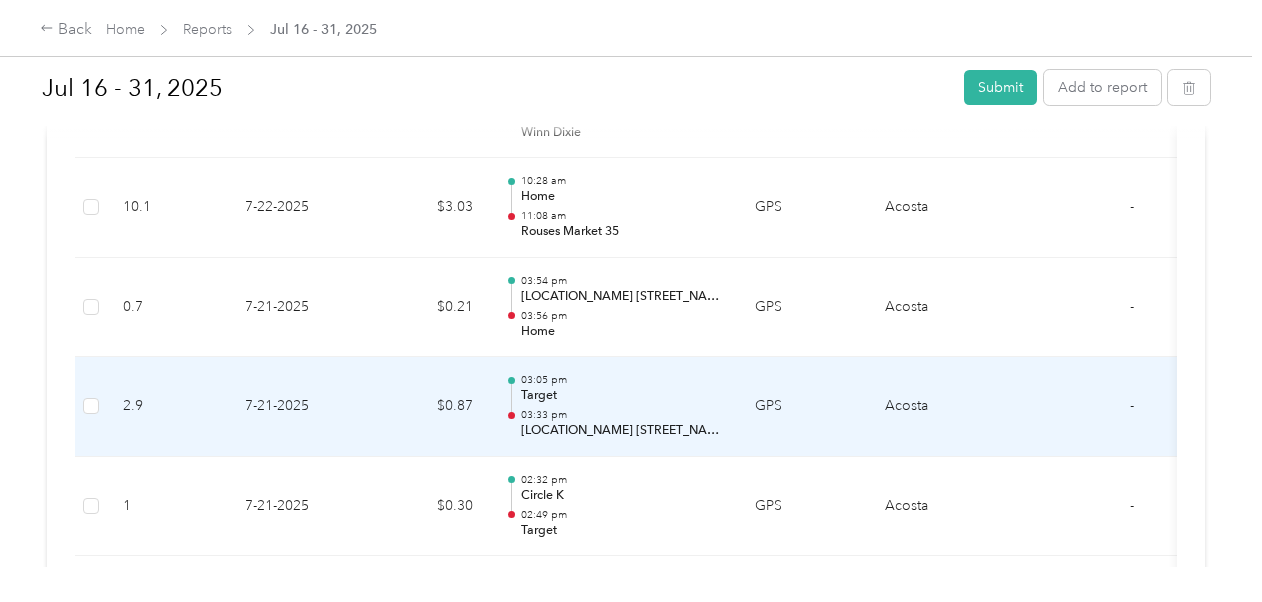 scroll, scrollTop: 2800, scrollLeft: 0, axis: vertical 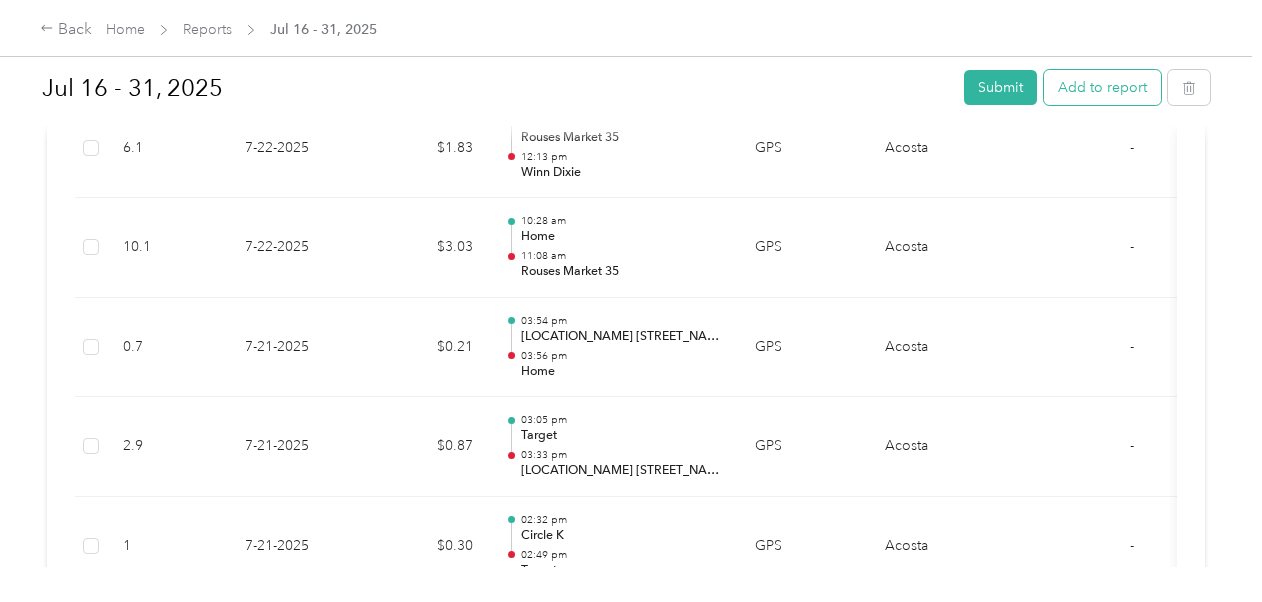 click on "Add to report" at bounding box center (1102, 87) 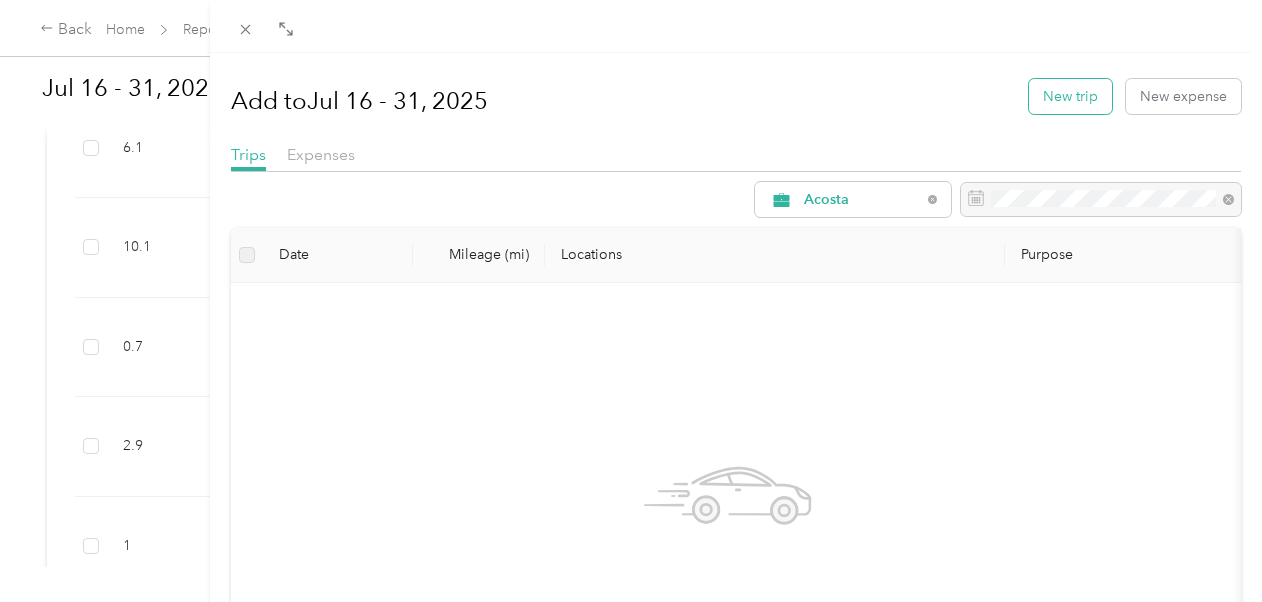 click on "New trip" at bounding box center (1070, 96) 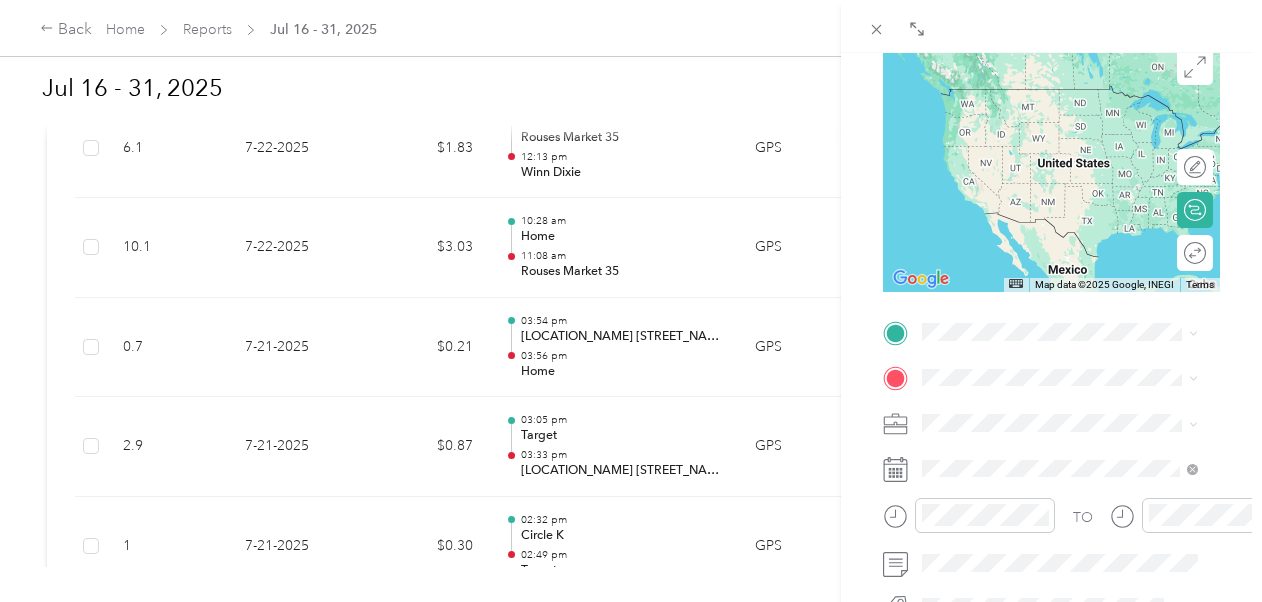 scroll, scrollTop: 300, scrollLeft: 0, axis: vertical 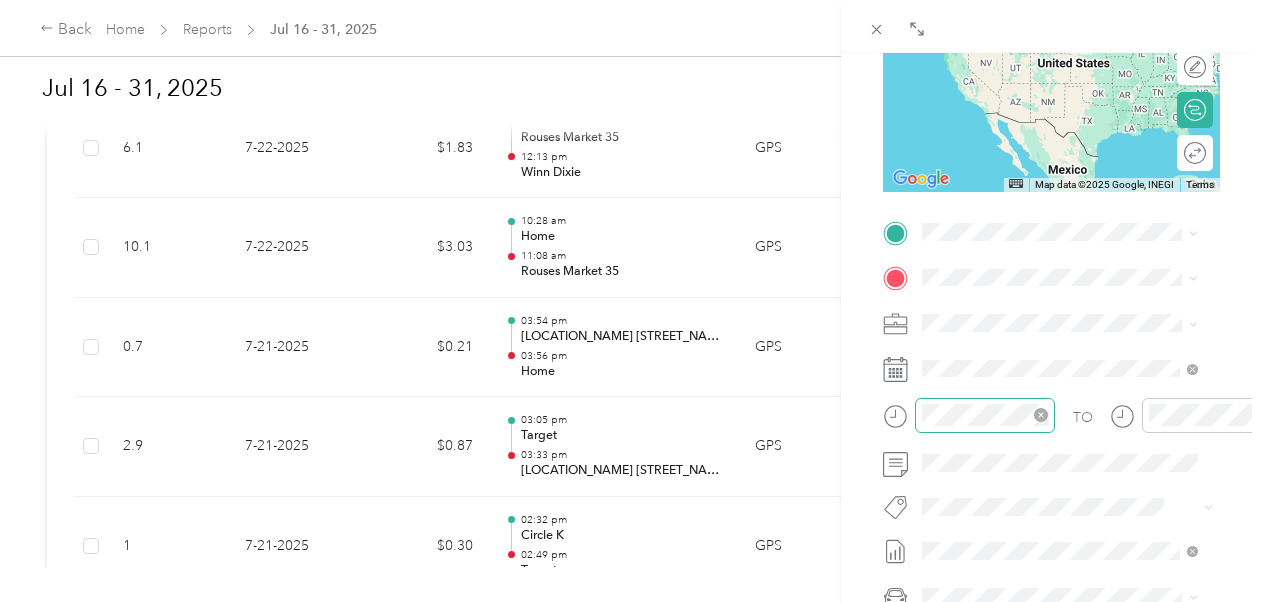 click 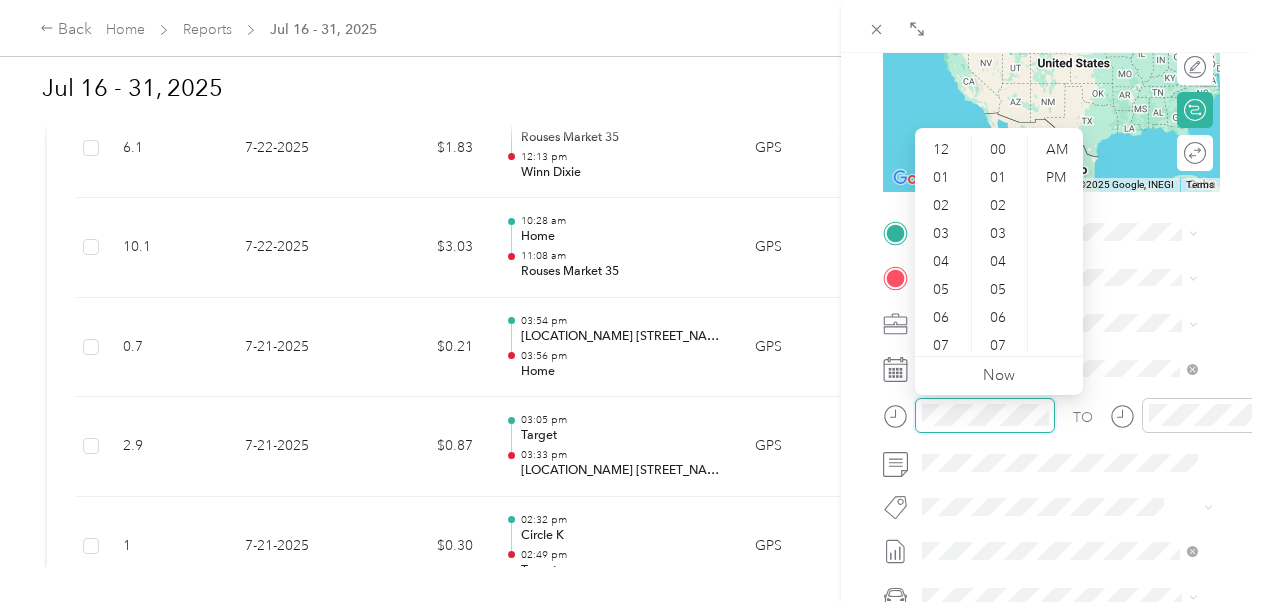 scroll, scrollTop: 644, scrollLeft: 0, axis: vertical 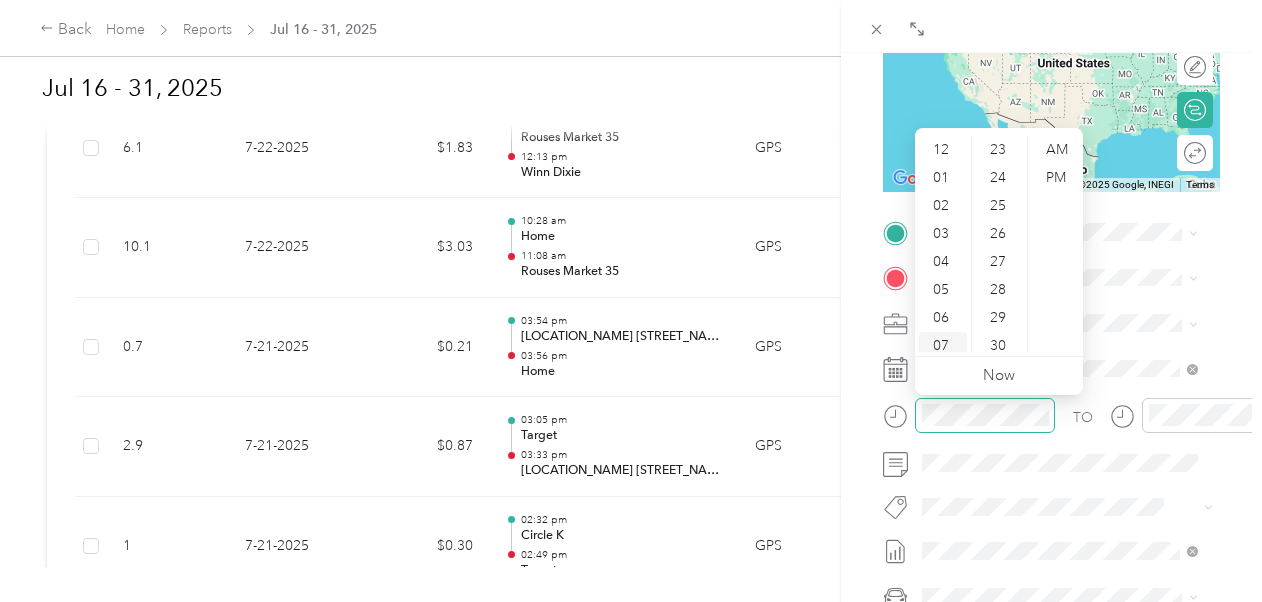 click on "07" at bounding box center (943, 346) 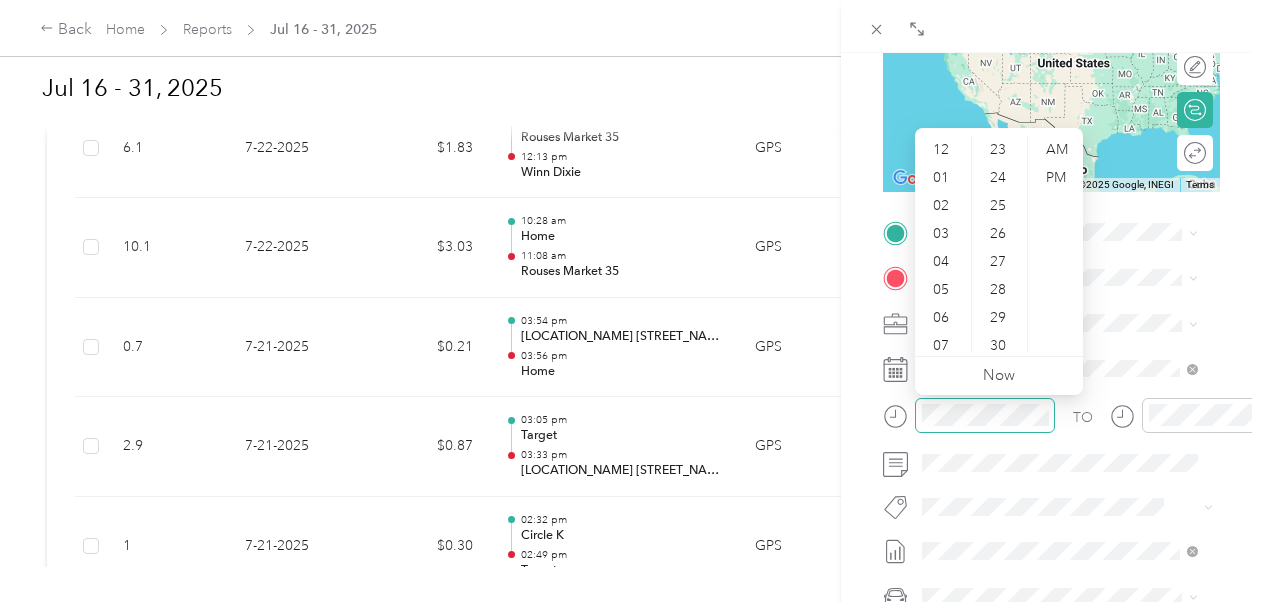 scroll, scrollTop: 120, scrollLeft: 0, axis: vertical 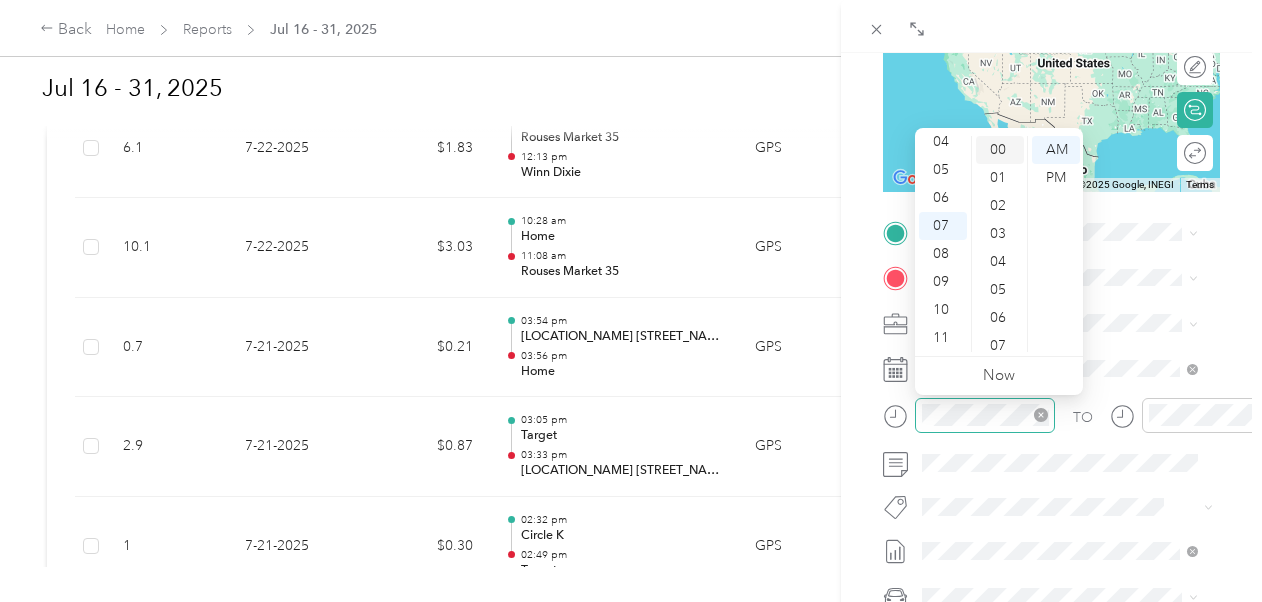 click on "00" at bounding box center [1000, 150] 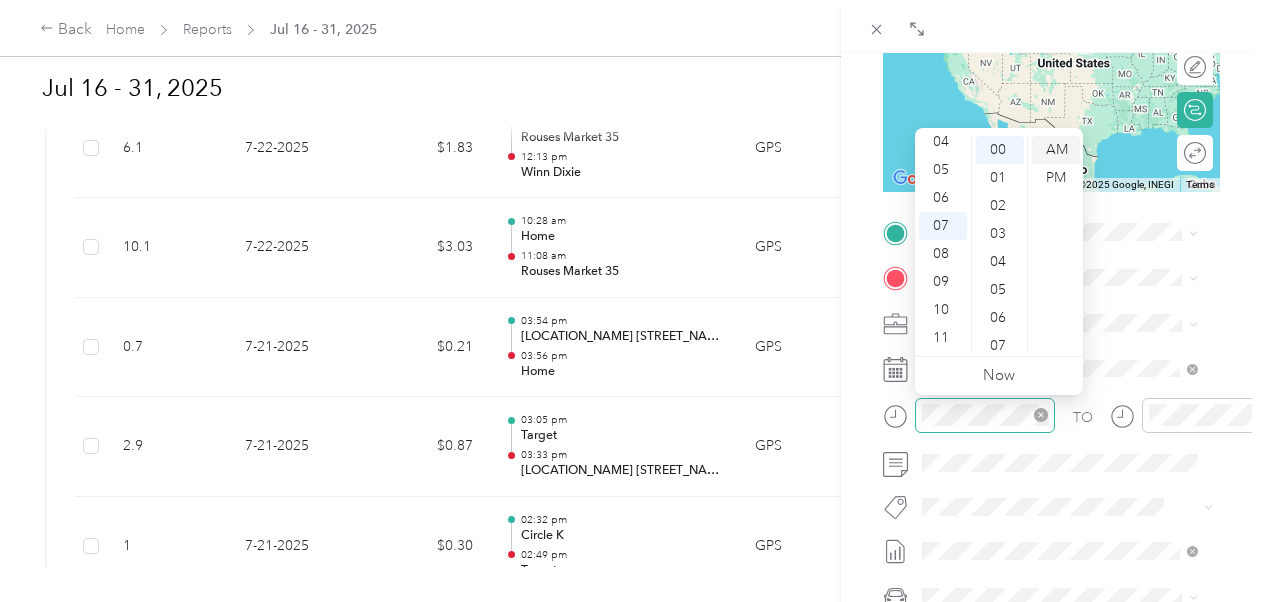 click on "AM" at bounding box center (1056, 150) 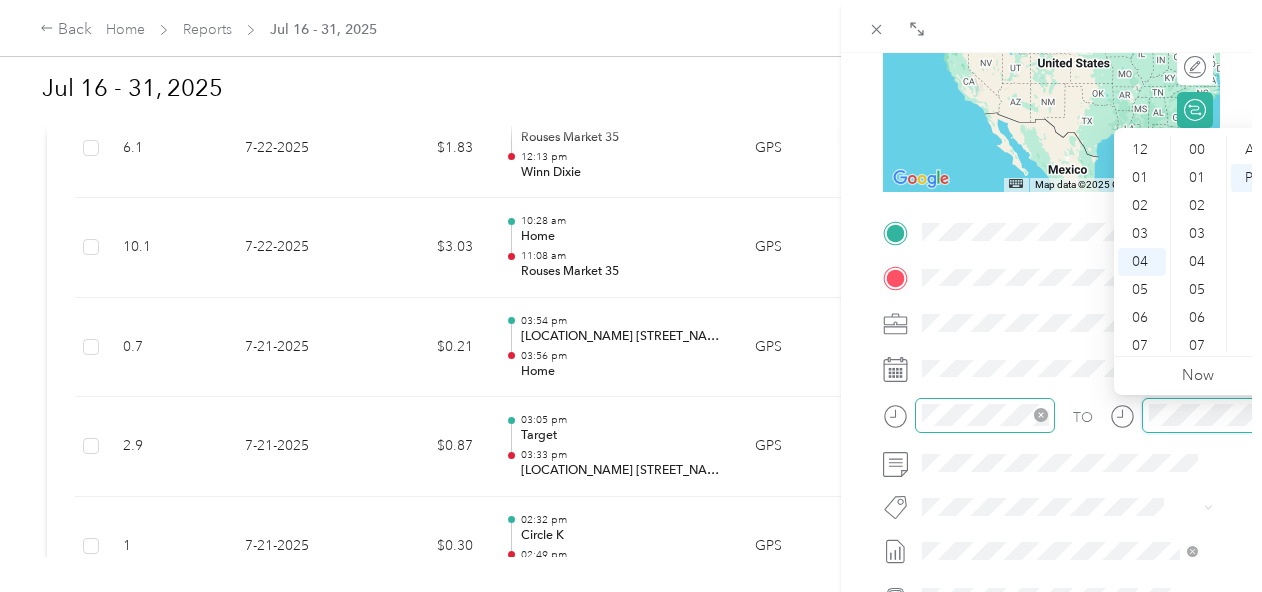 scroll, scrollTop: 112, scrollLeft: 0, axis: vertical 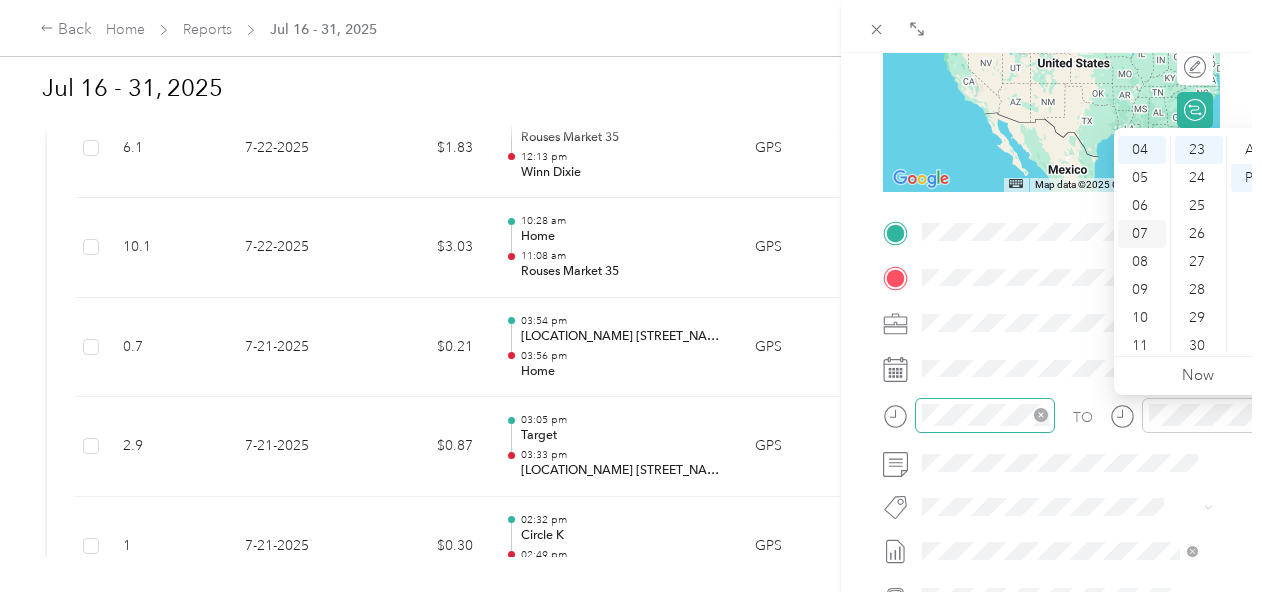click on "07" at bounding box center [1142, 234] 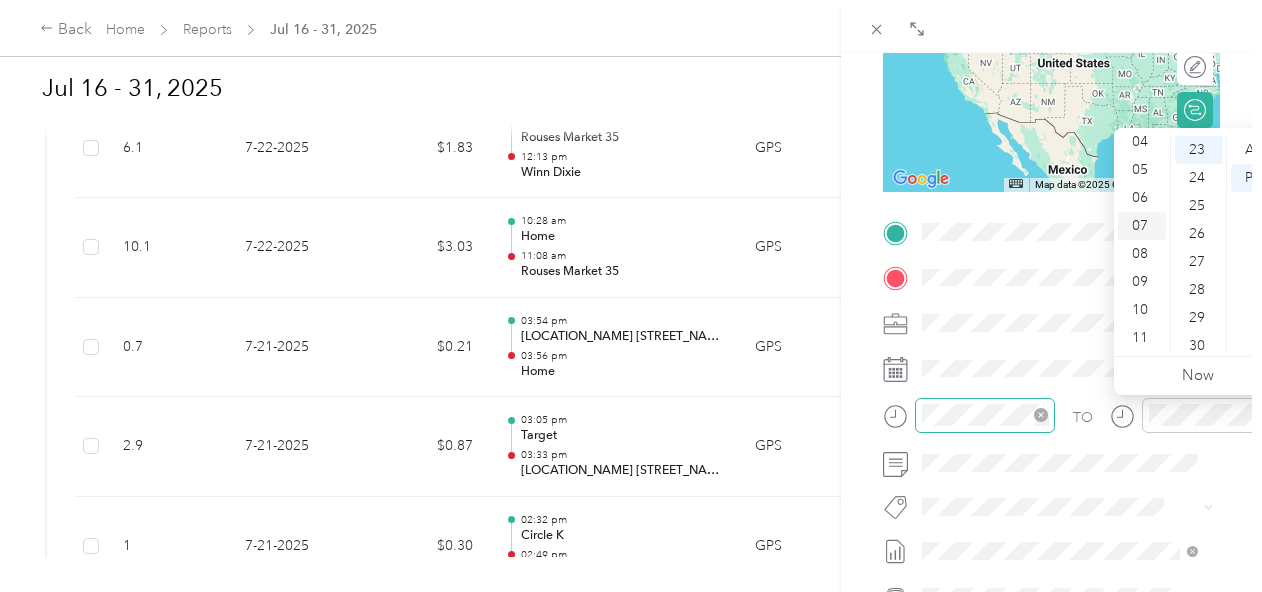 click on "07" at bounding box center (1142, 226) 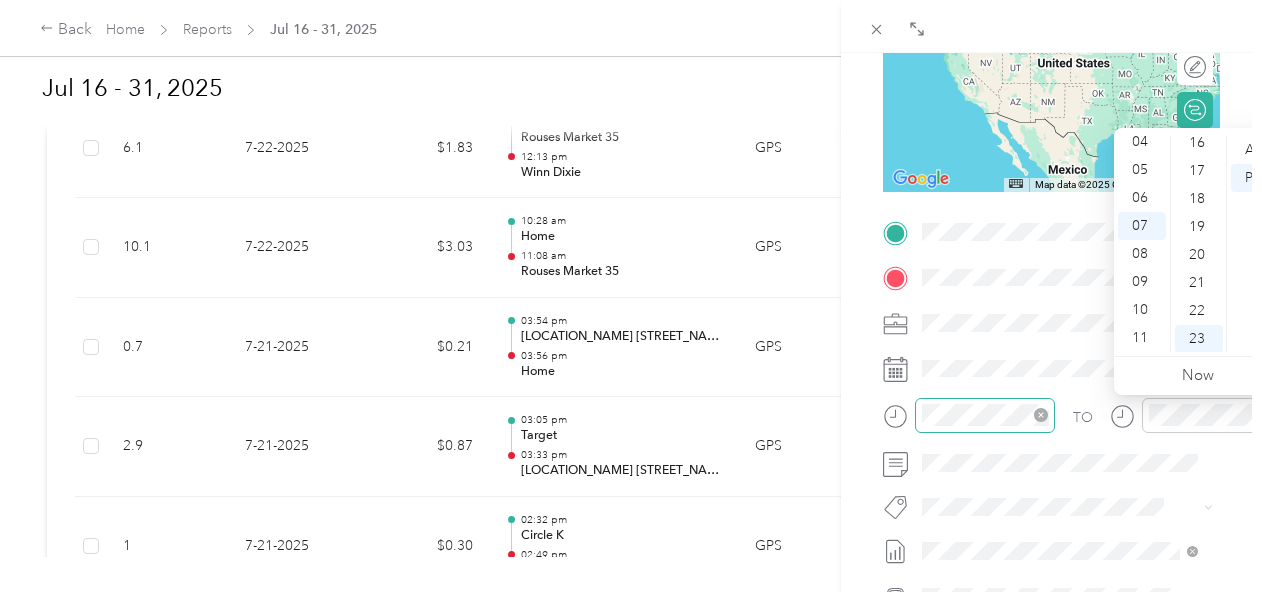scroll, scrollTop: 16, scrollLeft: 0, axis: vertical 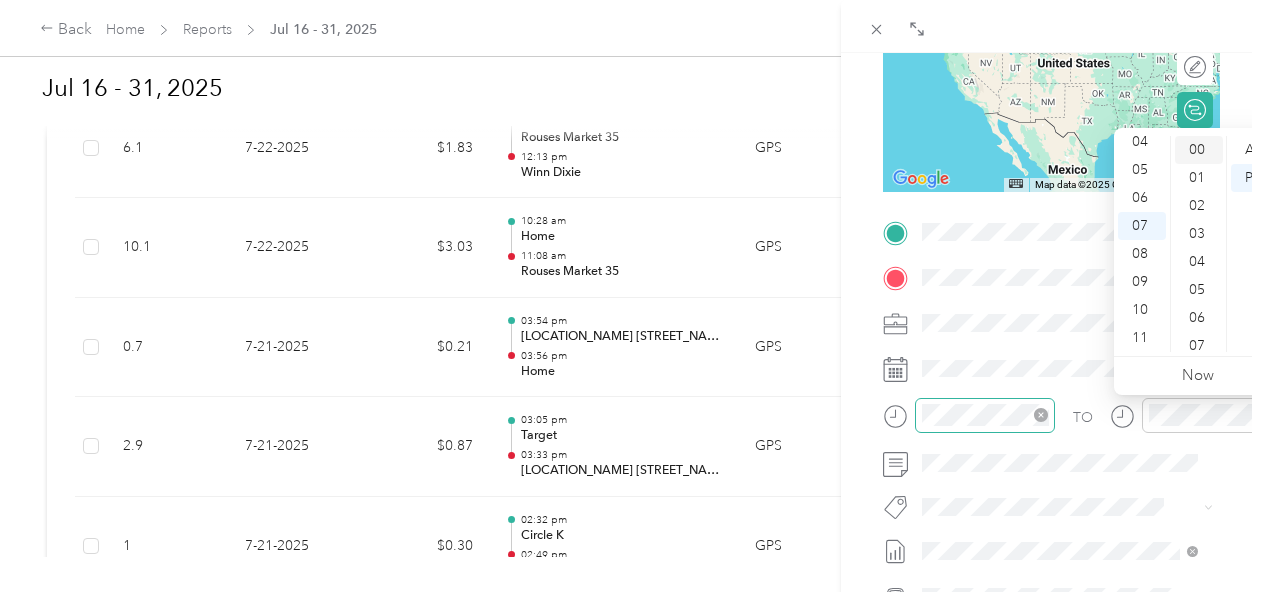 click on "00" at bounding box center [1199, 150] 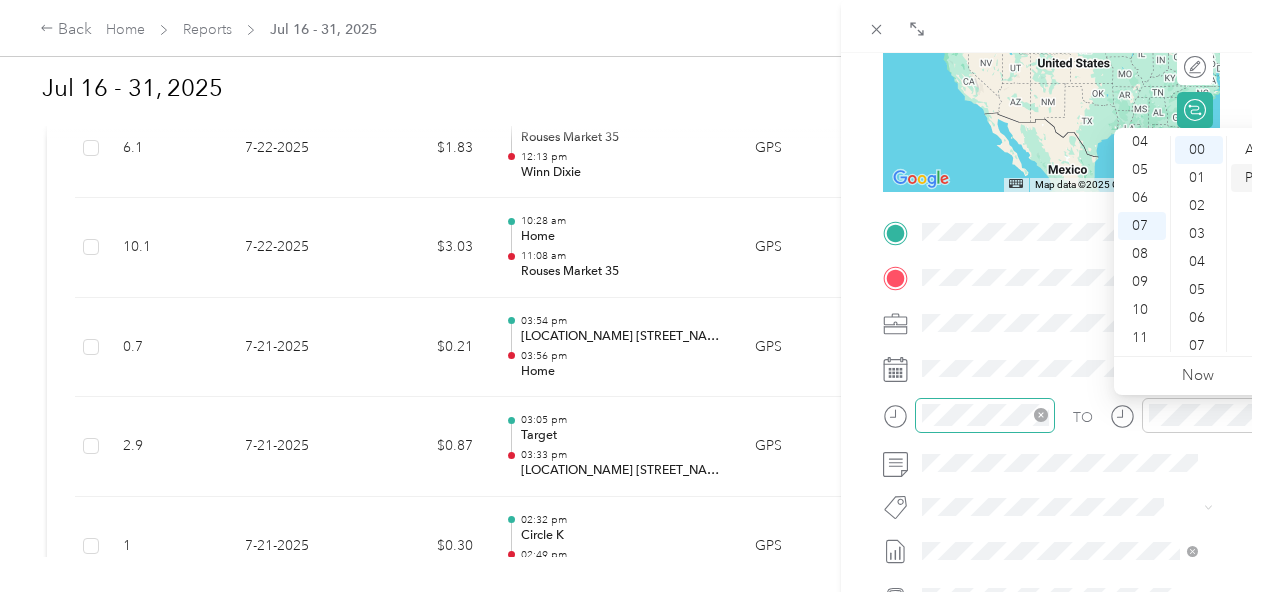 click on "PM" at bounding box center [1255, 178] 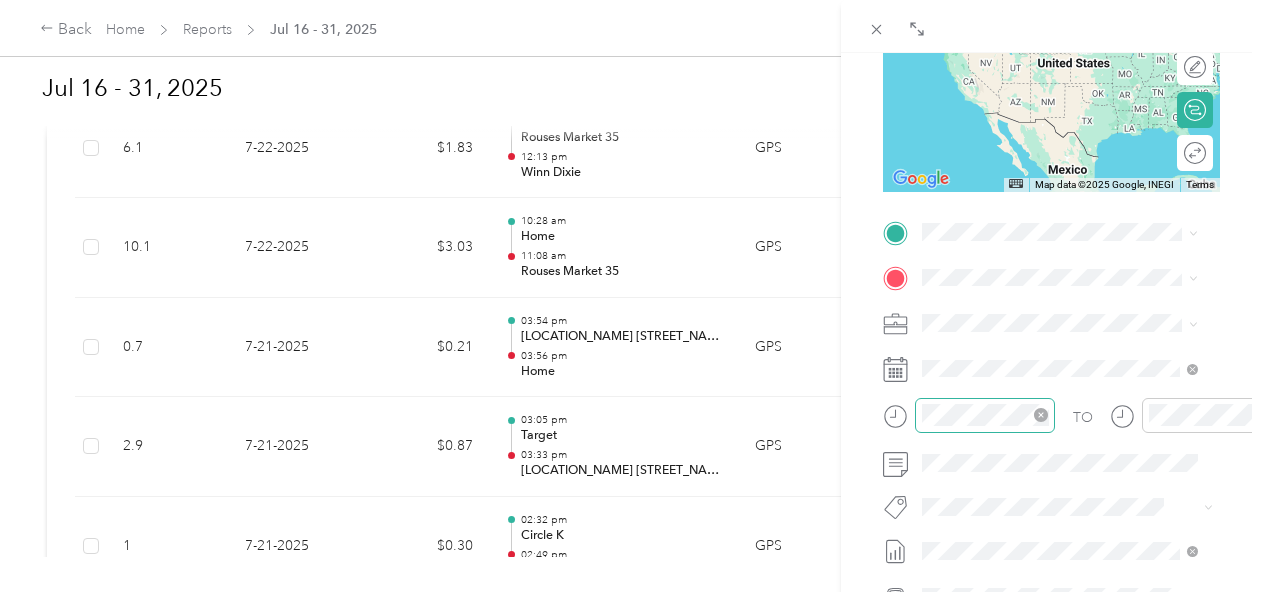 click at bounding box center [1196, 422] 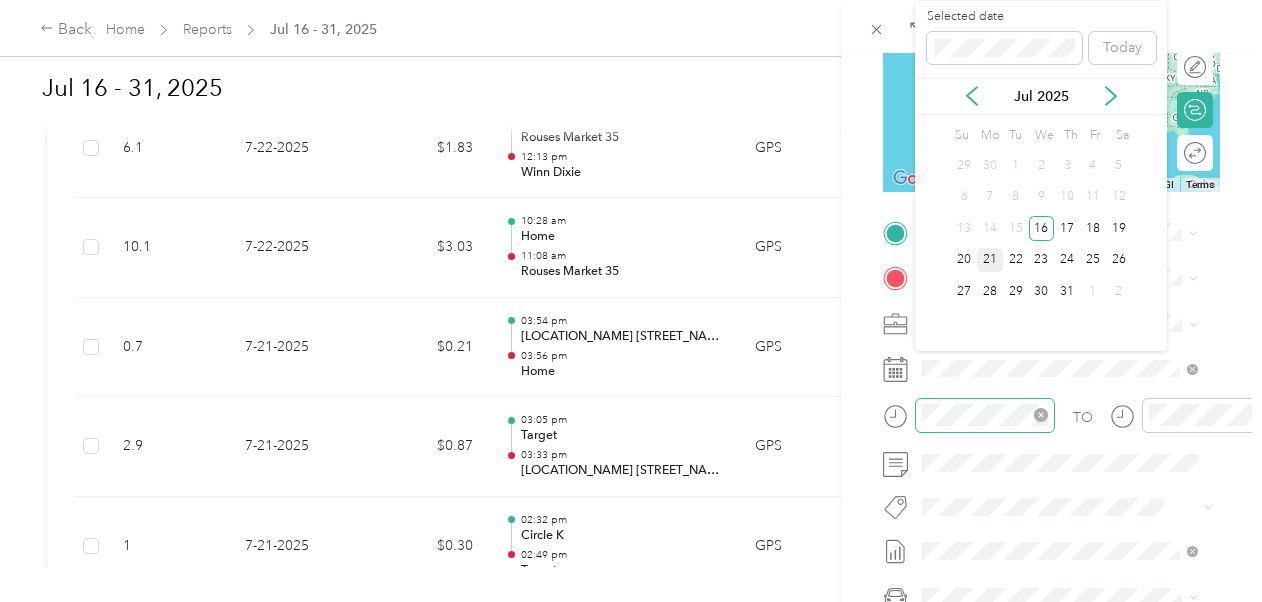 click on "21" at bounding box center [990, 260] 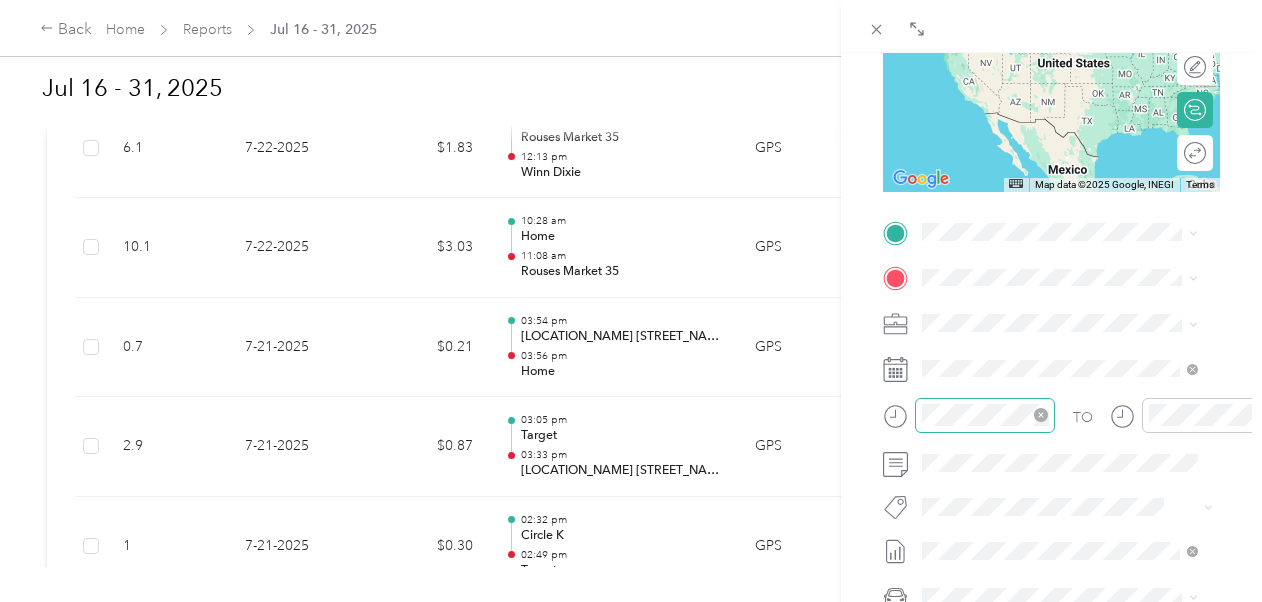click on "[NUMBER] [STREET_NAME] [STREET_NAME], [CITY]" at bounding box center [1075, 319] 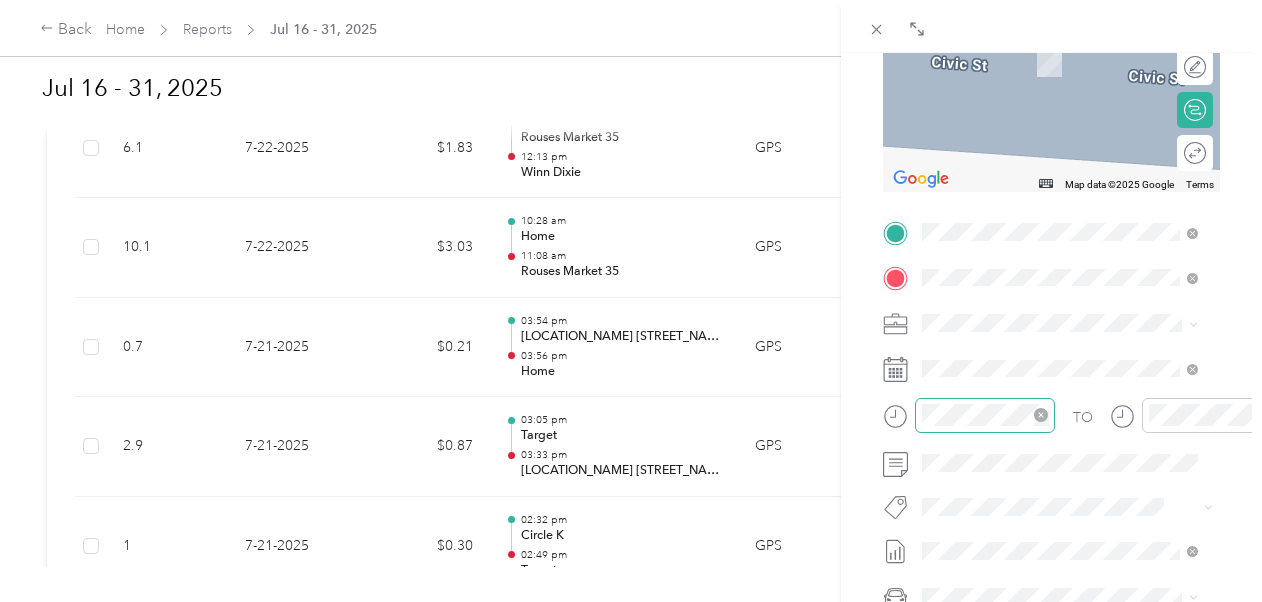 click on "[NUMBER] [HIGHWAY_NUMBER] [HIGHWAY_NAME] [DIRECTION], [POSTAL_CODE], [CITY], [STATE], [COUNTRY]" at bounding box center [1067, 530] 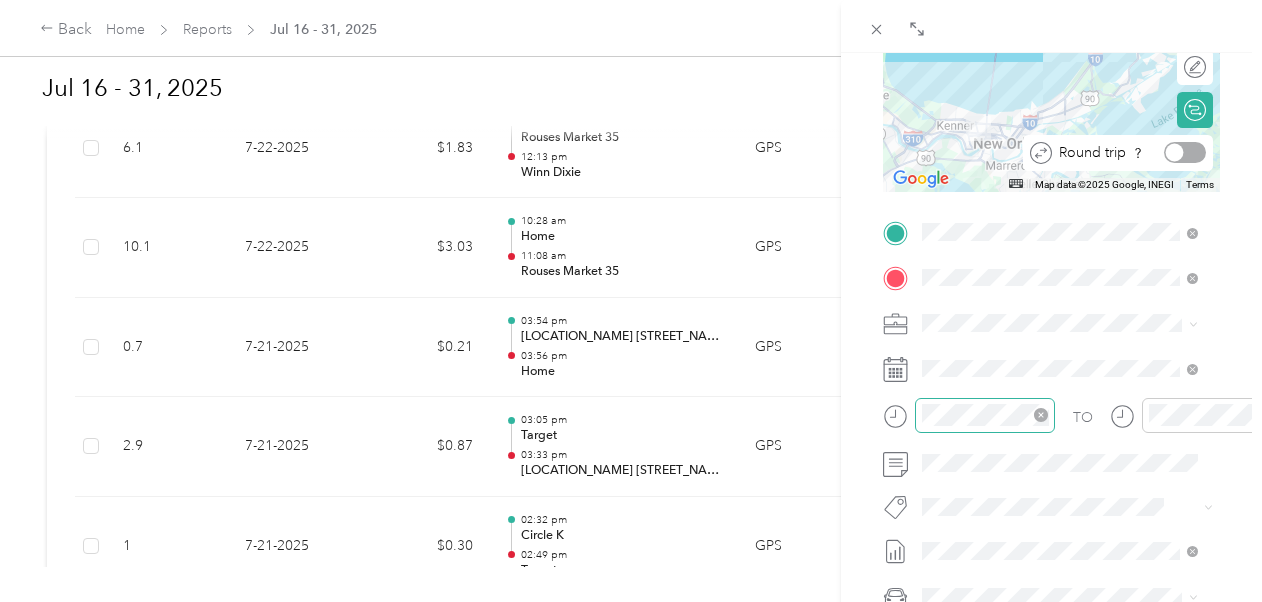 click at bounding box center (1185, 152) 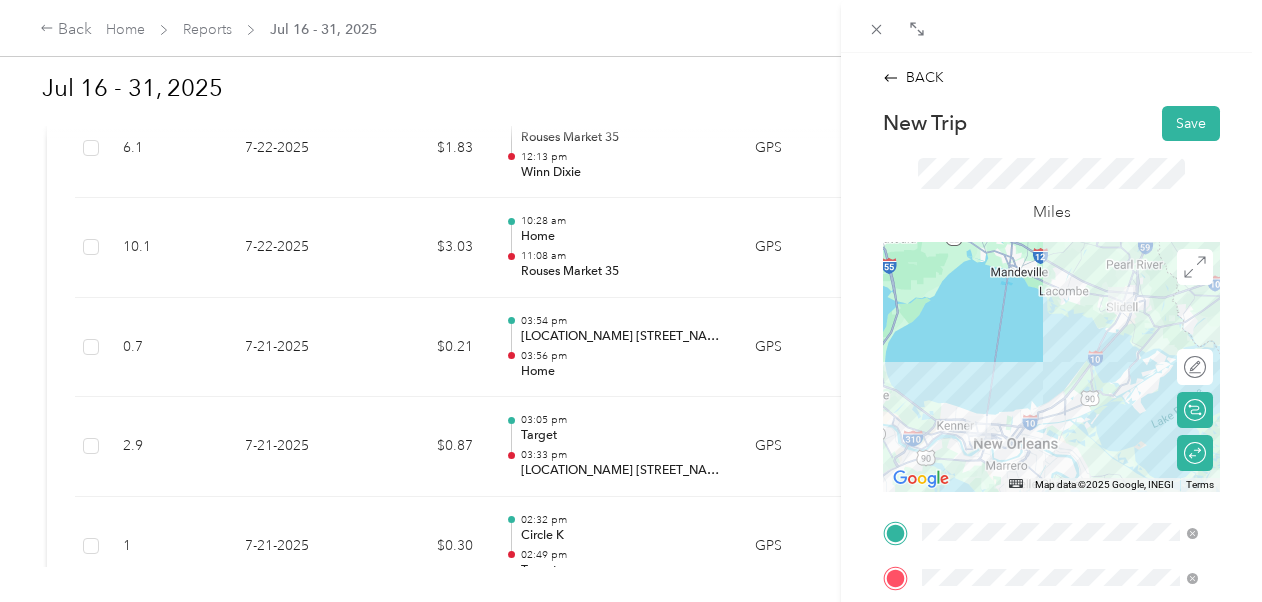 scroll, scrollTop: 0, scrollLeft: 0, axis: both 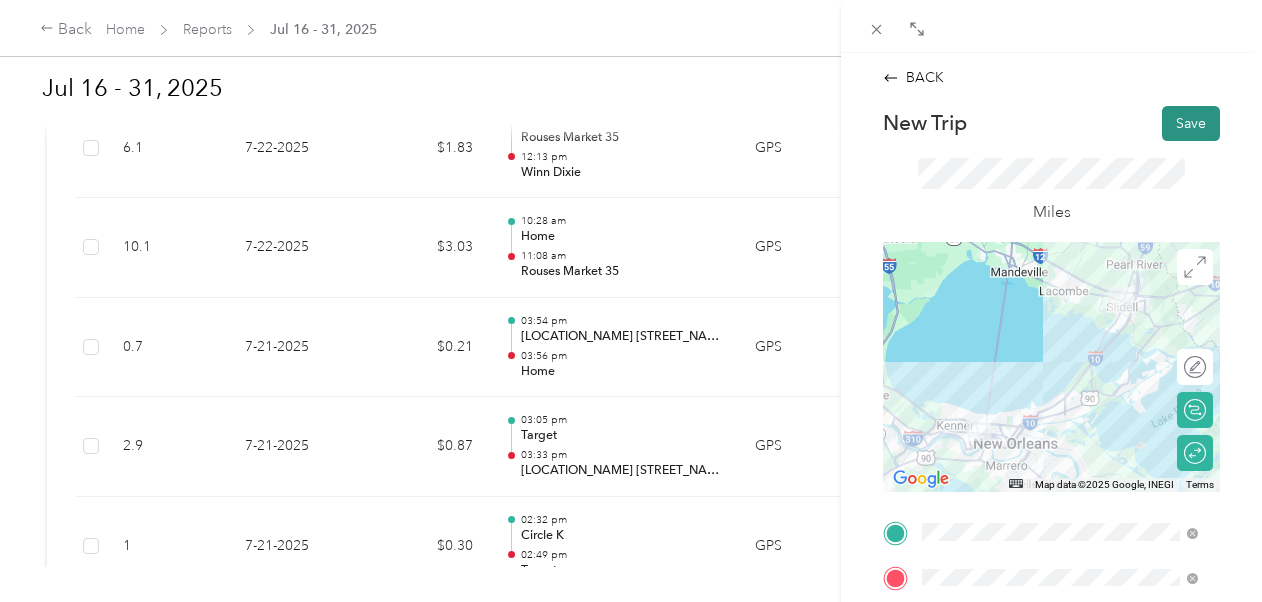click on "Save" at bounding box center [1191, 123] 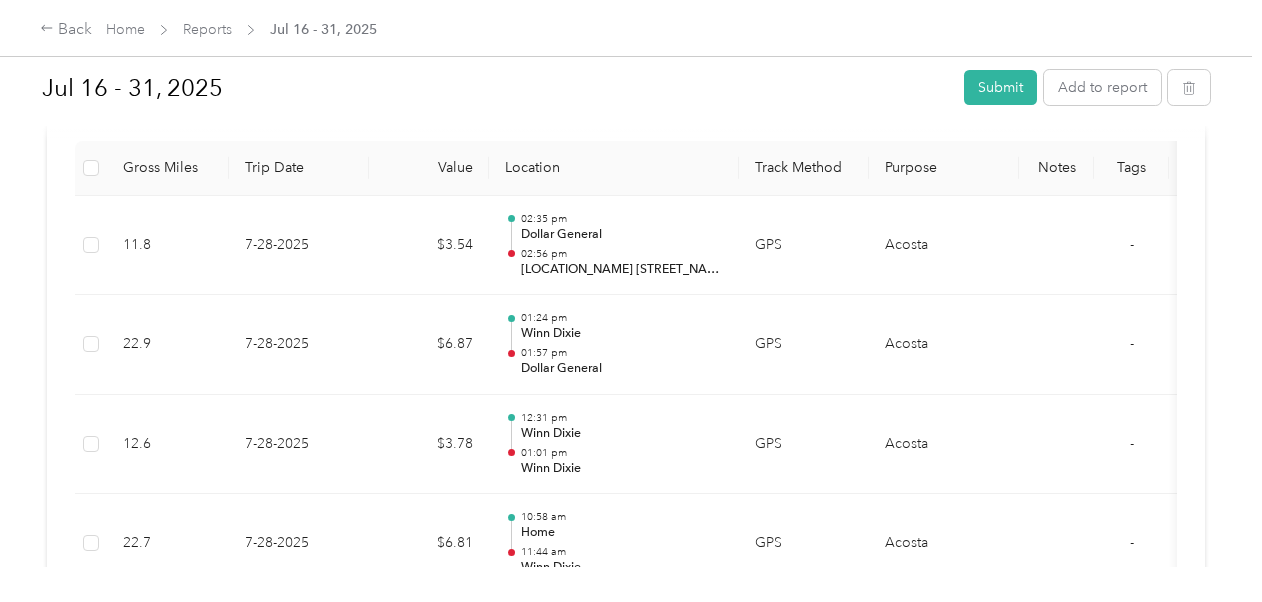 scroll, scrollTop: 400, scrollLeft: 0, axis: vertical 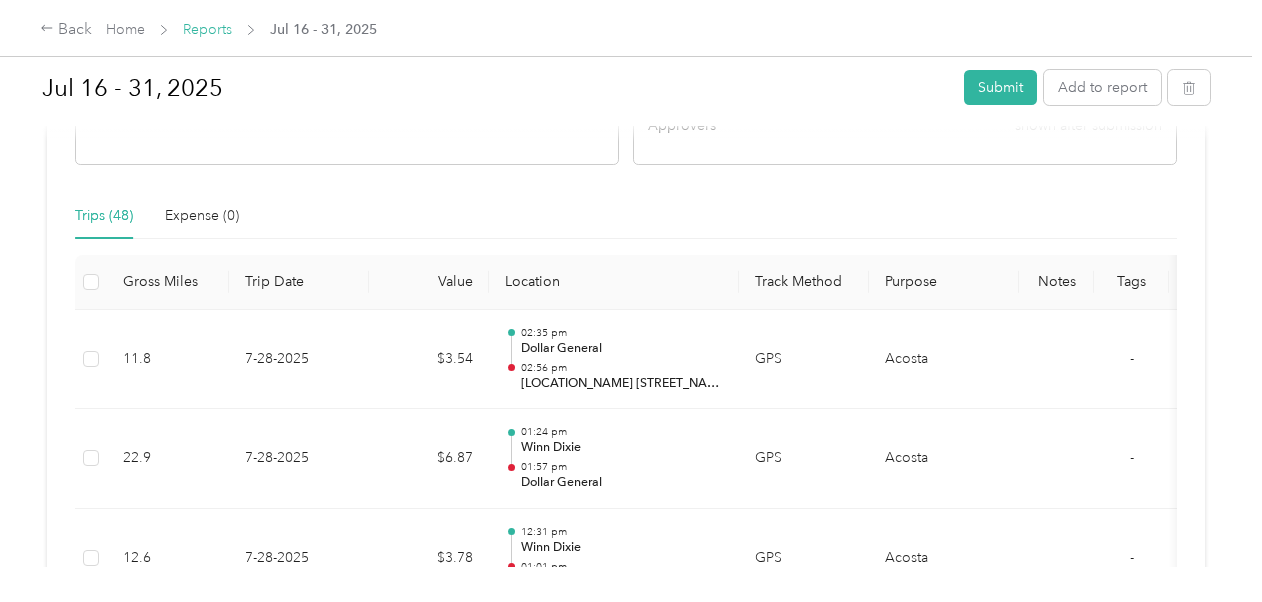 click on "Reports" at bounding box center (207, 29) 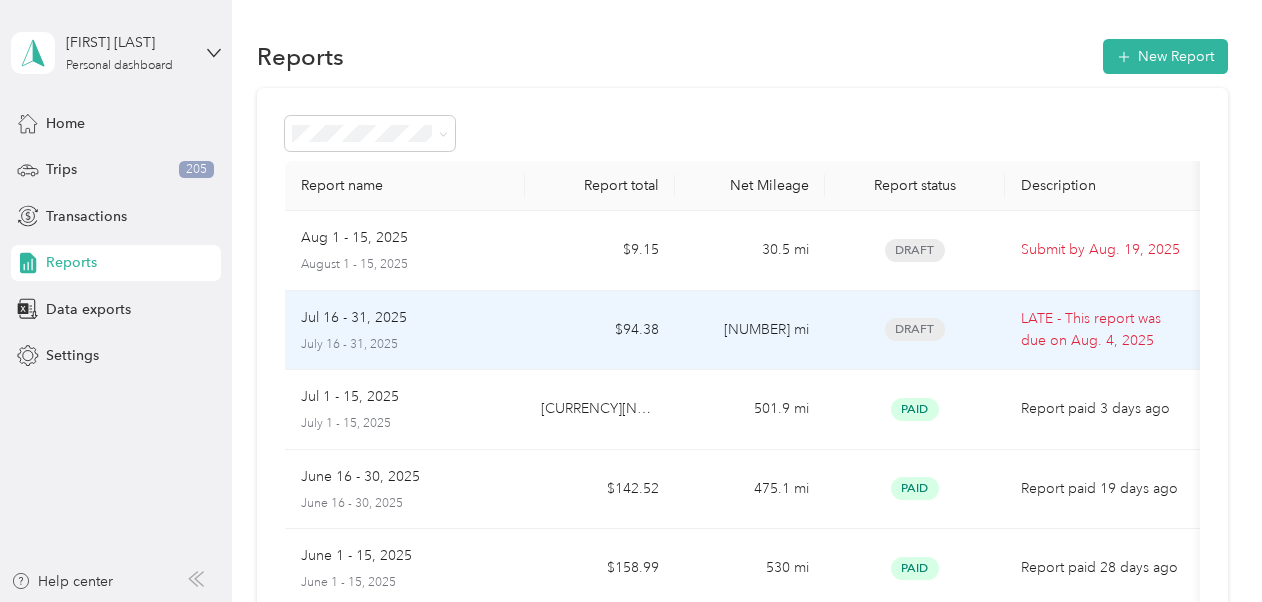 click on "Jul 16 - 31, 2025" at bounding box center (354, 318) 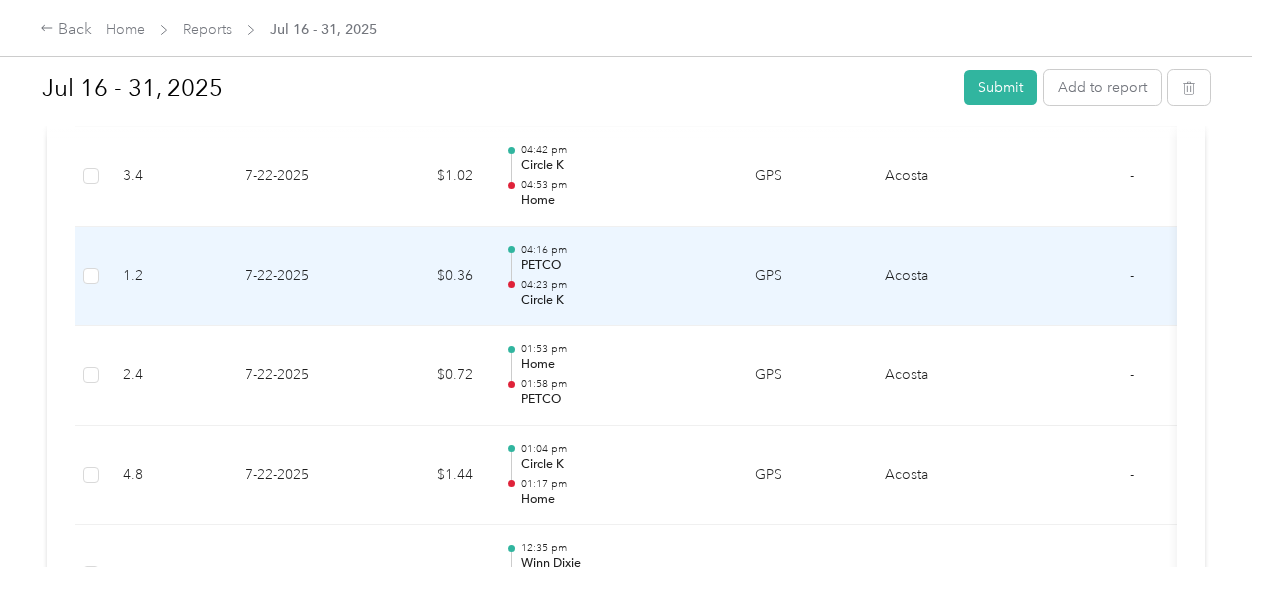 scroll, scrollTop: 2316, scrollLeft: 0, axis: vertical 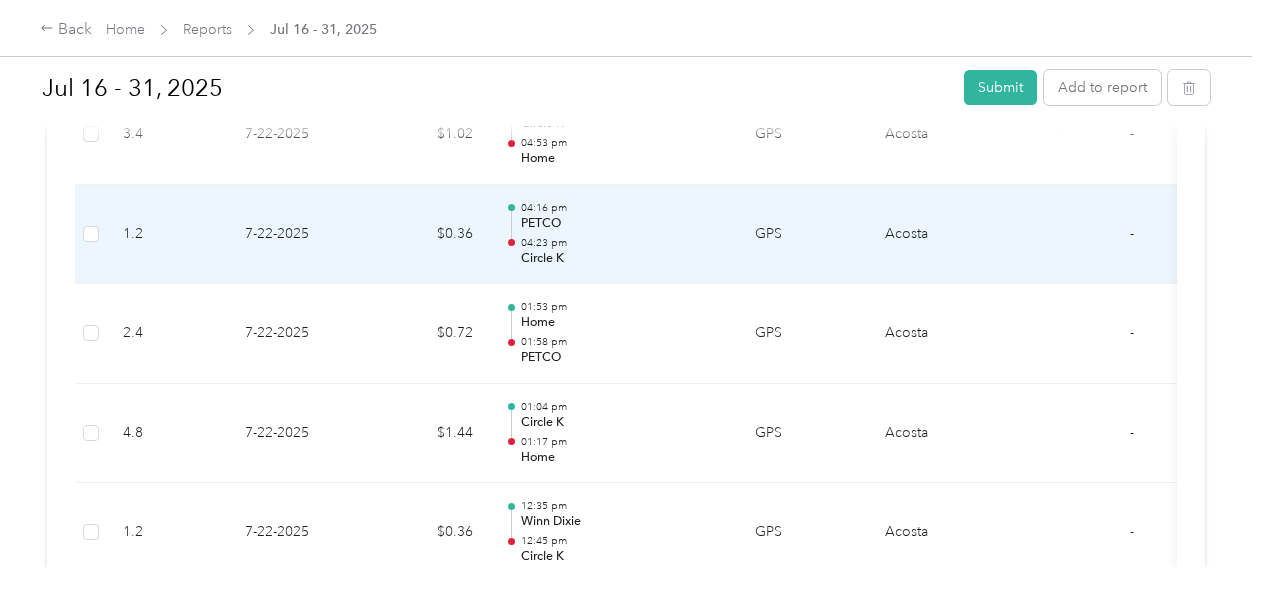 click on "Circle K" at bounding box center [622, 259] 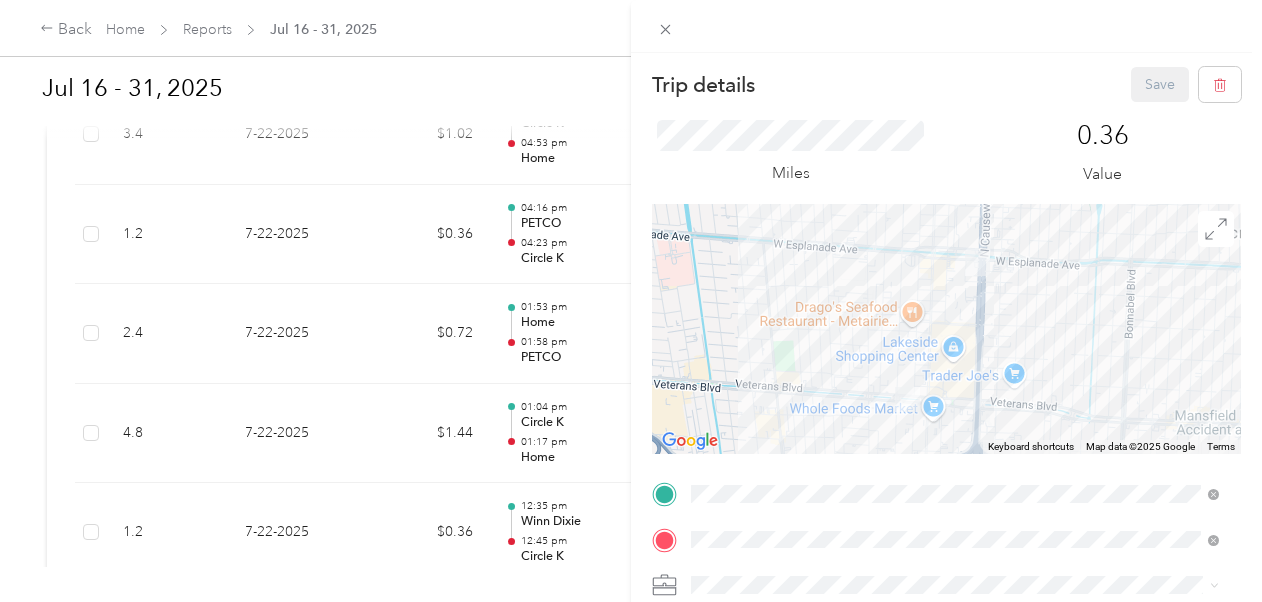 click on "Trip details Save" at bounding box center [946, 84] 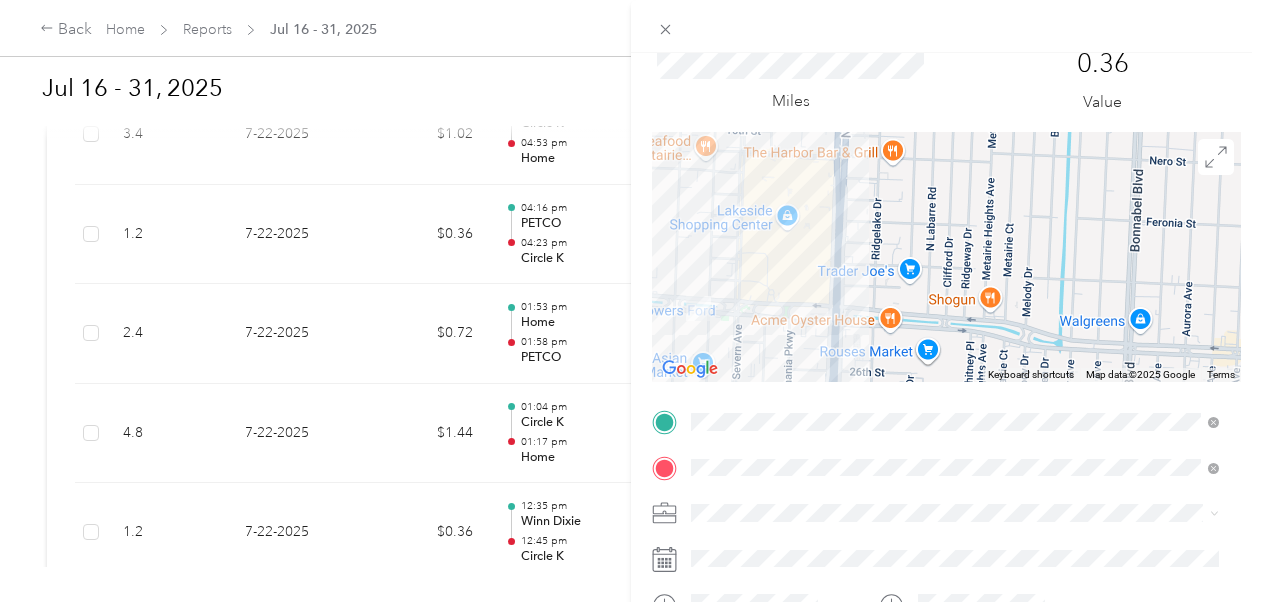 scroll, scrollTop: 0, scrollLeft: 0, axis: both 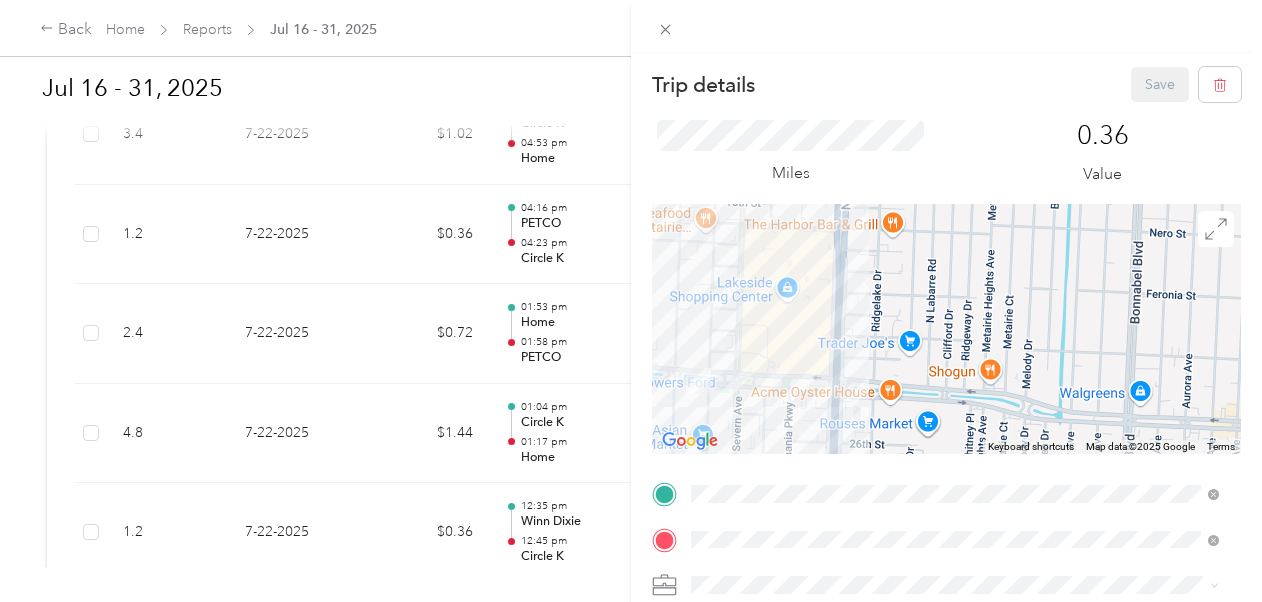 click on "TO Add photo" at bounding box center (946, 719) 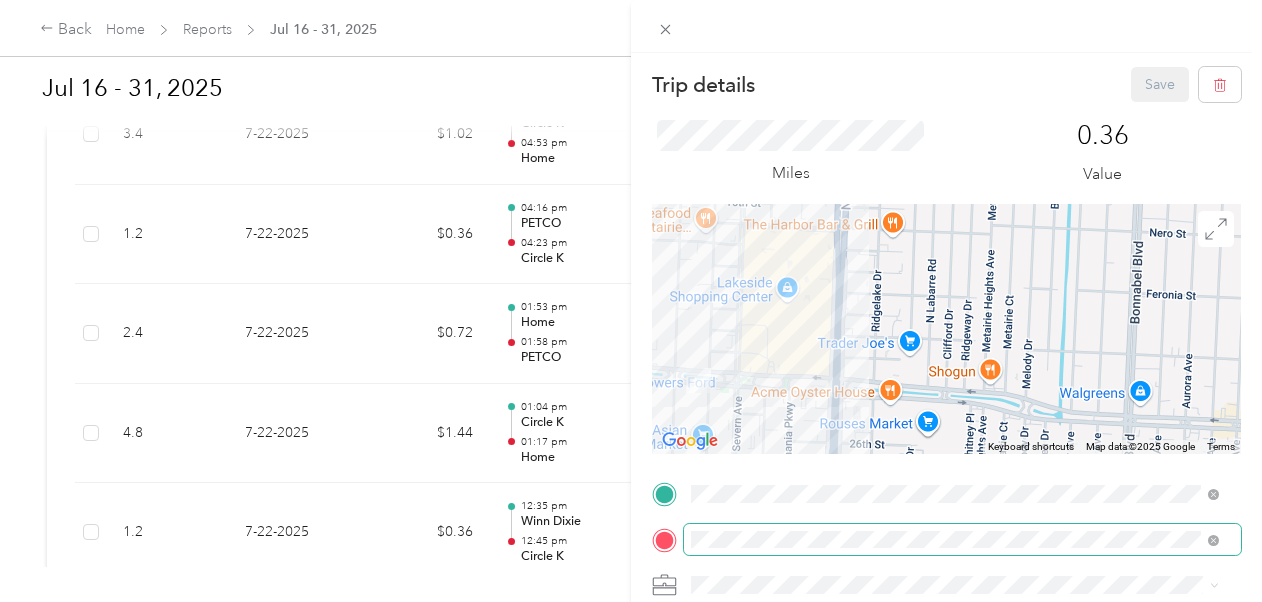 click on "TO Add photo" at bounding box center (946, 719) 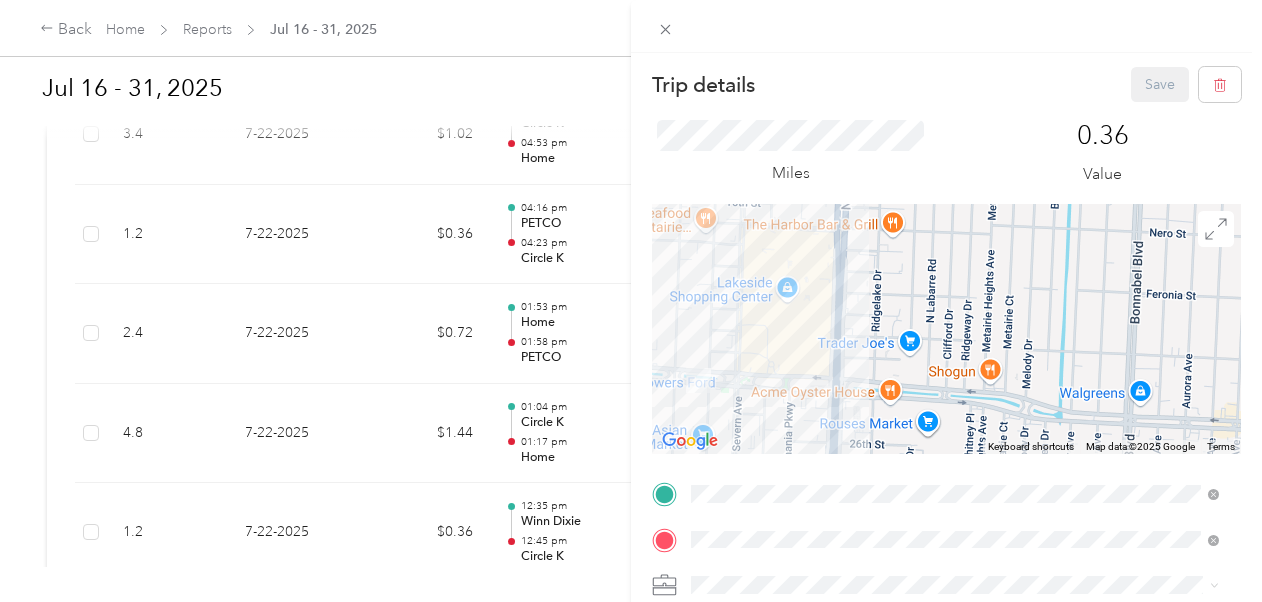 drag, startPoint x: 1091, startPoint y: 552, endPoint x: 1057, endPoint y: 517, distance: 48.79549 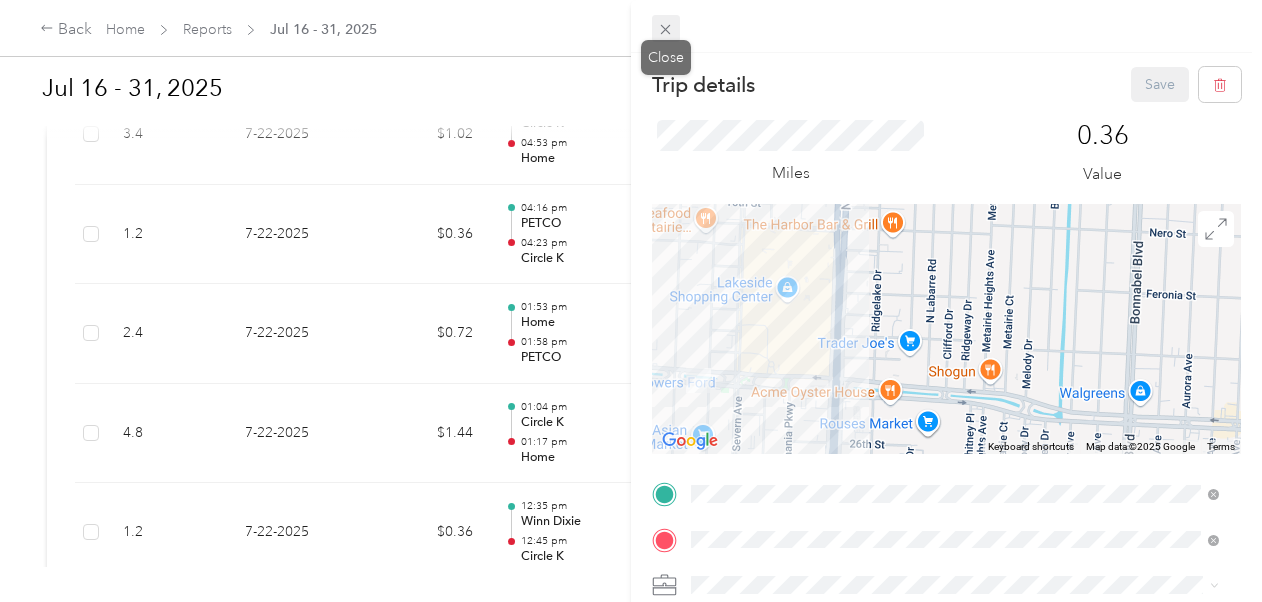 click 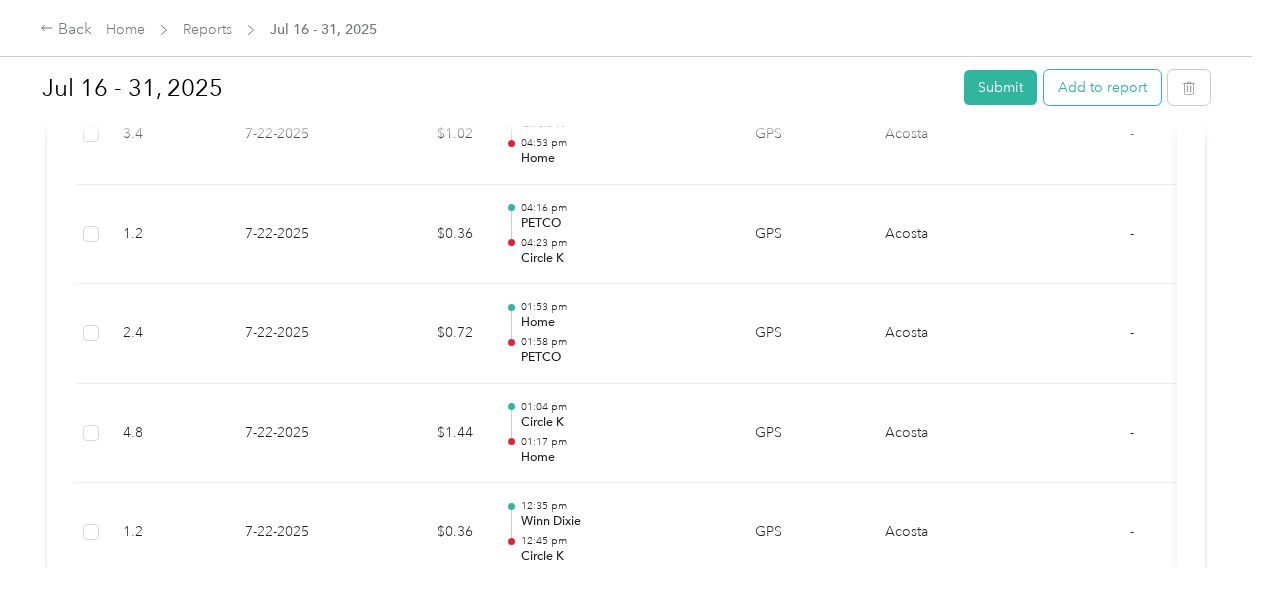 click on "Add to report" at bounding box center [1102, 87] 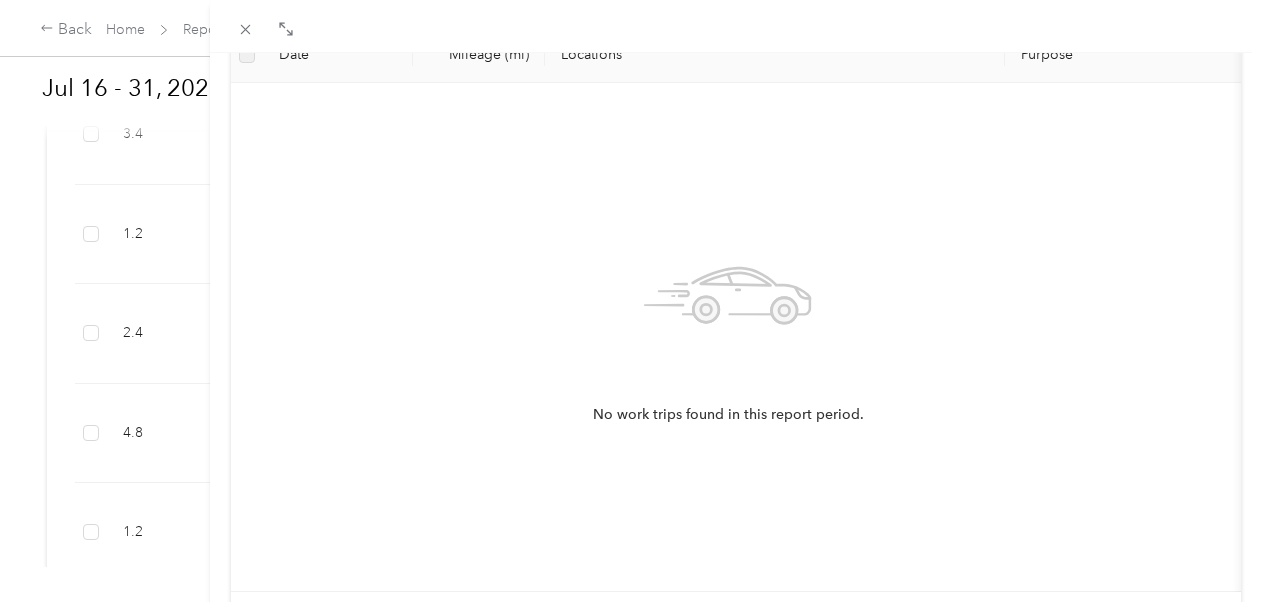 scroll, scrollTop: 0, scrollLeft: 0, axis: both 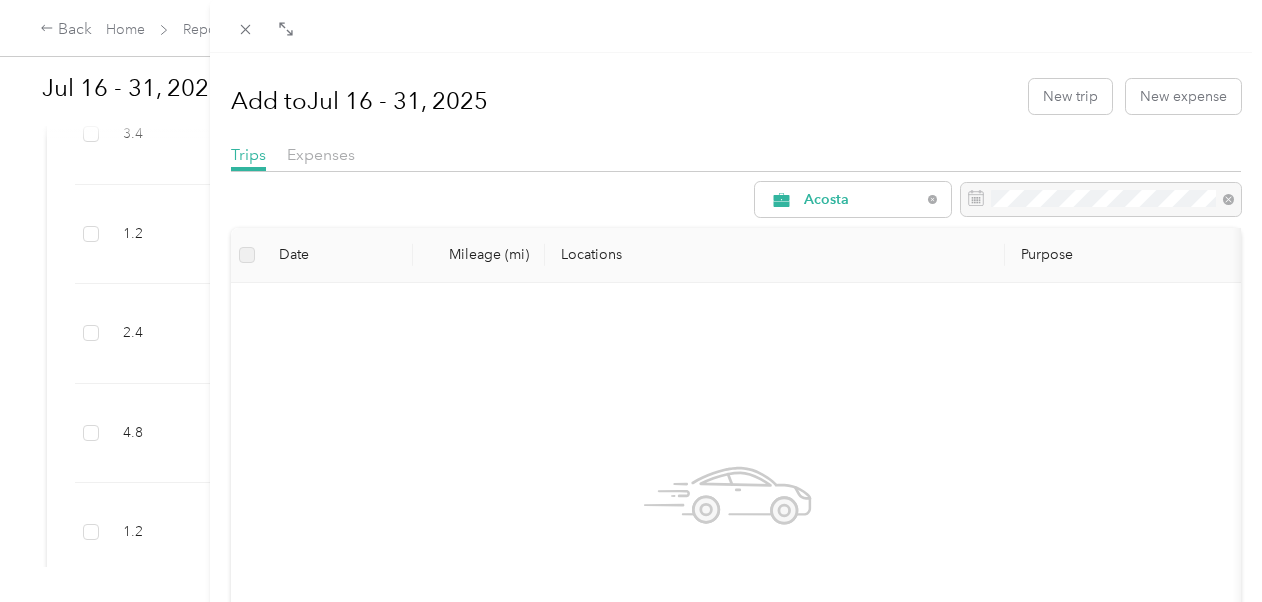 click on "Add to [DATE] [DATE] [CITY] New trip New expense Trips Expenses [COMPANY_NAME] Date Mileage (mi) Locations Purpose           No work trips found in this report period. Load more" at bounding box center [631, 301] 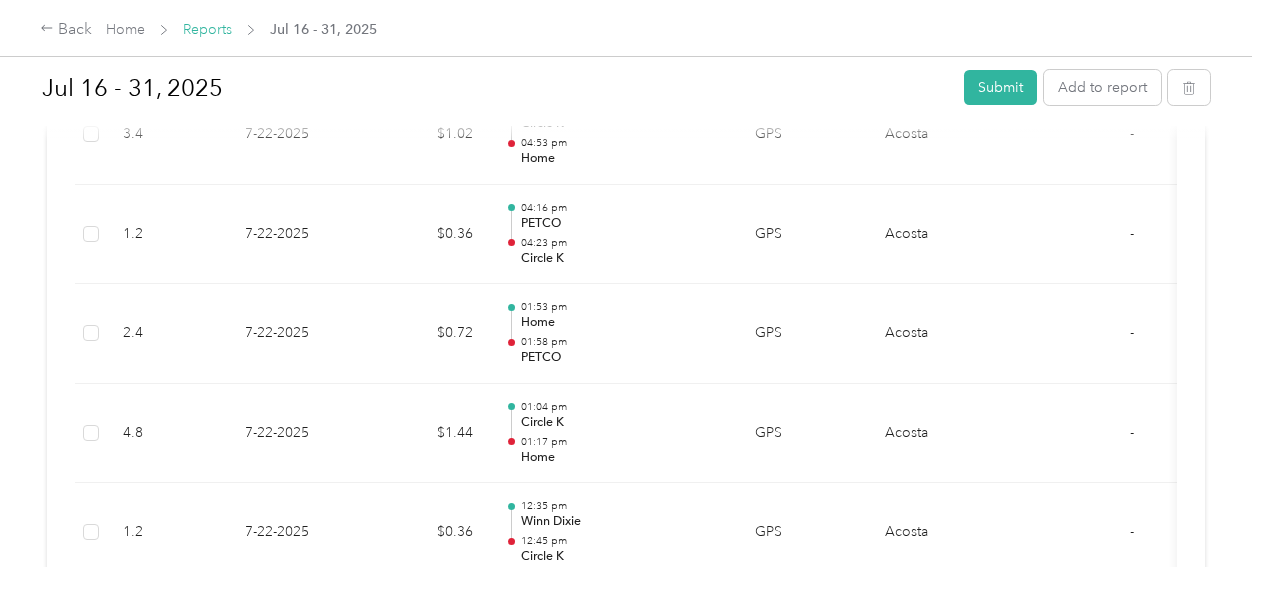 click on "Reports" at bounding box center [207, 29] 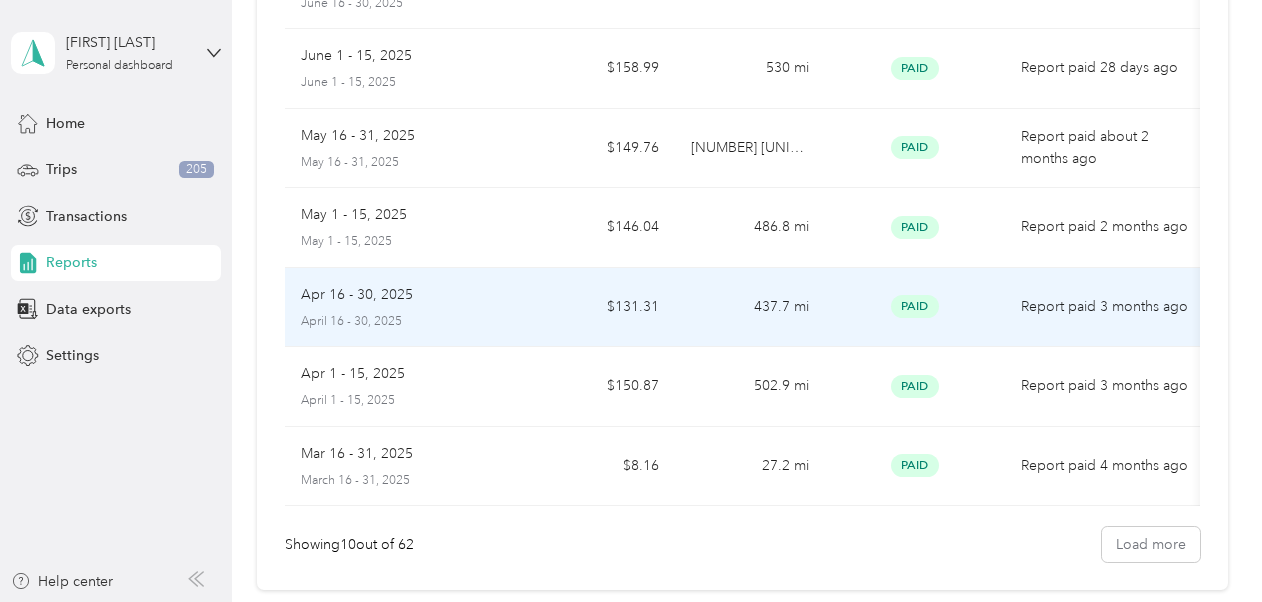 scroll, scrollTop: 0, scrollLeft: 0, axis: both 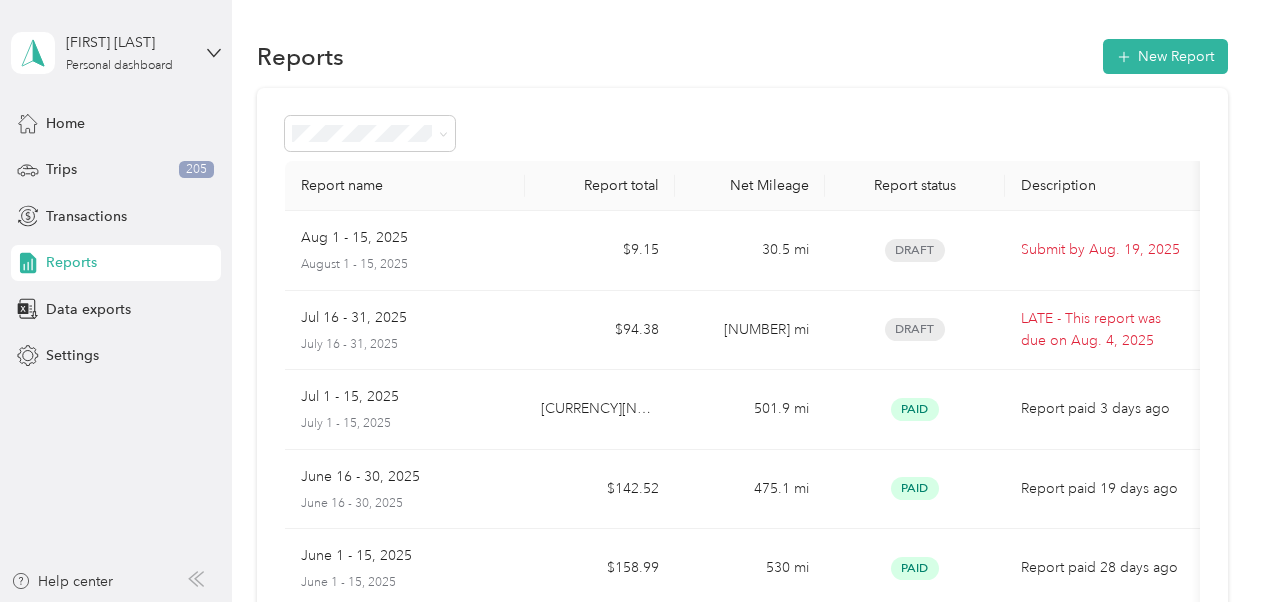click on "Reports" at bounding box center [71, 262] 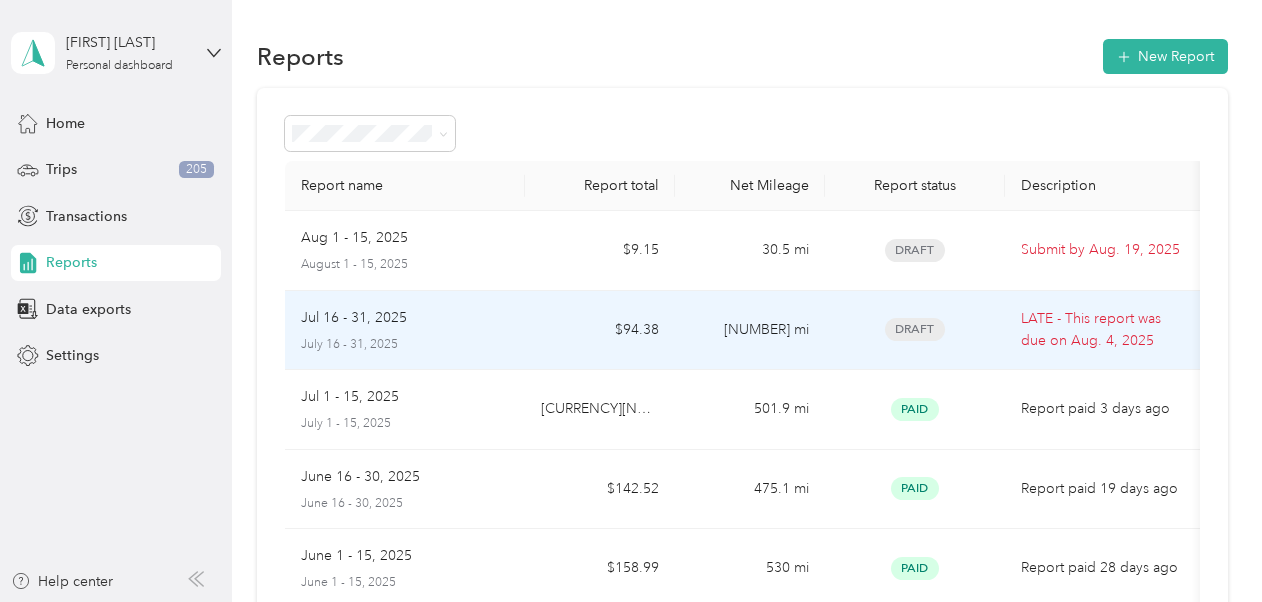 click on "Jul 16 - 31, 2025" at bounding box center (405, 318) 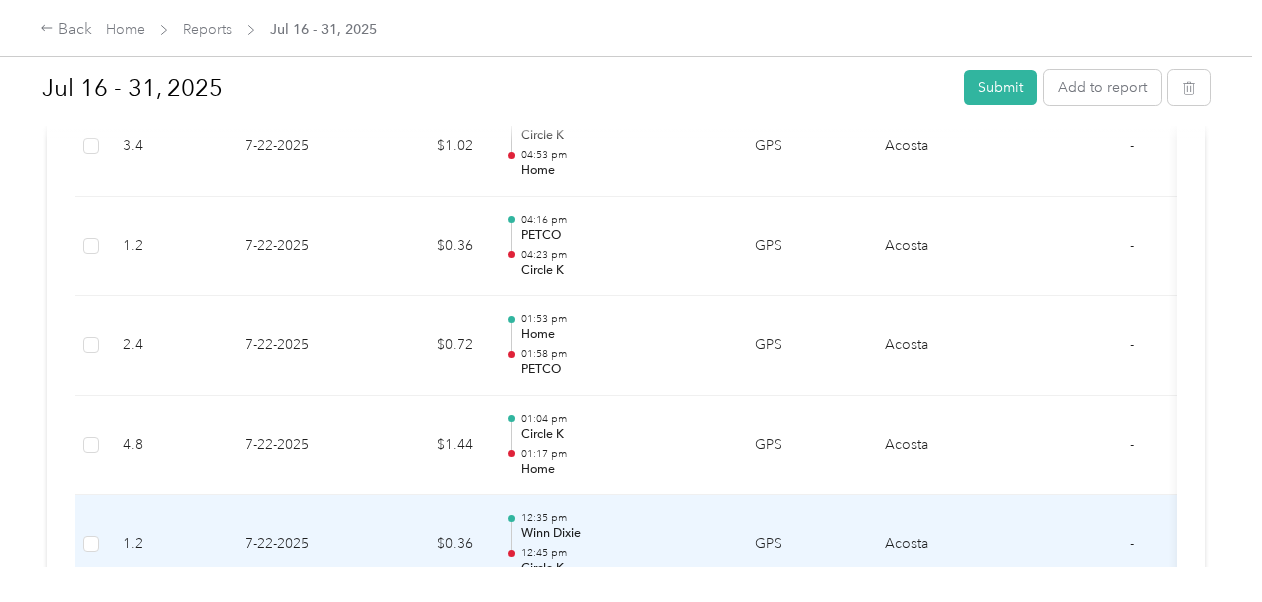 scroll, scrollTop: 2300, scrollLeft: 0, axis: vertical 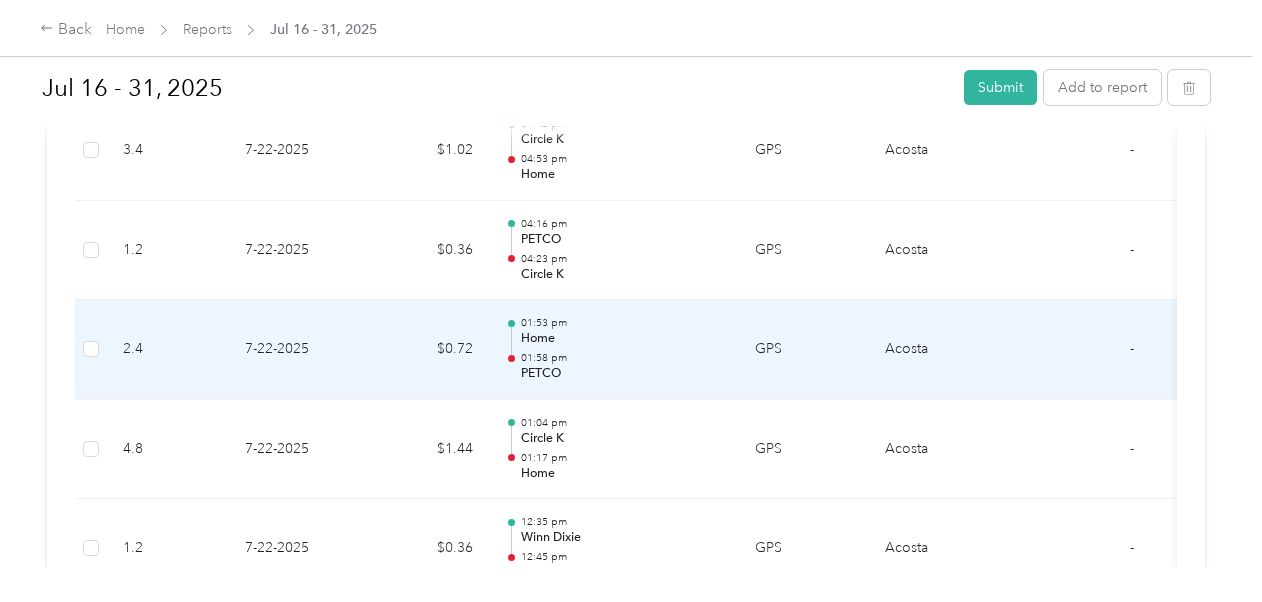 click on "01:58 pm" at bounding box center [622, 358] 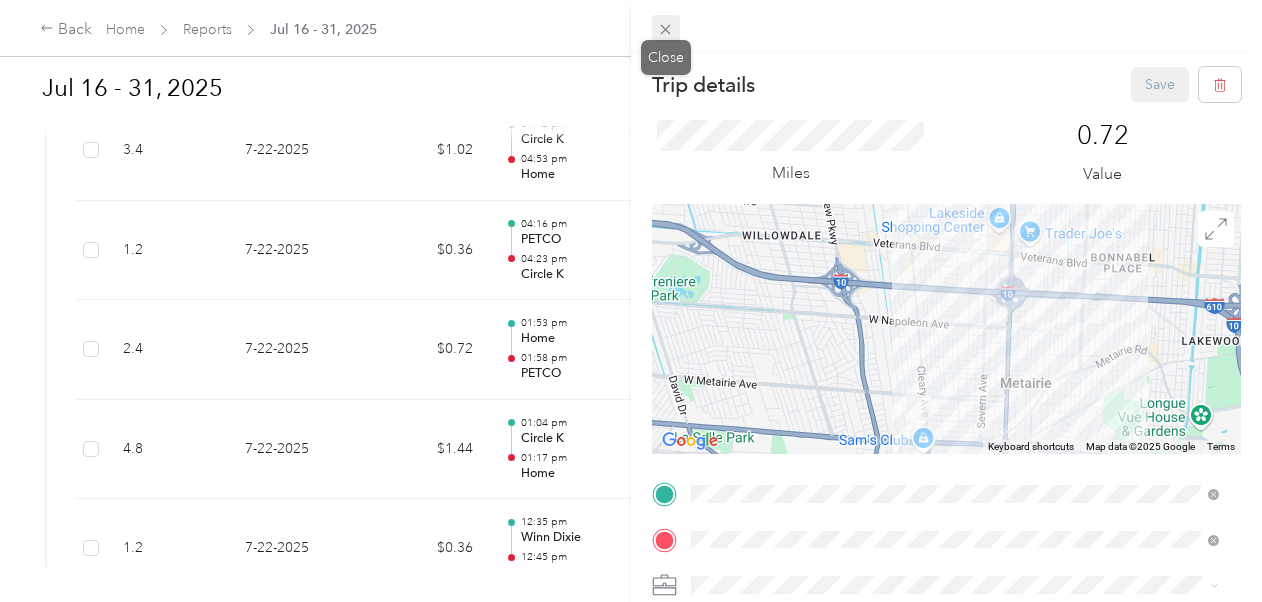 click 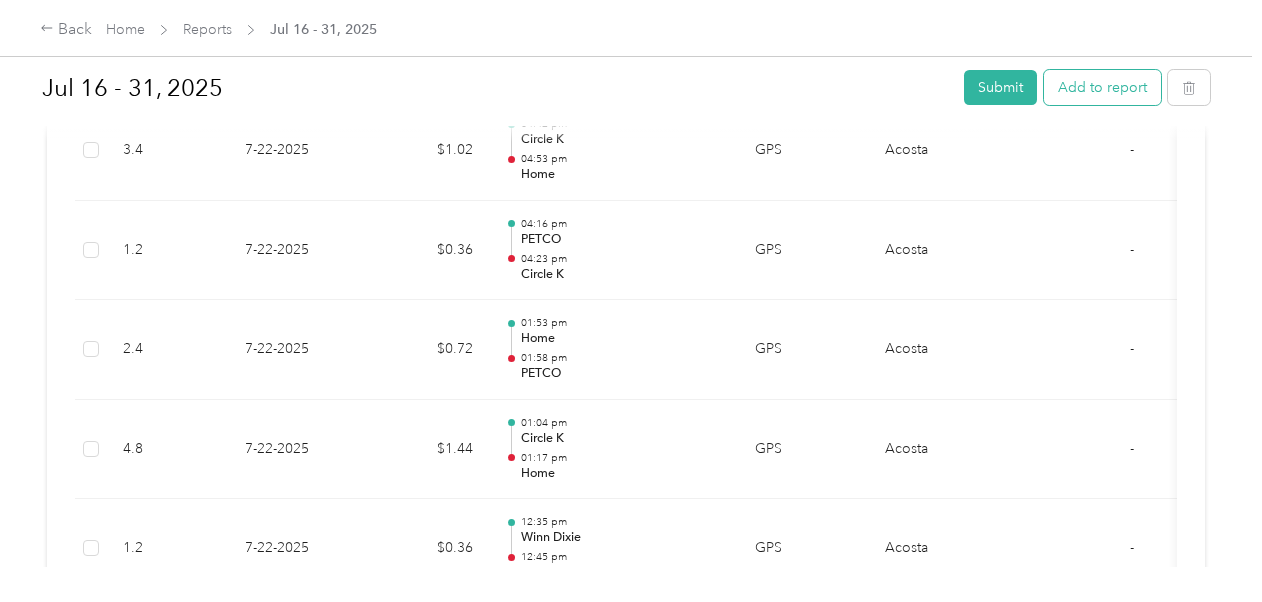 click on "Add to report" at bounding box center (1102, 87) 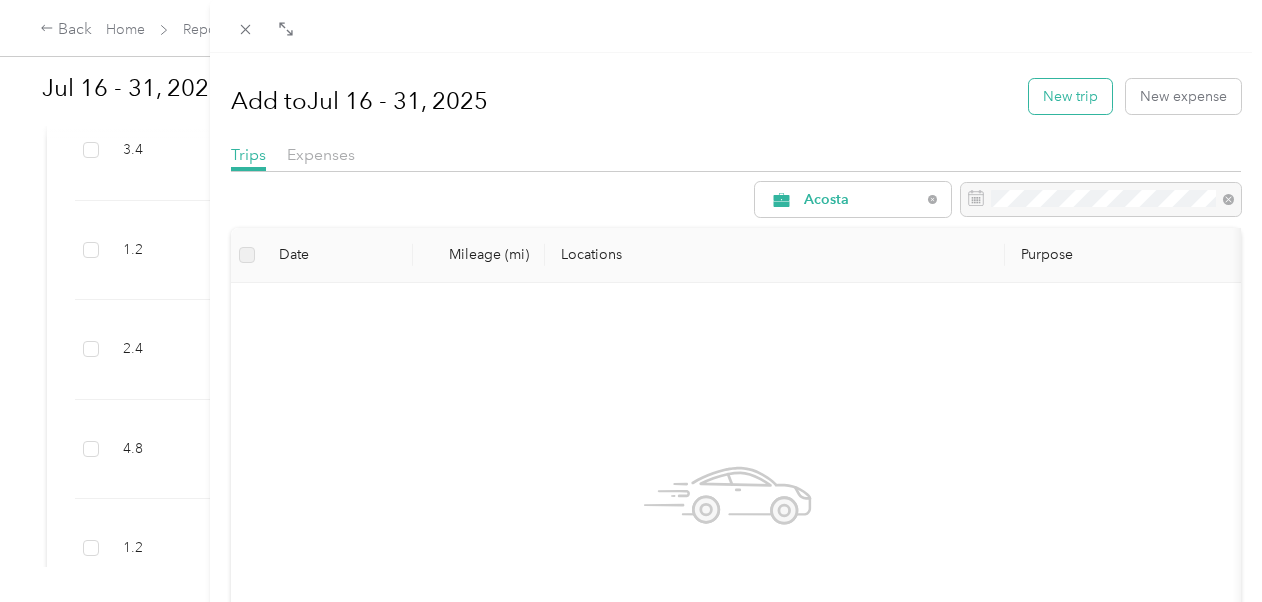 click on "New trip" at bounding box center (1070, 96) 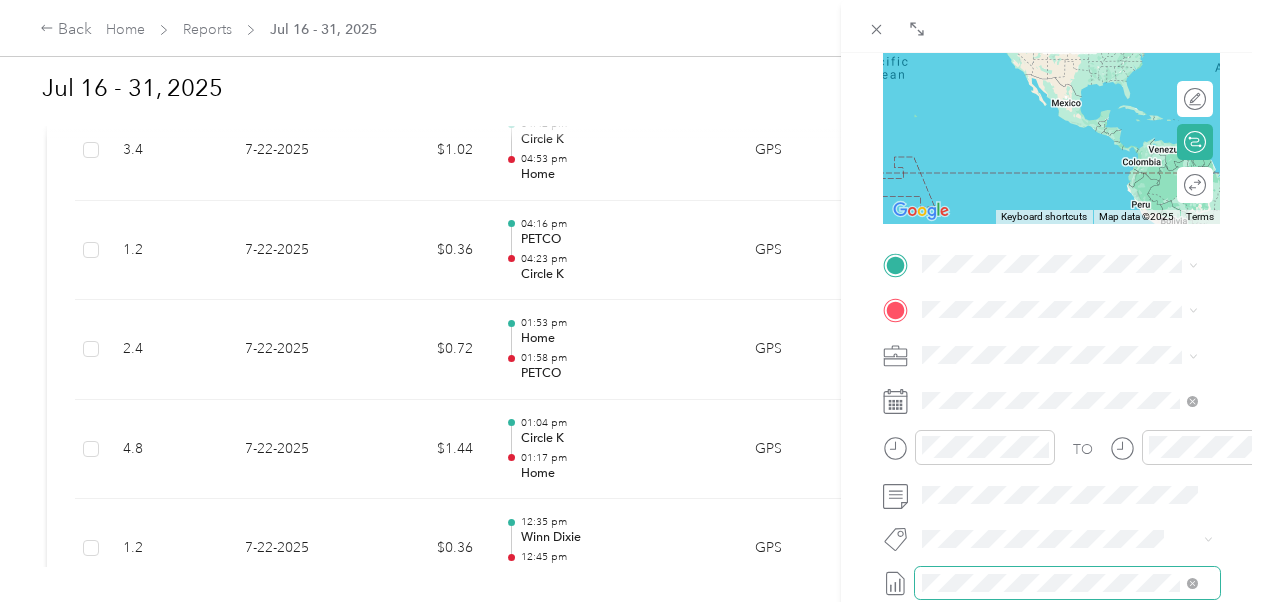 scroll, scrollTop: 400, scrollLeft: 0, axis: vertical 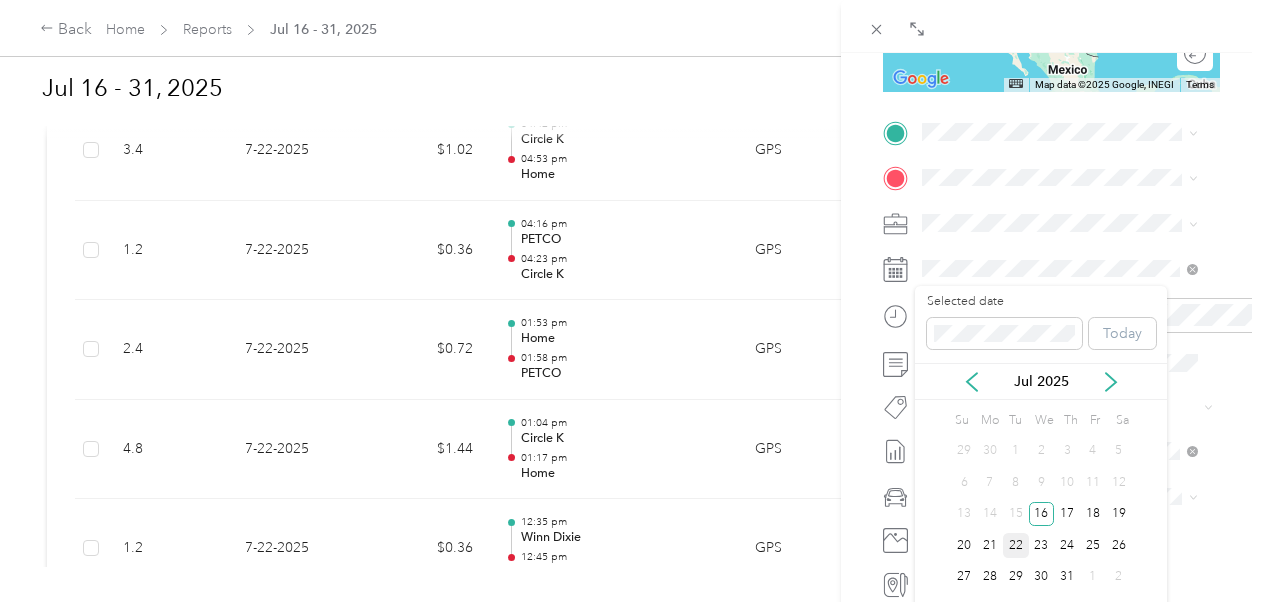 click on "22" at bounding box center [1016, 545] 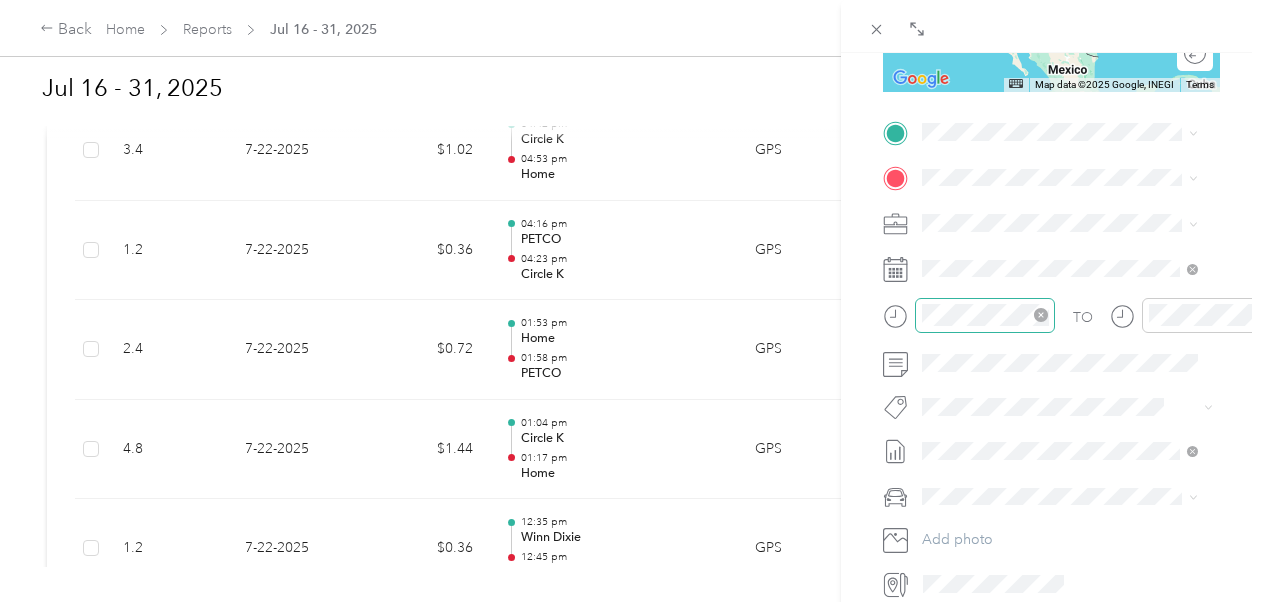 click 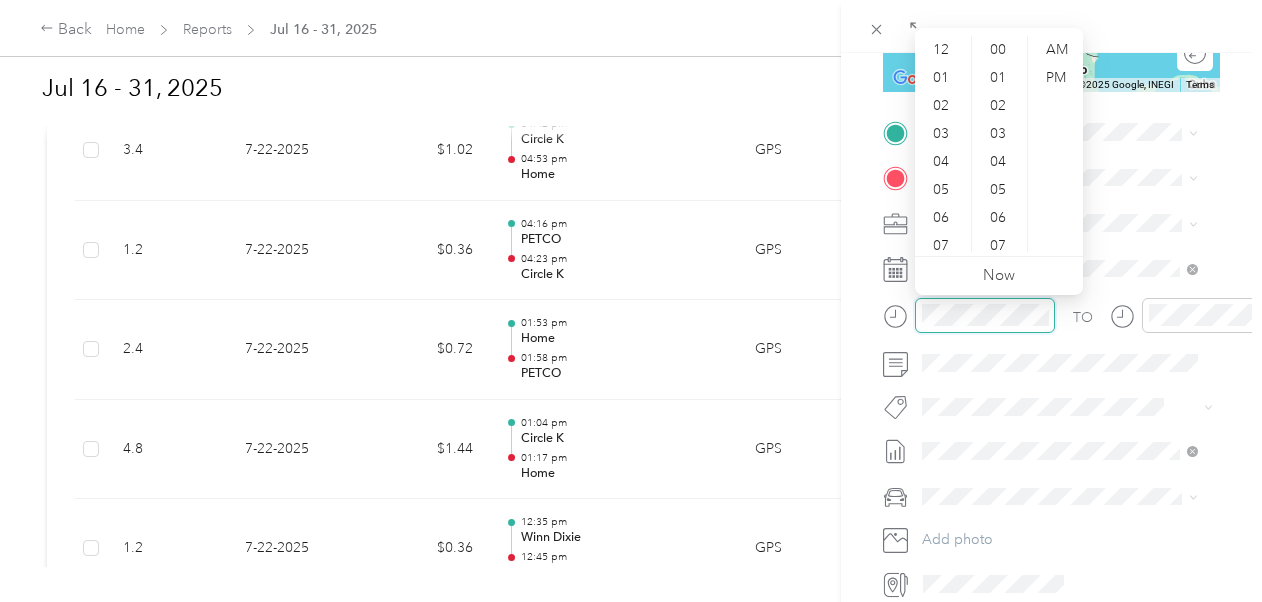 scroll, scrollTop: 756, scrollLeft: 0, axis: vertical 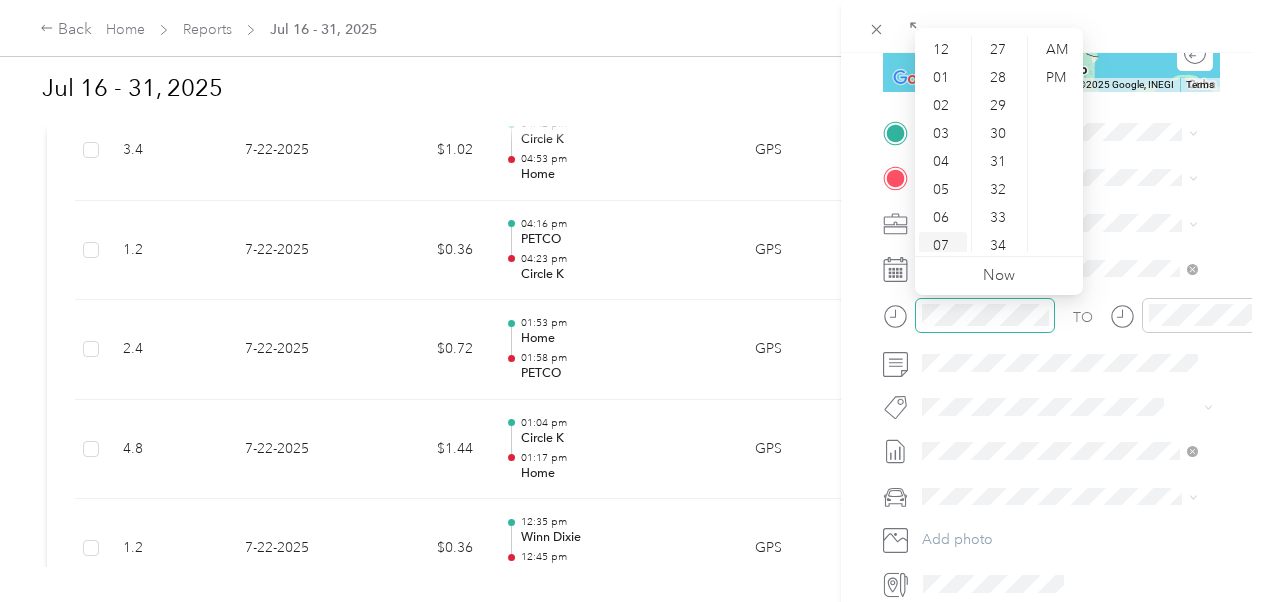 click on "07" at bounding box center [943, 246] 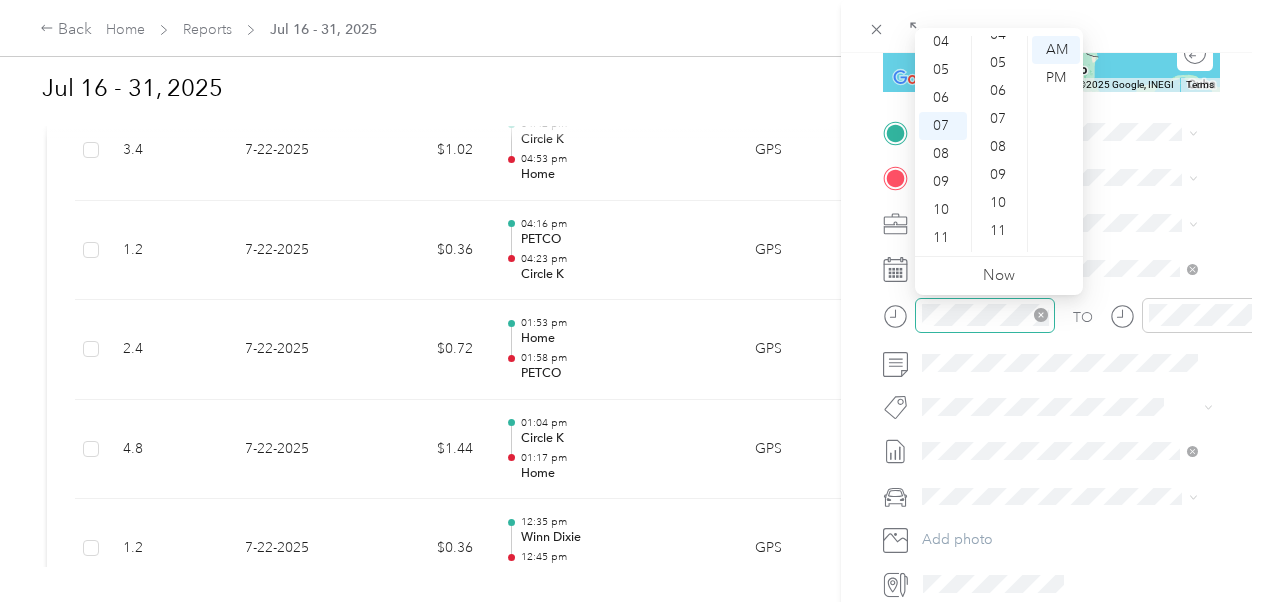 scroll, scrollTop: 2, scrollLeft: 0, axis: vertical 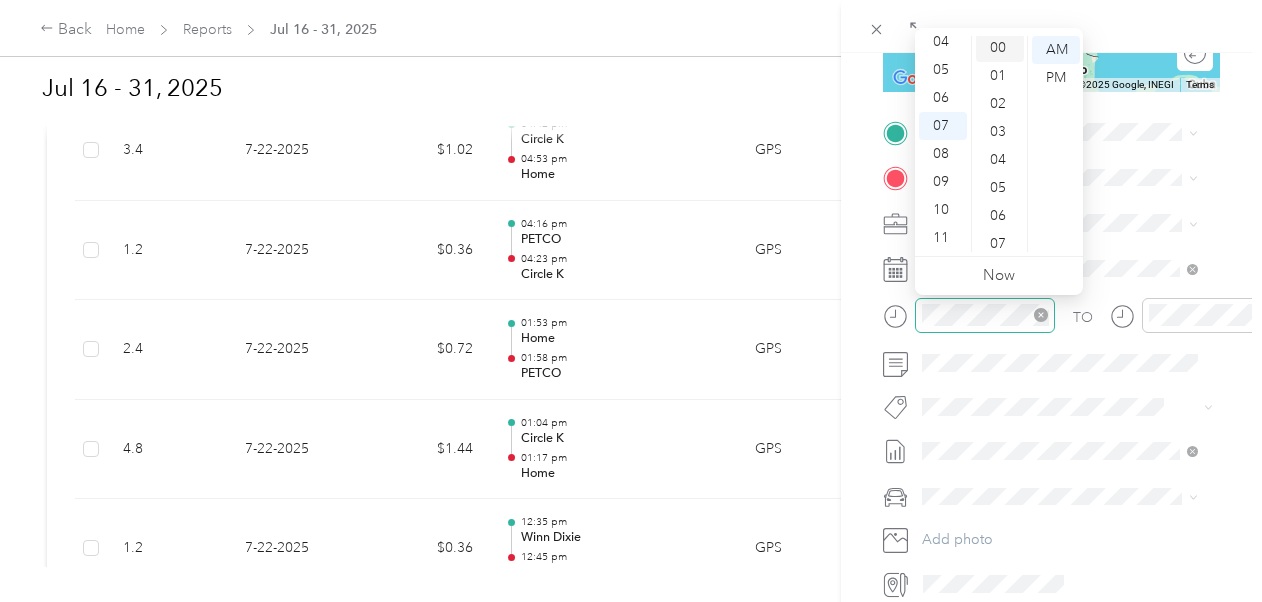 click on "00" at bounding box center (1000, 48) 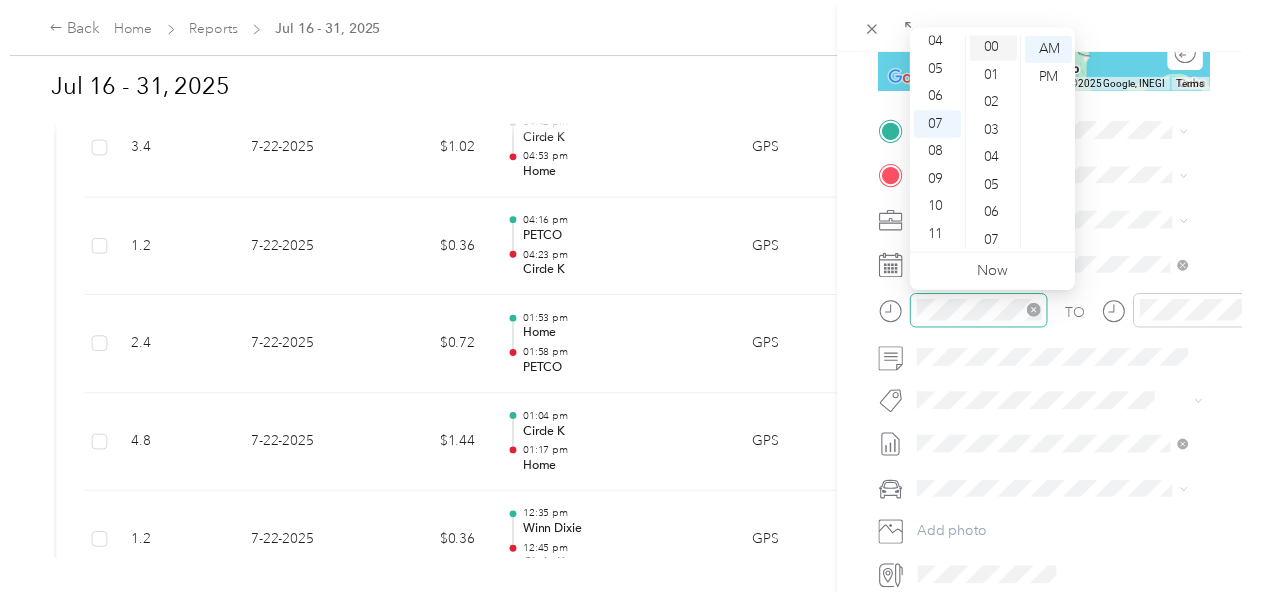 scroll, scrollTop: 0, scrollLeft: 0, axis: both 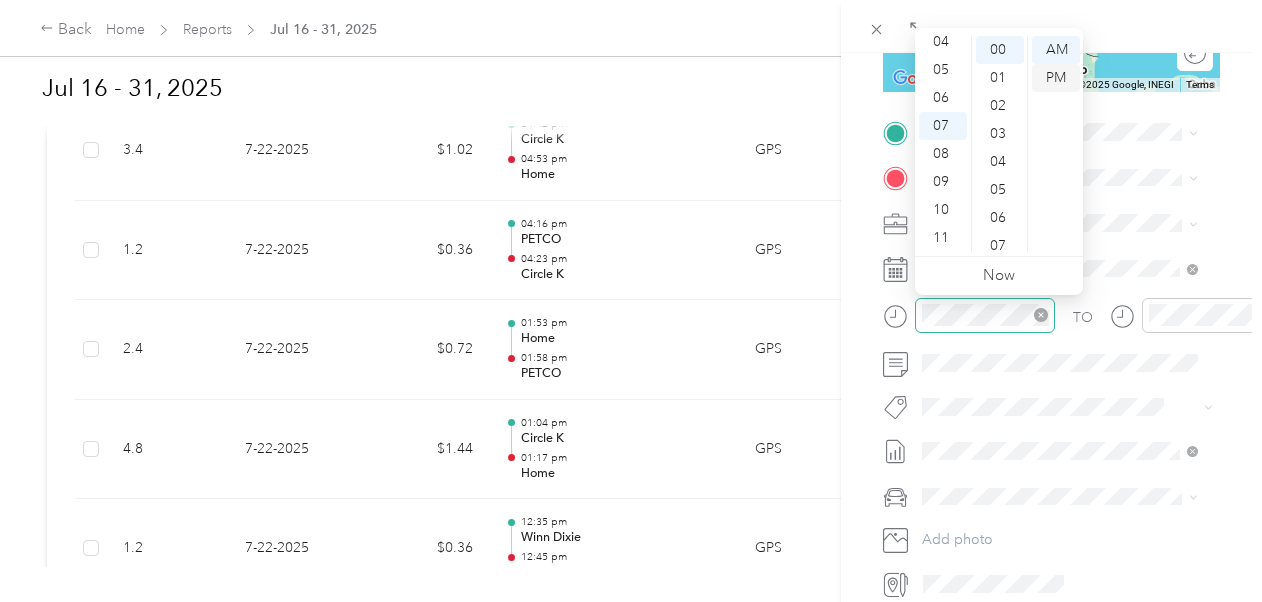 click on "PM" at bounding box center (1056, 78) 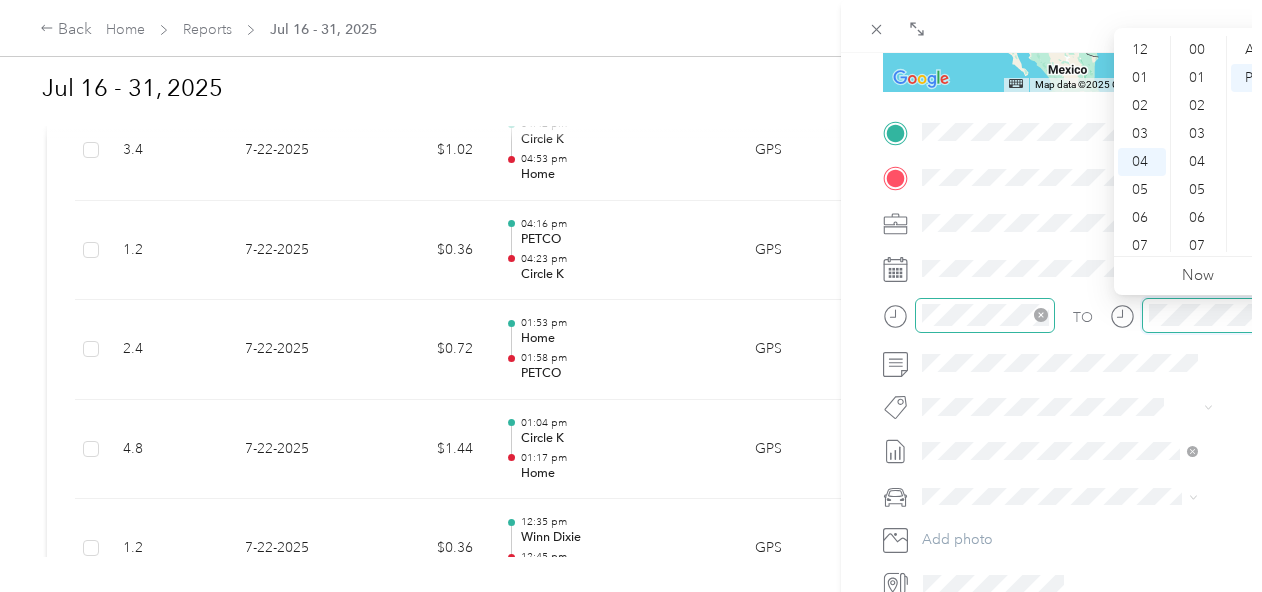 scroll, scrollTop: 112, scrollLeft: 0, axis: vertical 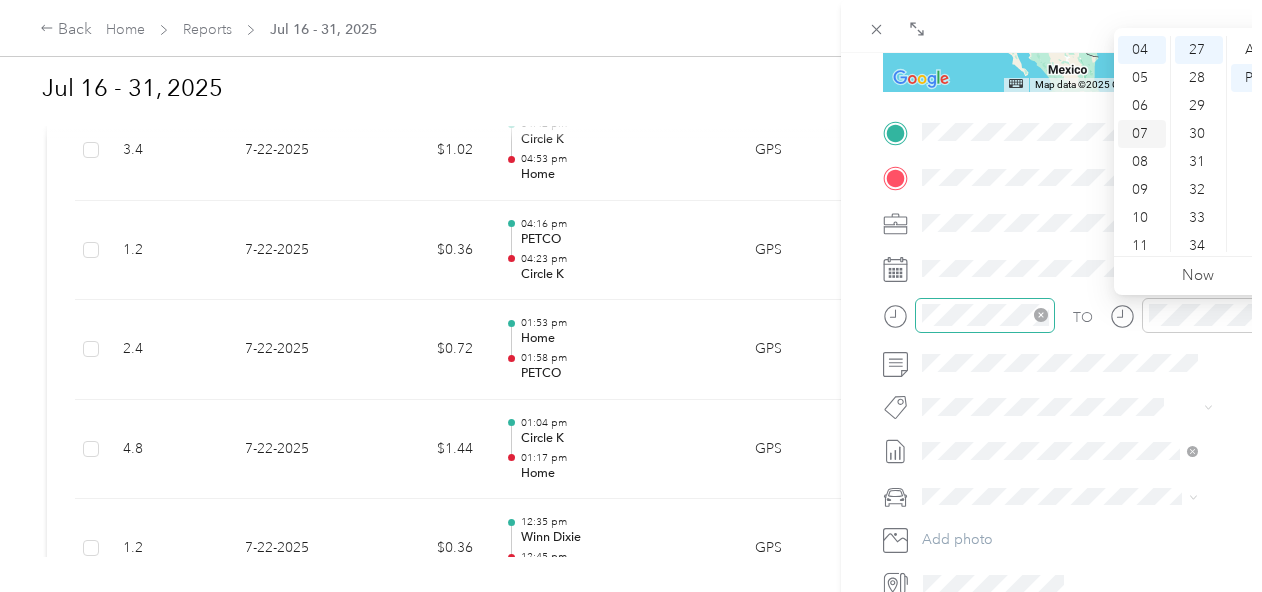 click on "07" at bounding box center (1142, 134) 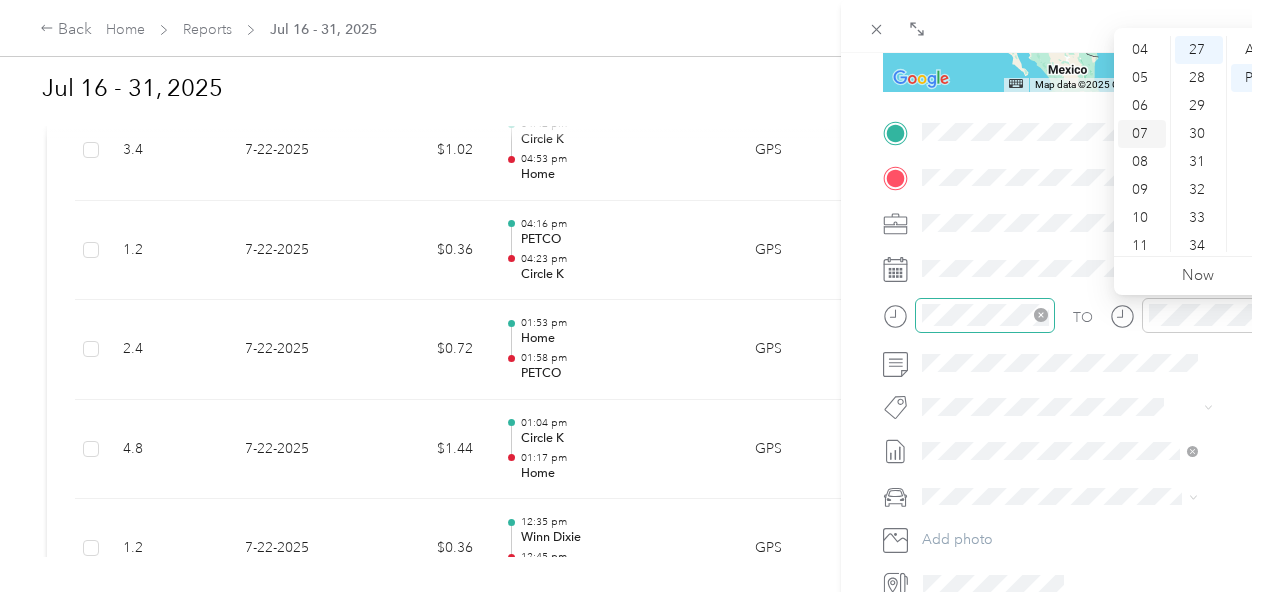 scroll, scrollTop: 120, scrollLeft: 0, axis: vertical 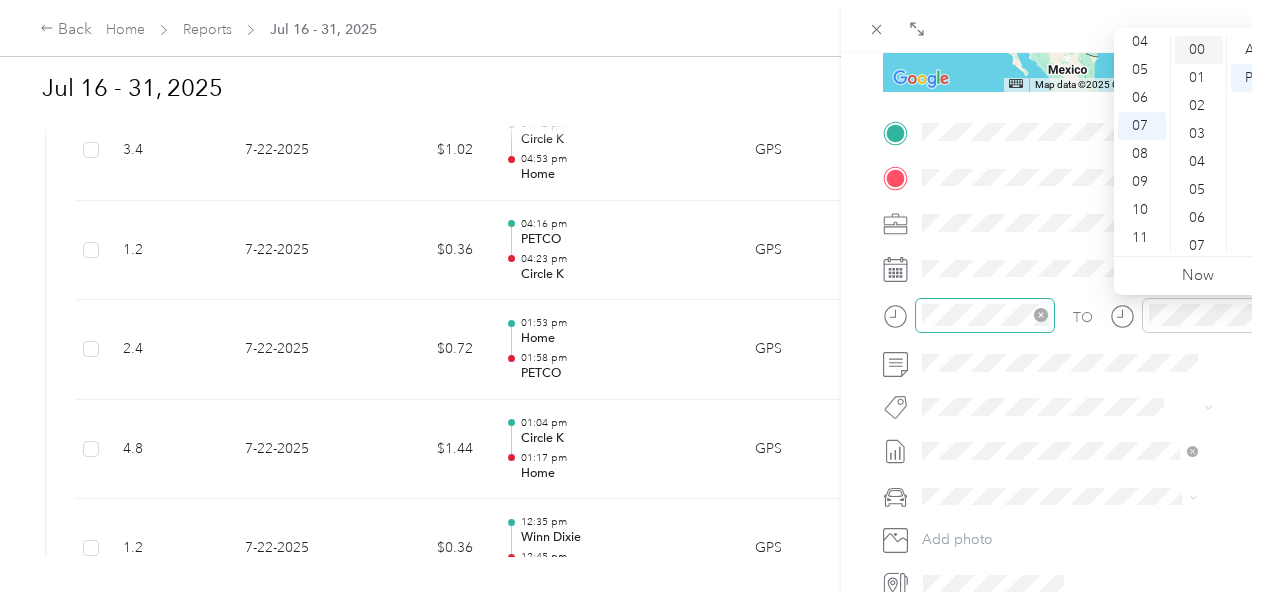 click on "00" at bounding box center [1199, 50] 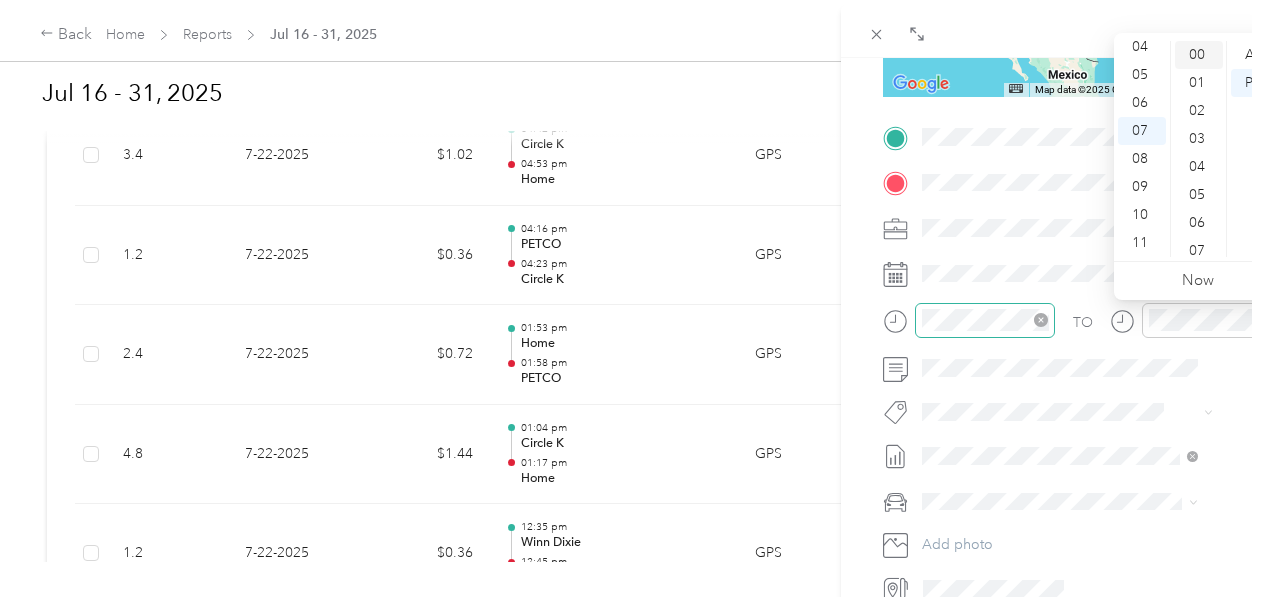 scroll, scrollTop: 0, scrollLeft: 0, axis: both 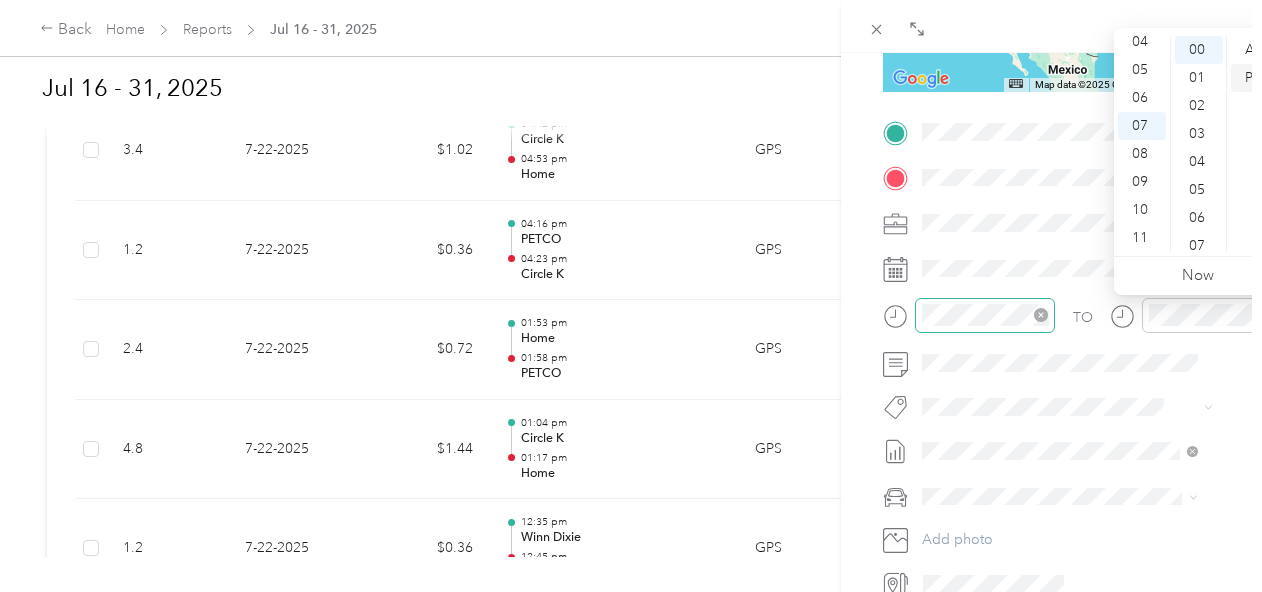 click on "PM" at bounding box center [1255, 78] 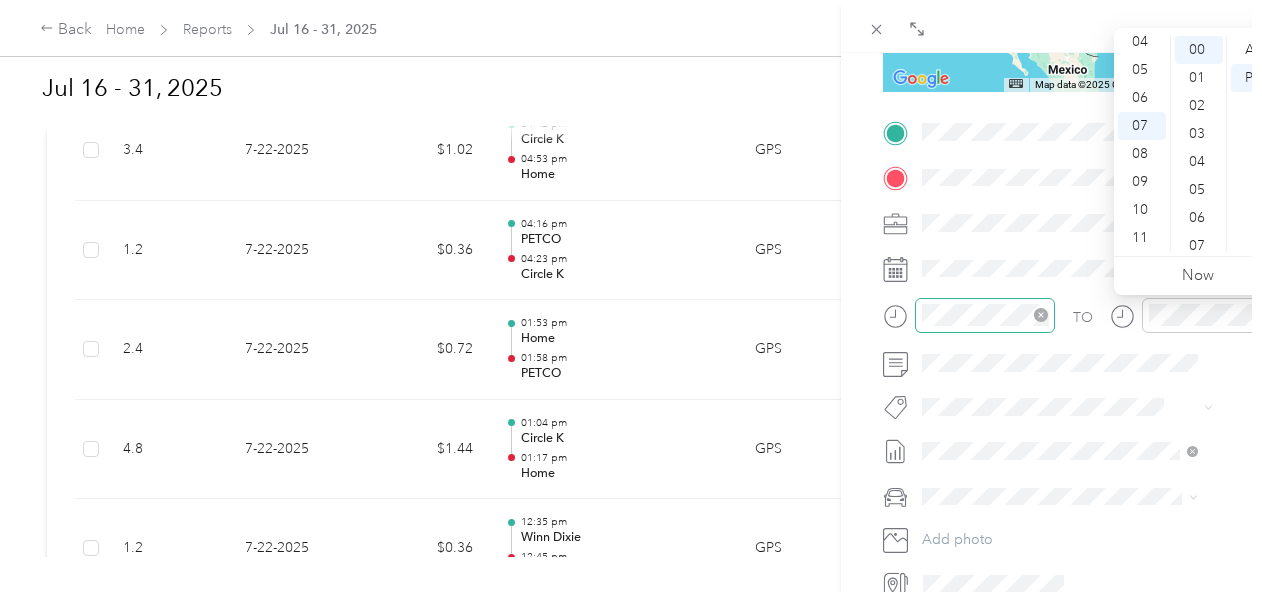 click on "BACK New Trip Save This trip cannot be edited because it is either under review, approved, or paid. Contact your Team Manager to edit it. Miles To navigate the map with touch gestures double-tap and hold your finger on the map, then drag the map. ← Move left → Move right ↑ Move up ↓ Move down + Zoom in - Zoom out Home Jump left by 75% End Jump right by 75% Page Up Jump up by 75% Page Down Jump down by 75% Map Data Map data ©2025 Google, INEGI Map data ©2025 Google, INEGI 1000 km  Click to toggle between metric and imperial units Terms Report a map error Edit route Calculate route Round trip TO Add photo" at bounding box center [1051, 349] 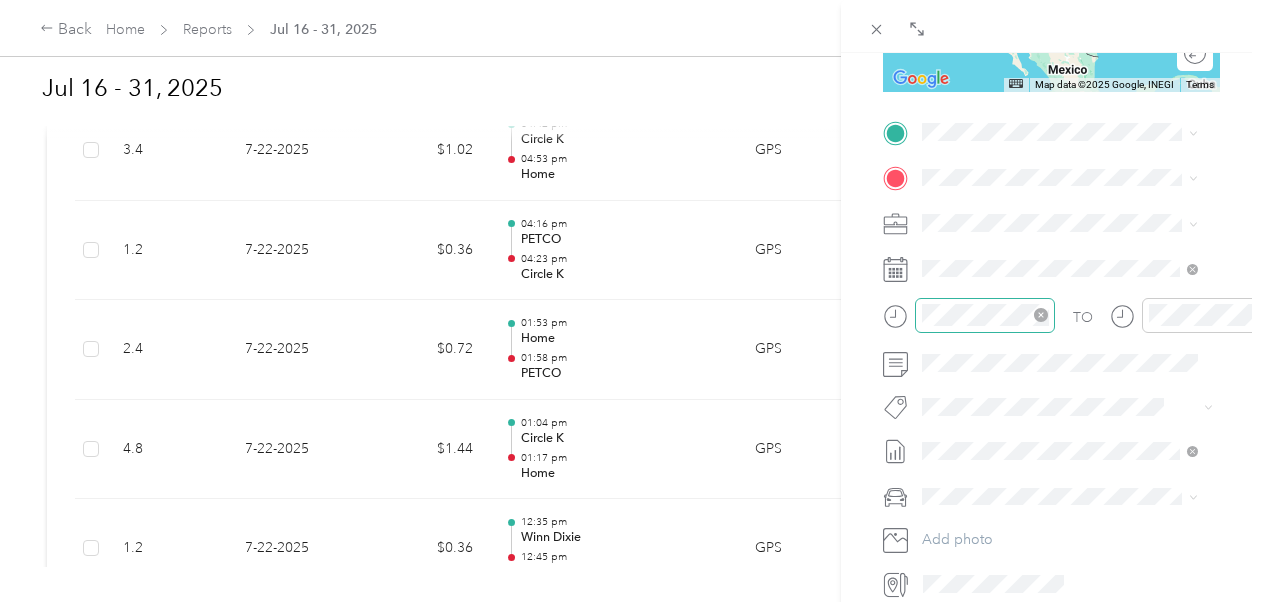 scroll, scrollTop: 300, scrollLeft: 0, axis: vertical 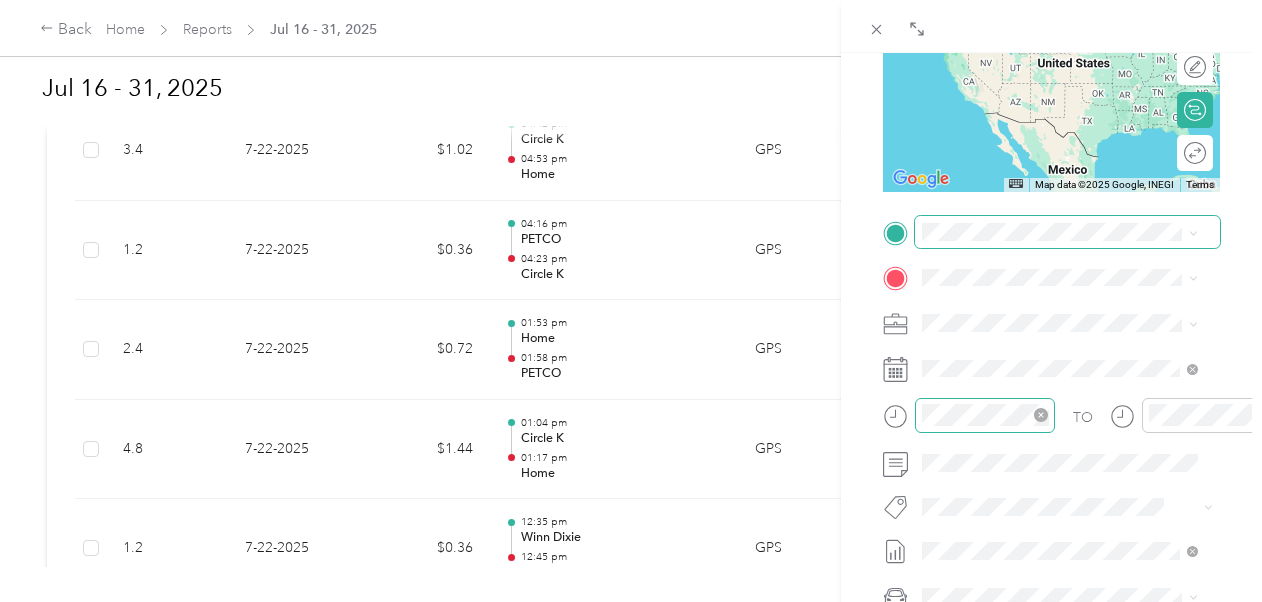 click at bounding box center [1067, 232] 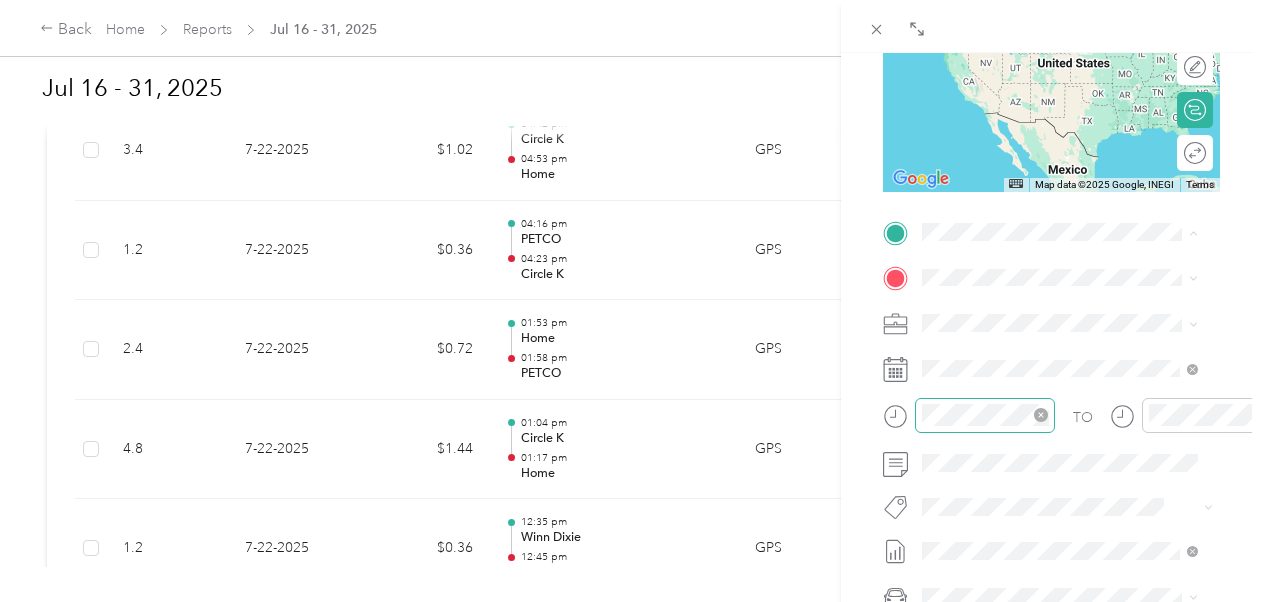 click on "[STREET_NAME], [POSTAL_CODE], [CITY], [STATE], [COUNTRY]" at bounding box center [1072, 362] 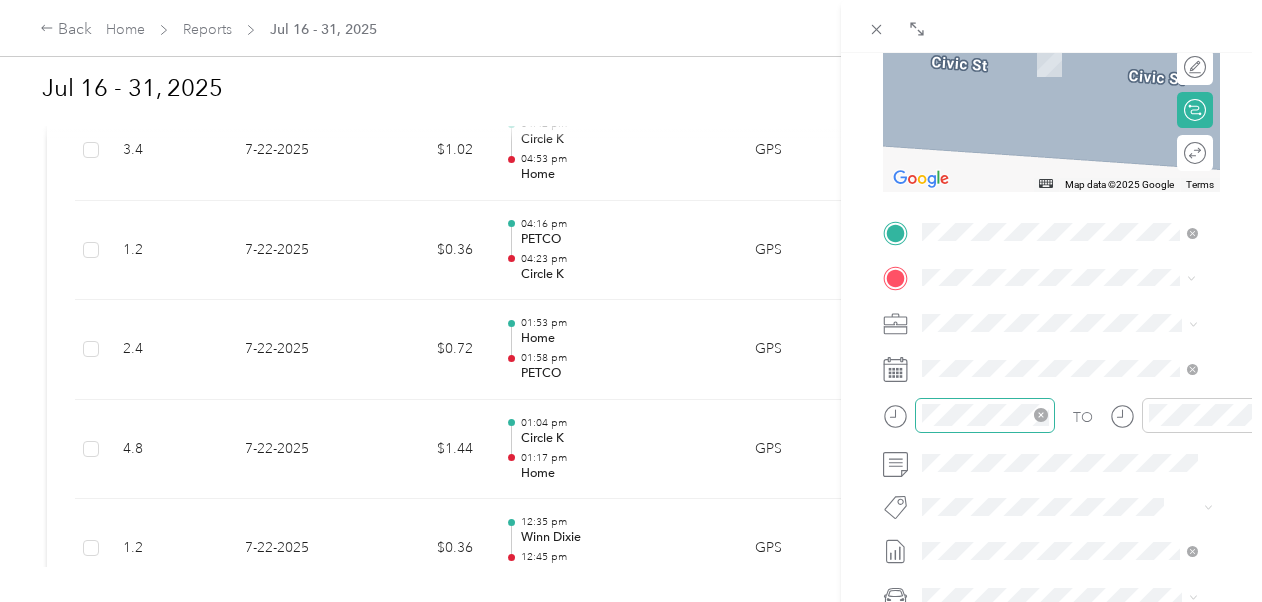 click on "[NUMBER] [STREET_NAME] [STREET_NAME], [POSTAL_CODE], [CITY], [STATE], [COUNTRY]" at bounding box center (1072, 407) 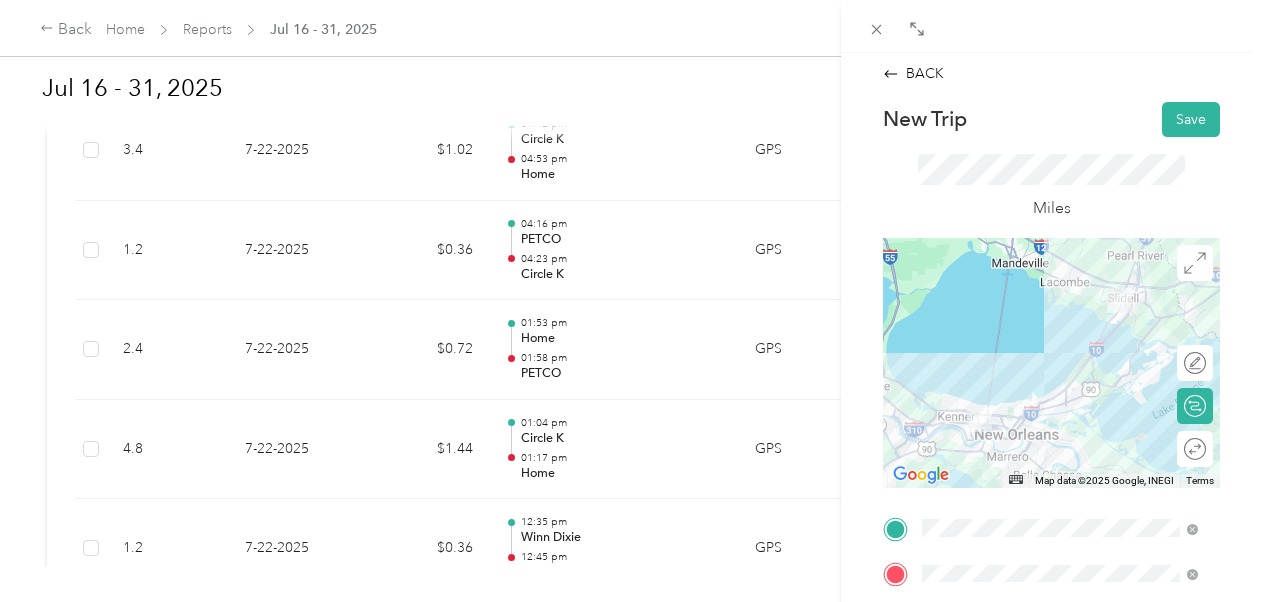 scroll, scrollTop: 0, scrollLeft: 0, axis: both 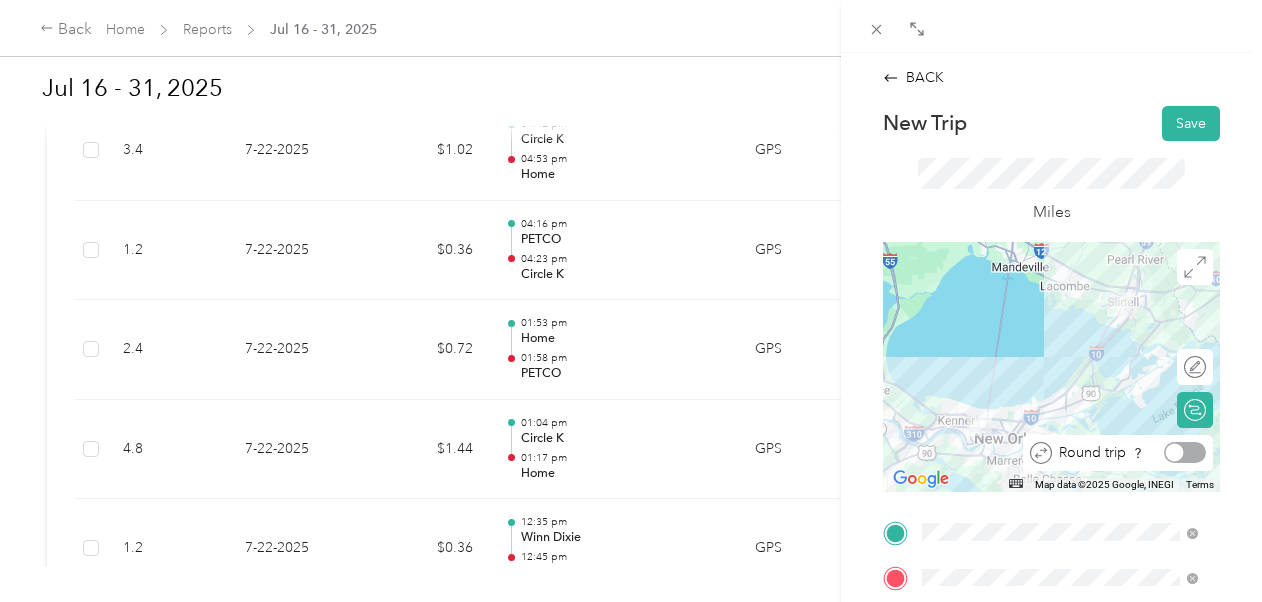 click on "Round trip" at bounding box center (1129, 452) 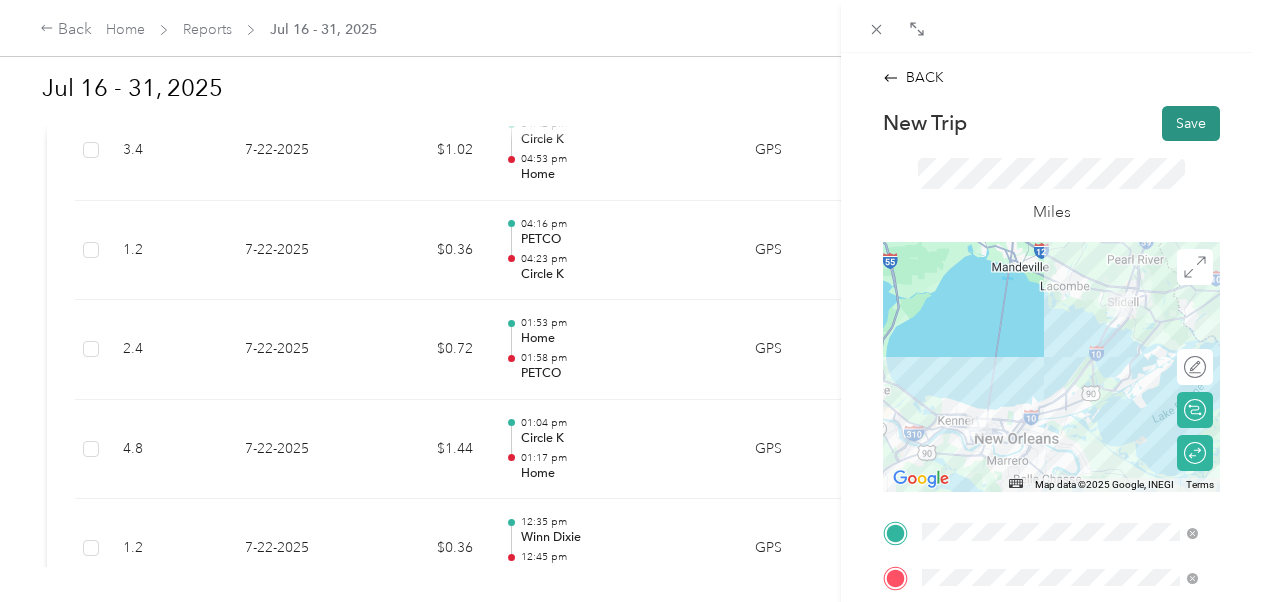 click on "Save" at bounding box center [1191, 123] 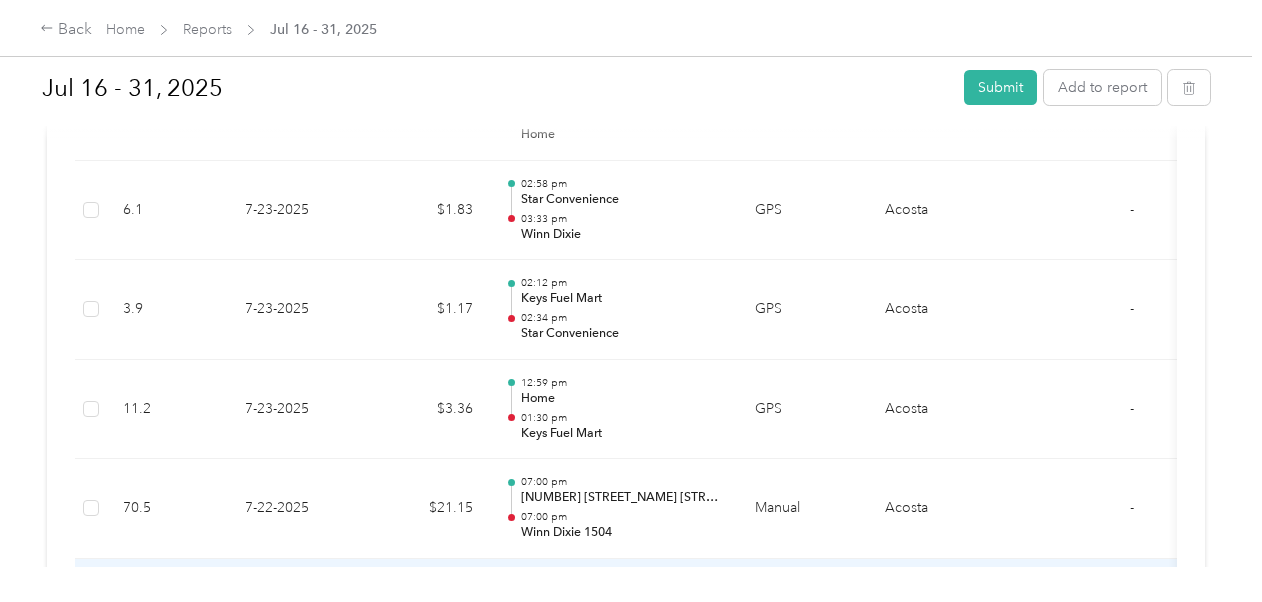 scroll, scrollTop: 1900, scrollLeft: 0, axis: vertical 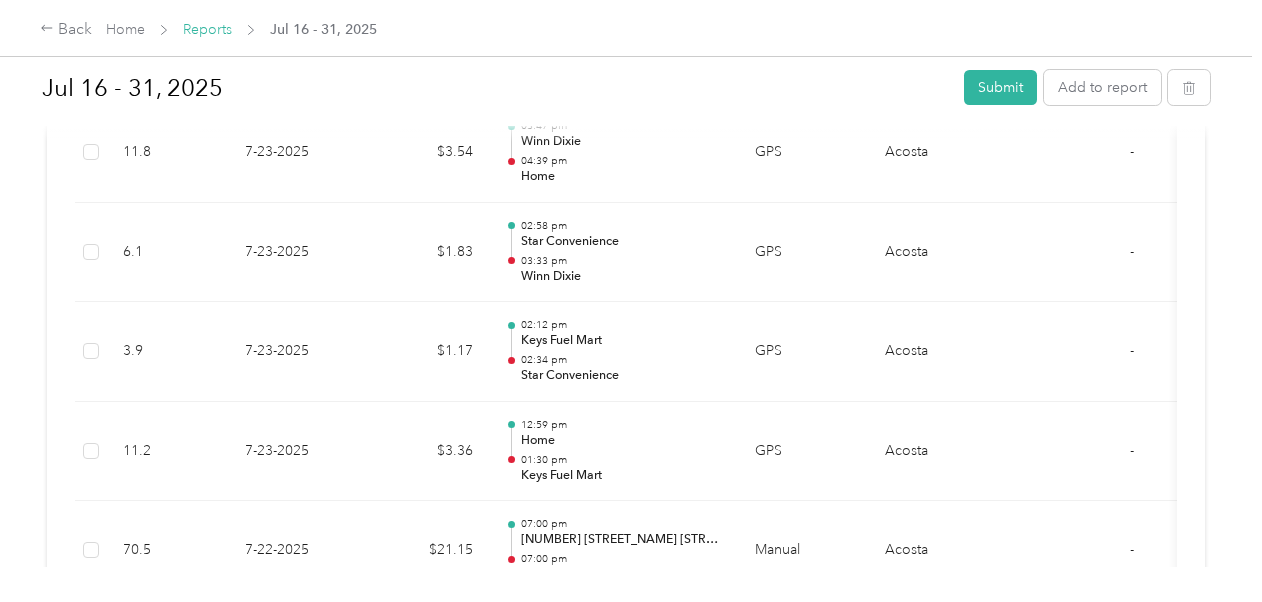 click on "Reports" at bounding box center [207, 29] 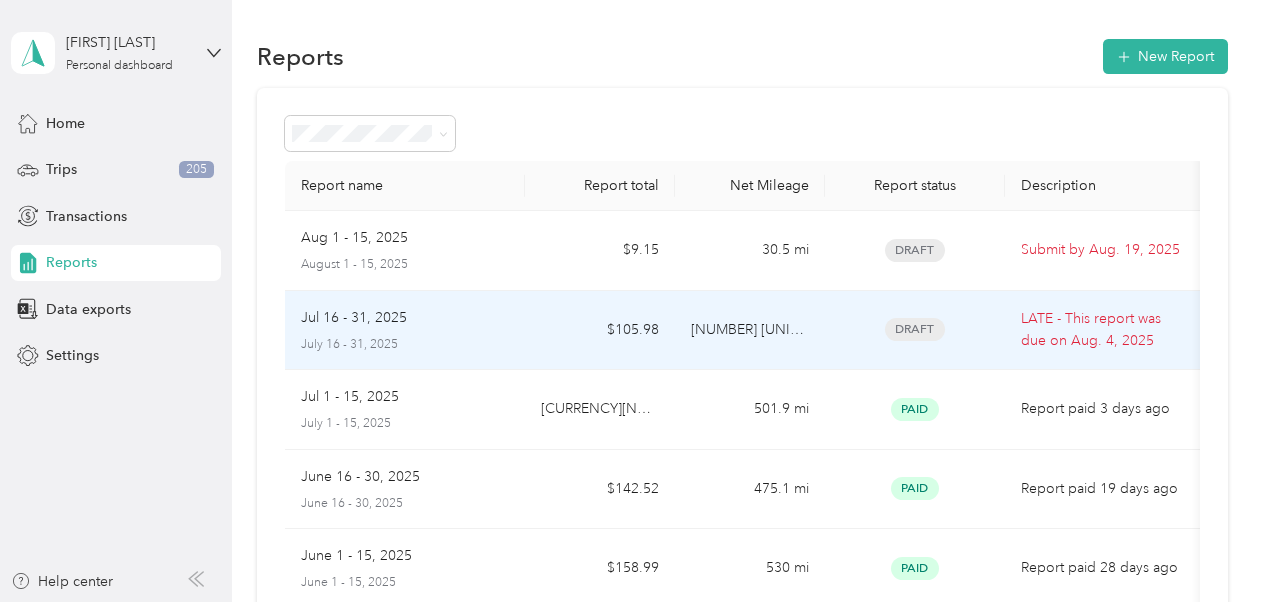 click on "July 16 - 31, 2025" at bounding box center [405, 345] 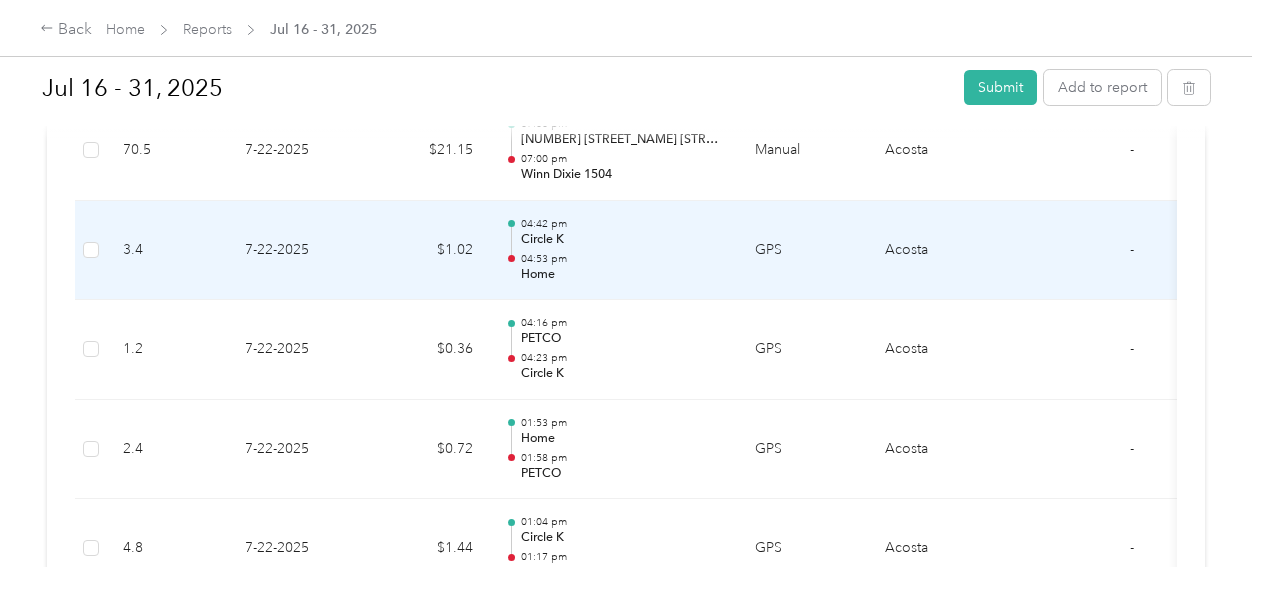 scroll, scrollTop: 2200, scrollLeft: 0, axis: vertical 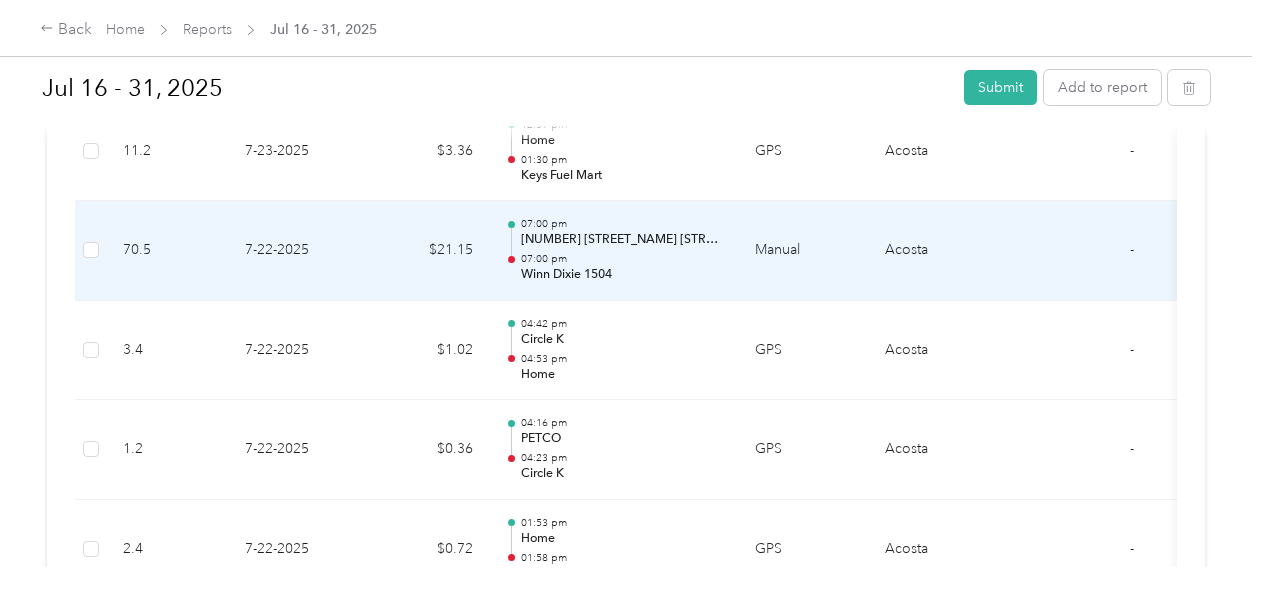 click on "$21.15" at bounding box center (429, 251) 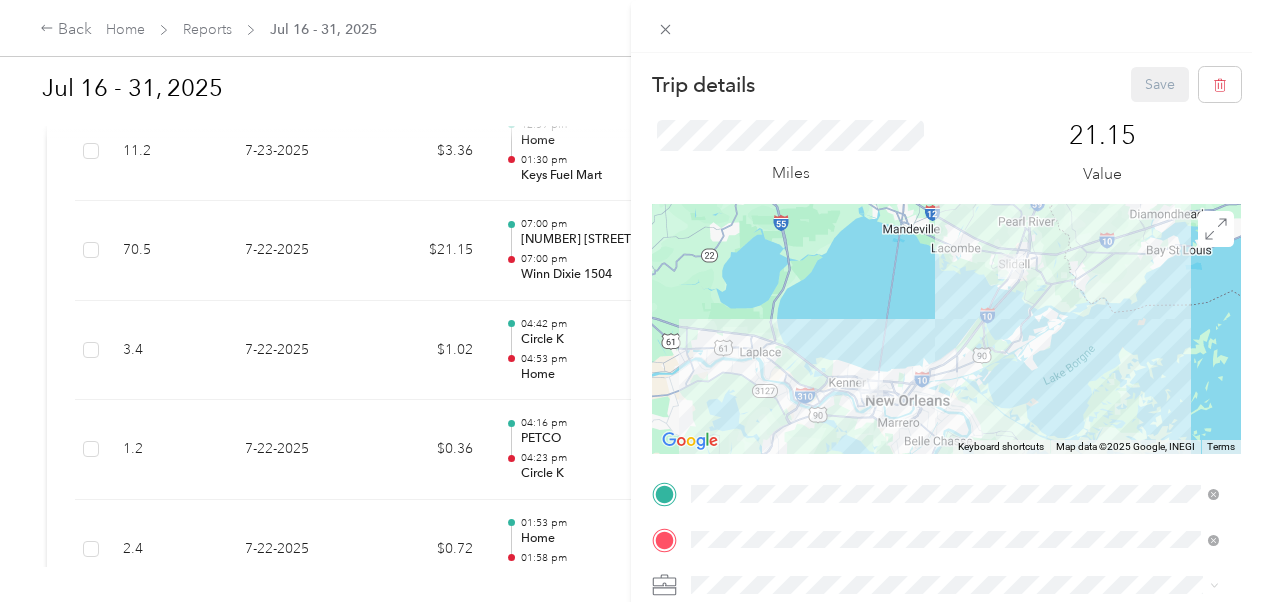 click on "Trip details Save This trip cannot be edited because it is either under review, approved, or paid. Contact your Team Manager to edit it. Miles 21.15 Value  To navigate the map with touch gestures double-tap and hold your finger on the map, then drag the map. ← Move left → Move right ↑ Move up ↓ Move down + Zoom in - Zoom out Home Jump left by 75% End Jump right by 75% Page Up Jump up by 75% Page Down Jump down by 75% Keyboard shortcuts Map Data Map data ©2025 Google, INEGI Map data ©2025 Google, INEGI 20 km  Click to toggle between metric and imperial units Terms Report a map error TO Add photo" at bounding box center (631, 301) 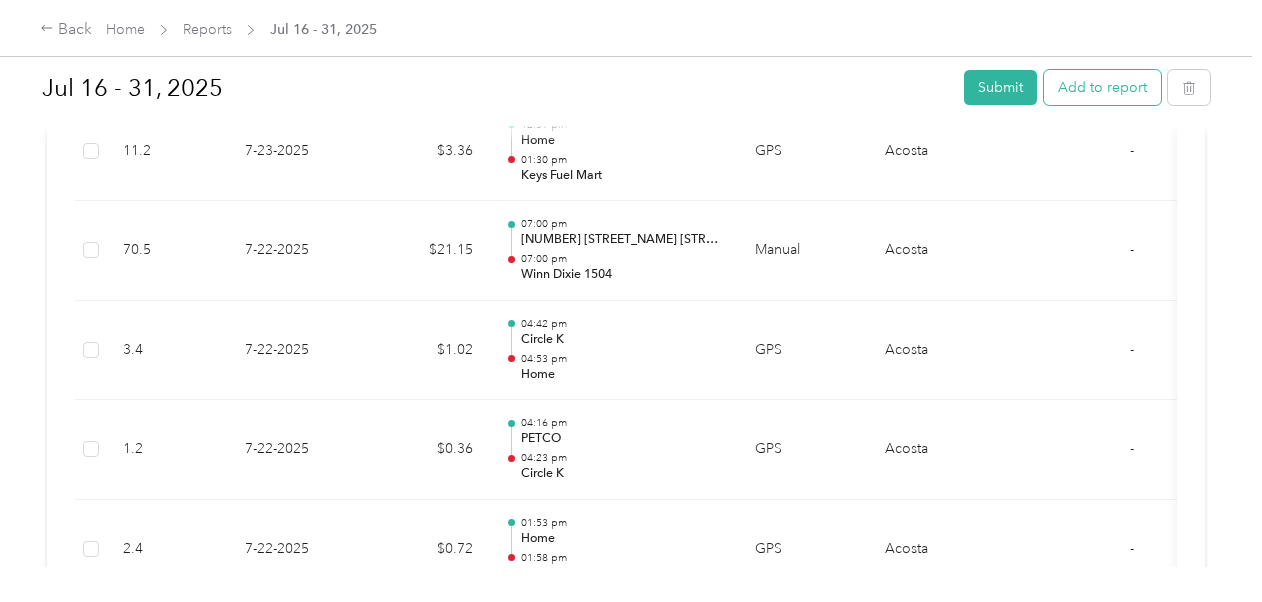 click on "Add to report" at bounding box center [1102, 87] 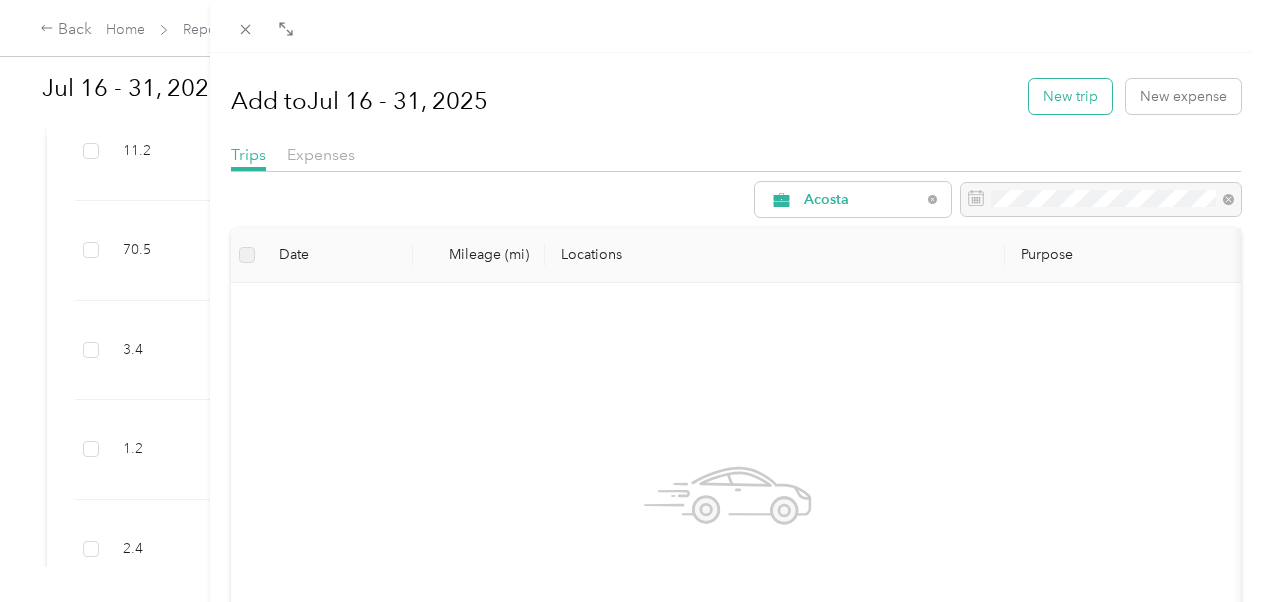click on "New trip" at bounding box center [1070, 96] 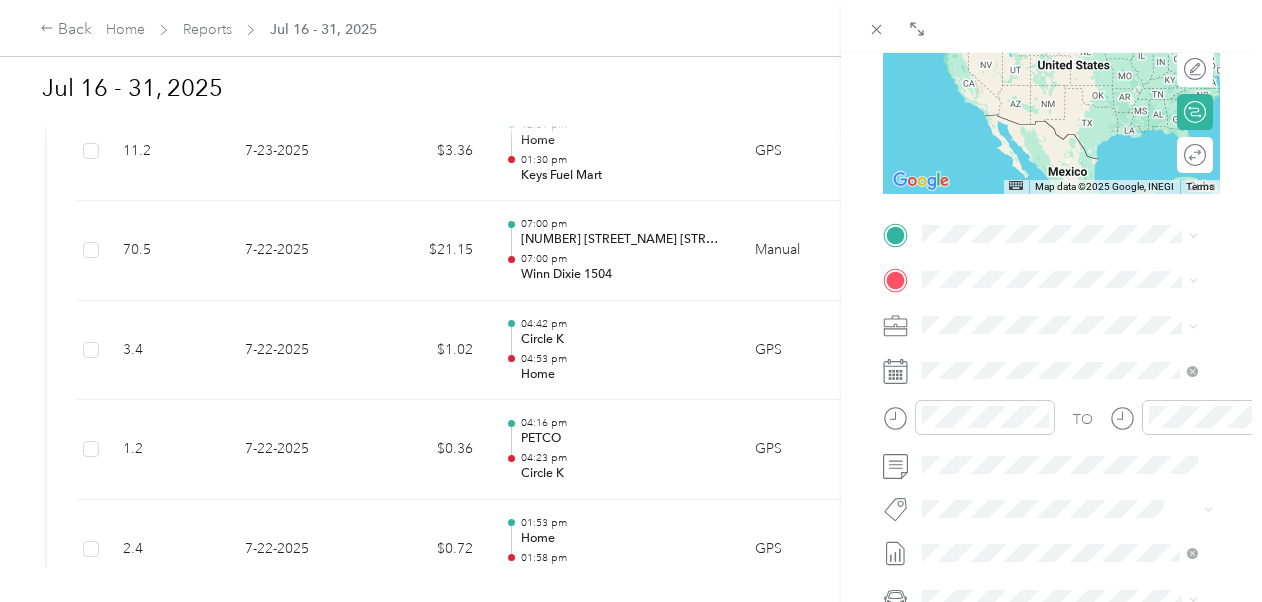 scroll, scrollTop: 300, scrollLeft: 0, axis: vertical 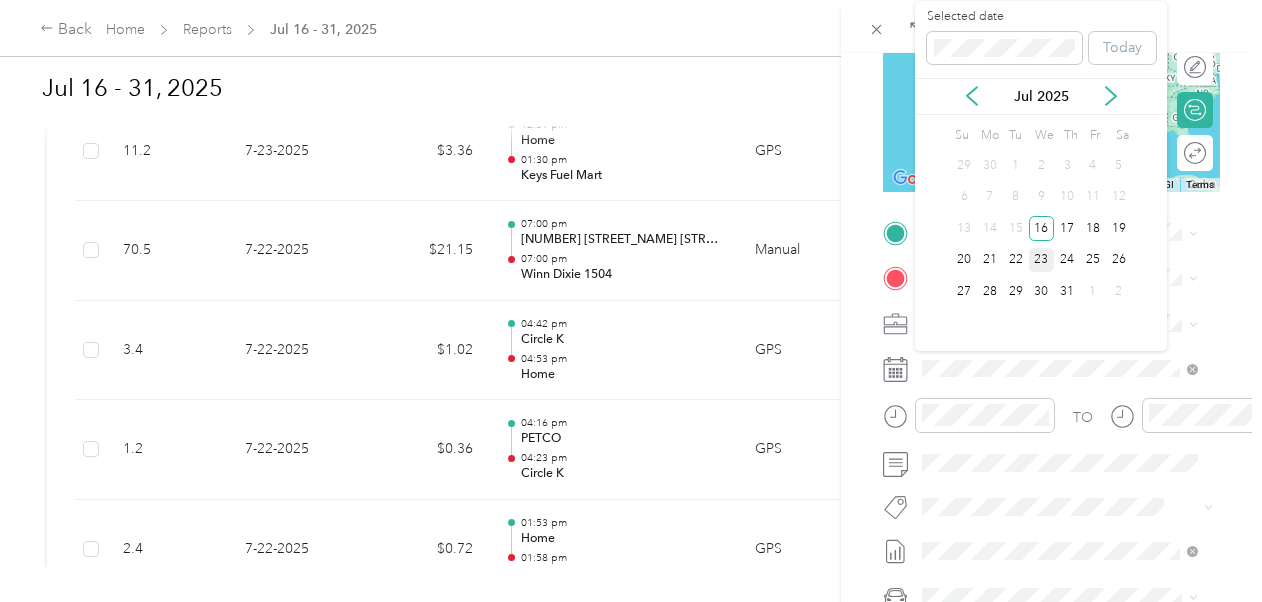 click on "23" at bounding box center [1042, 260] 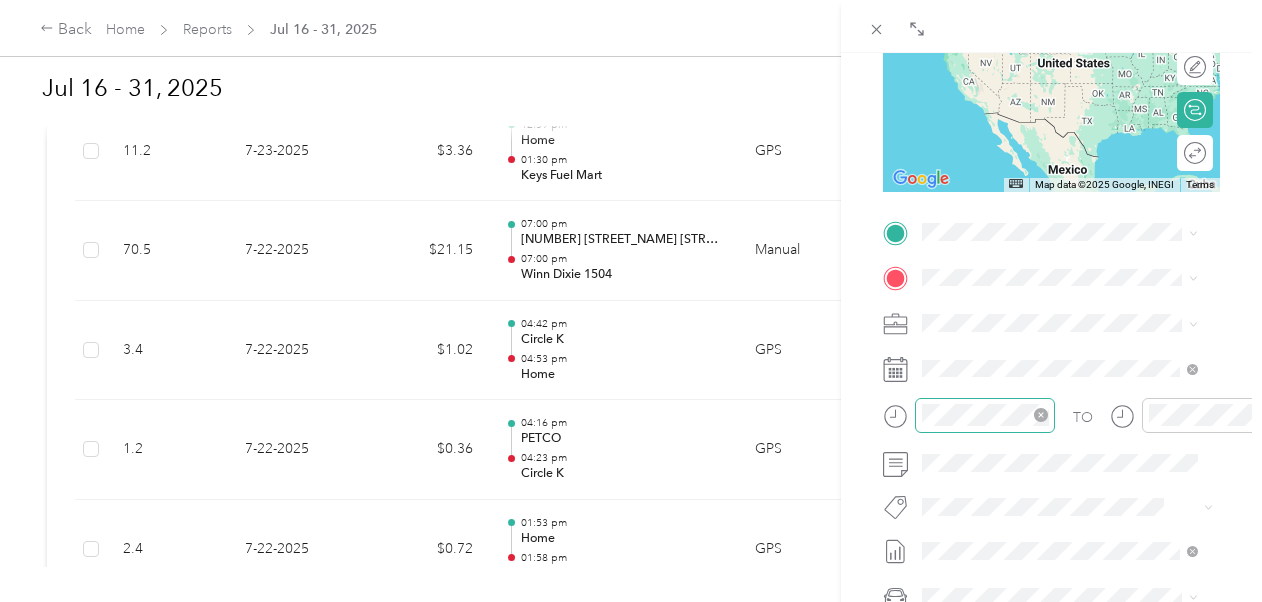 click 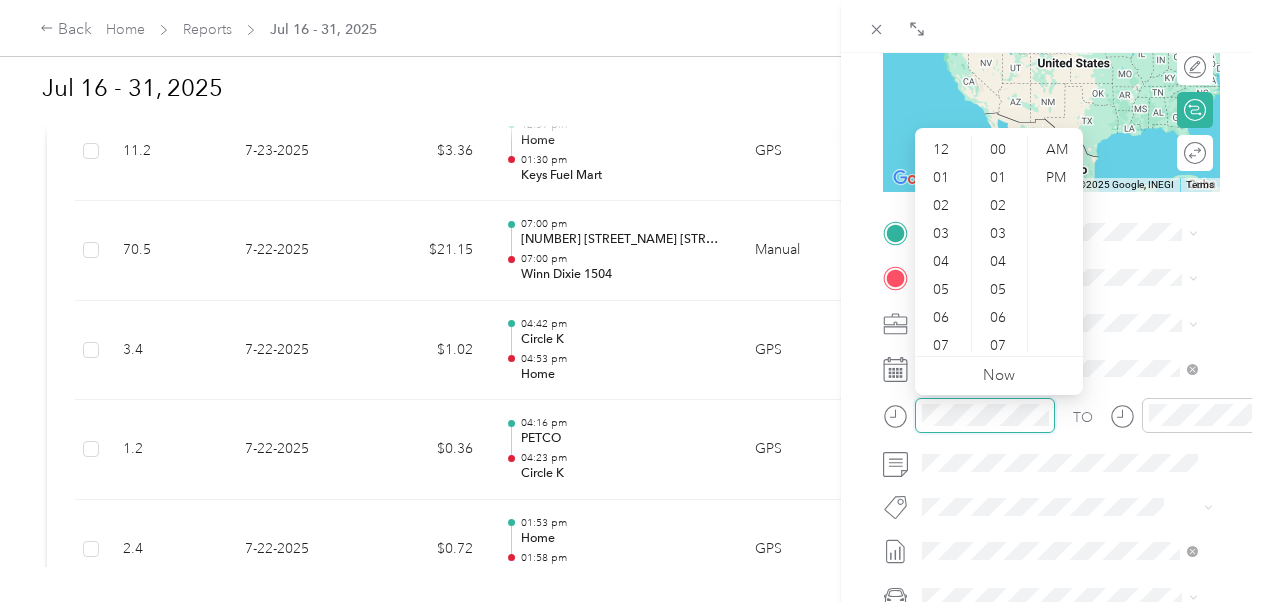 scroll, scrollTop: 840, scrollLeft: 0, axis: vertical 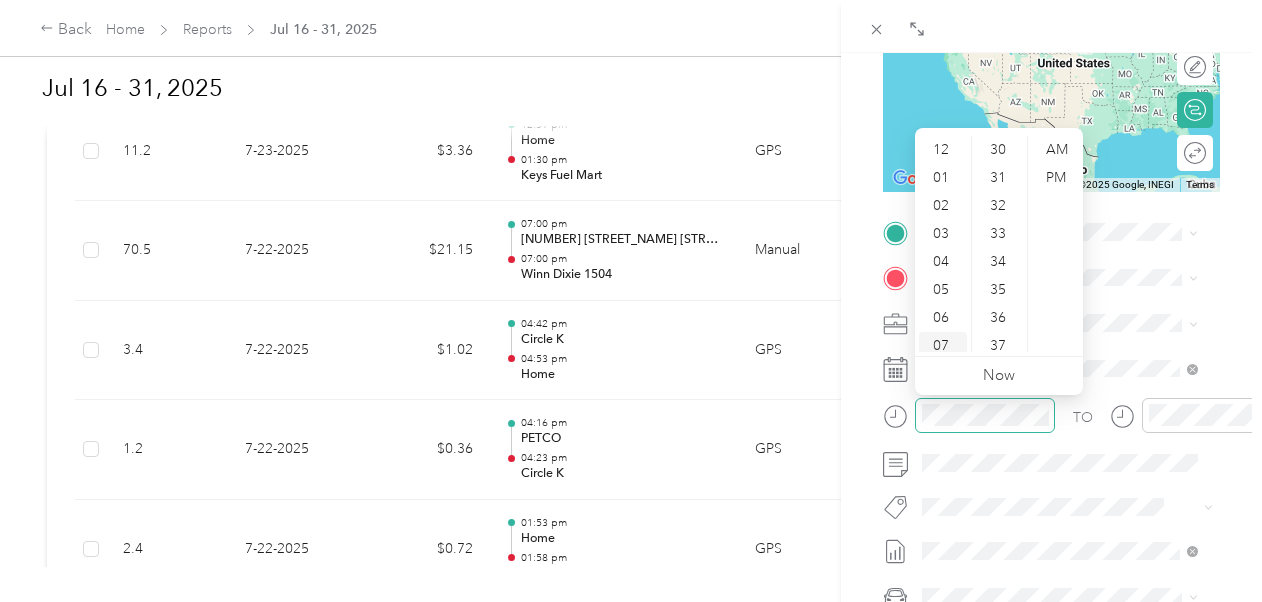 click on "07" at bounding box center [943, 346] 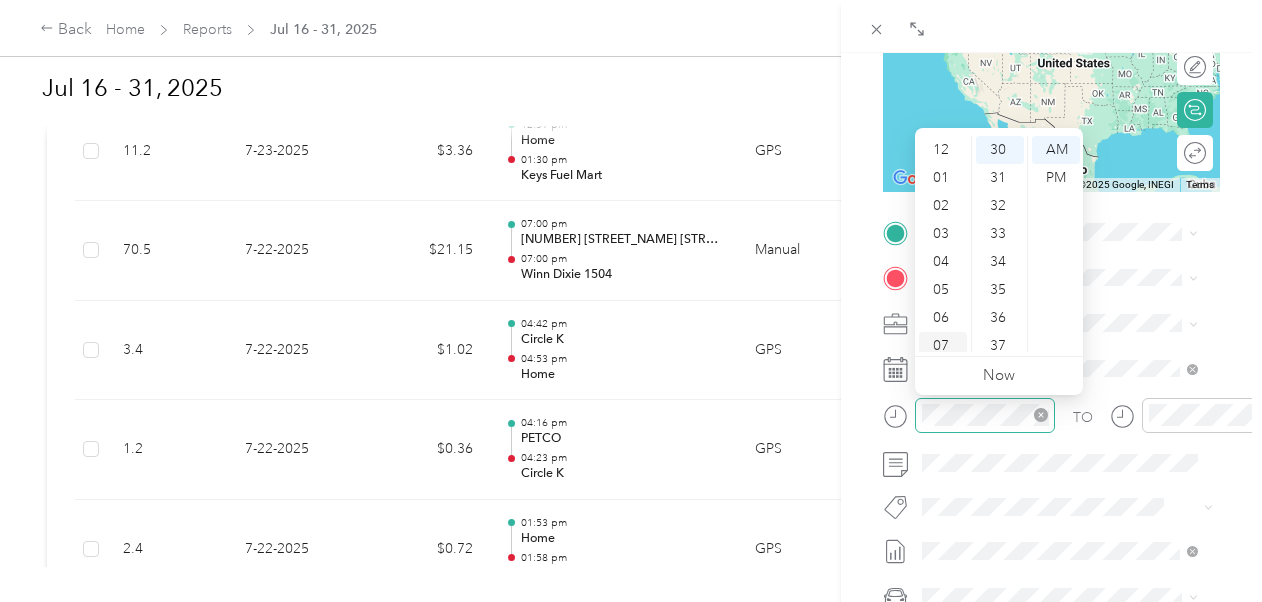 scroll, scrollTop: 120, scrollLeft: 0, axis: vertical 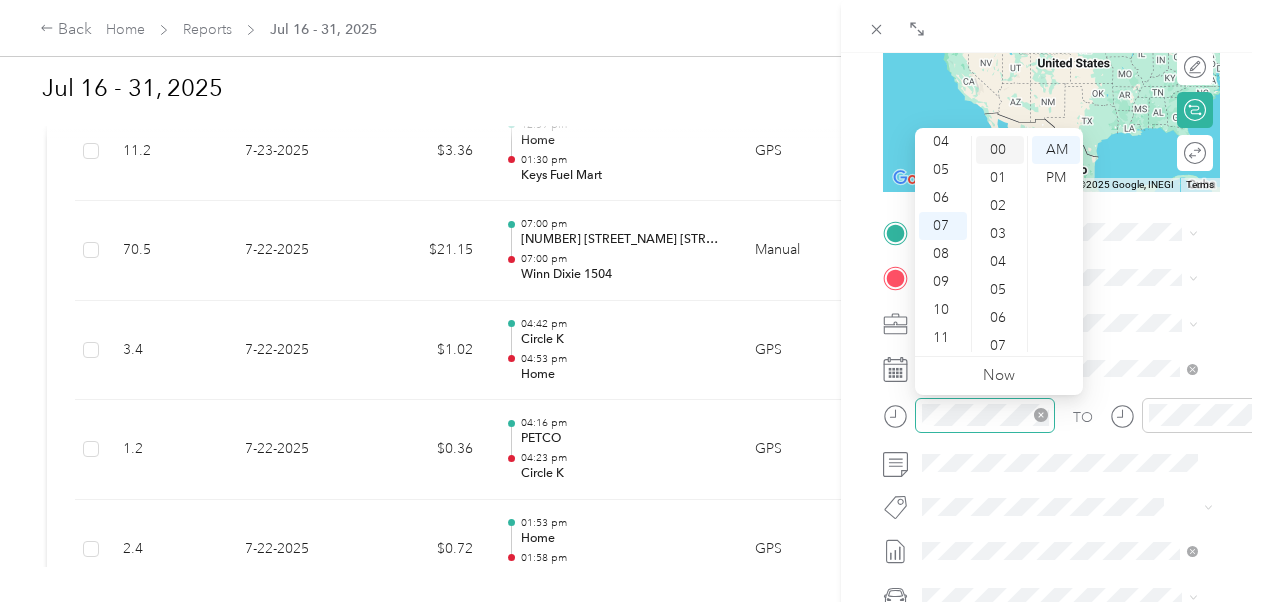 click on "00" at bounding box center (1000, 150) 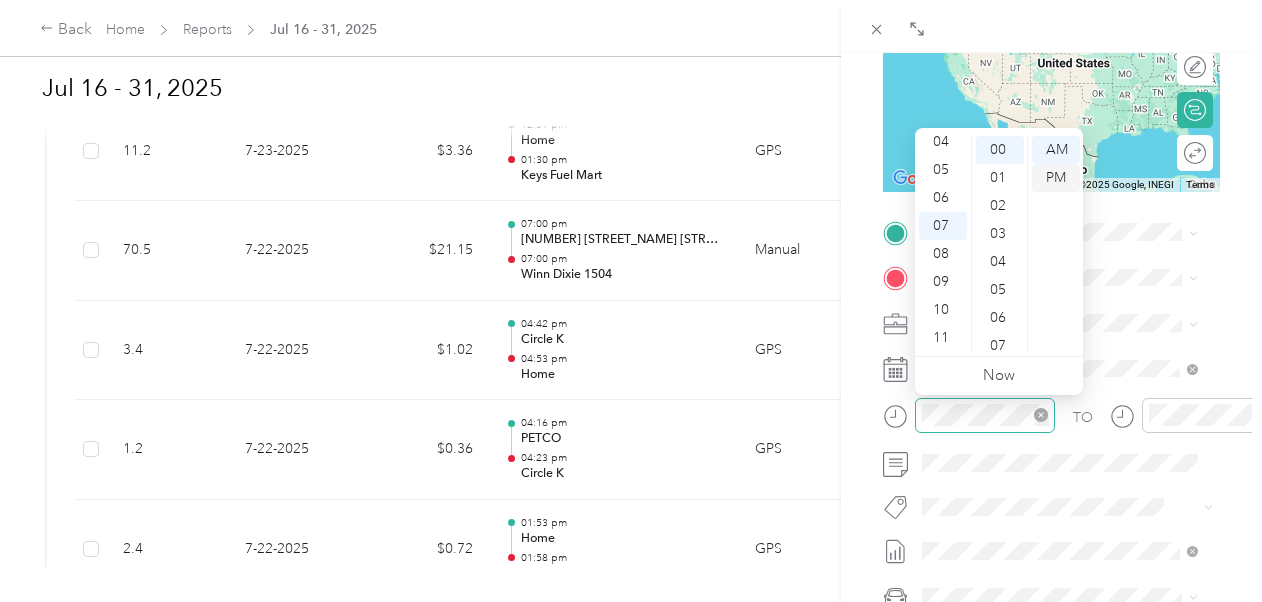 click on "PM" at bounding box center (1056, 178) 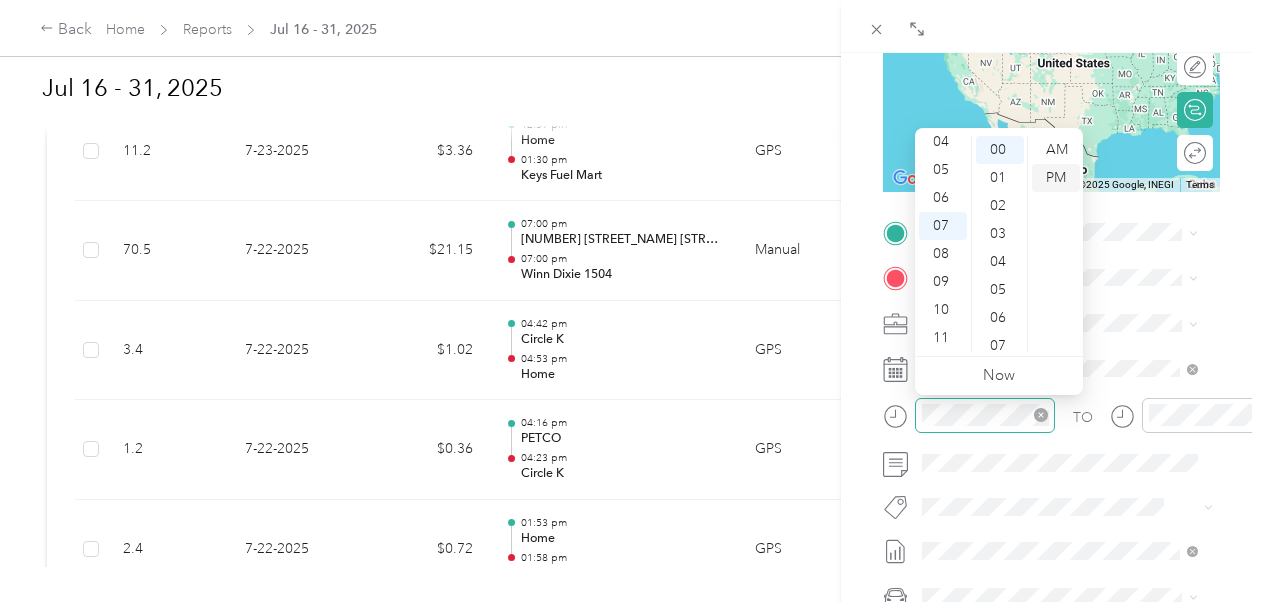 click on "PM" at bounding box center (1056, 178) 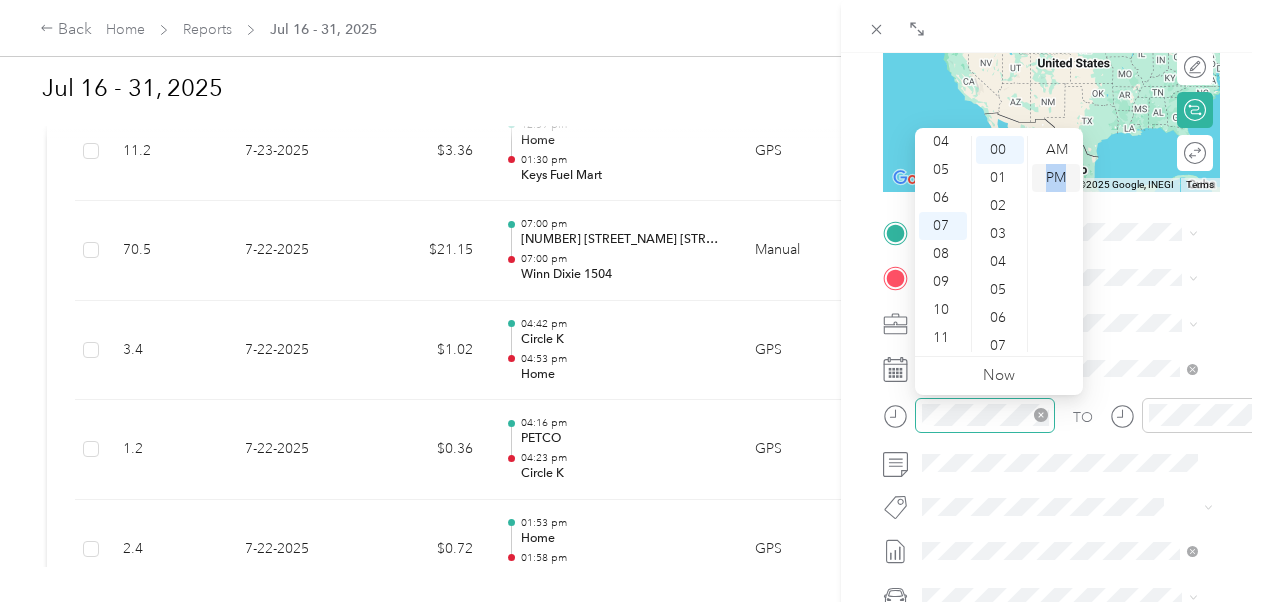 click on "PM" at bounding box center [1056, 178] 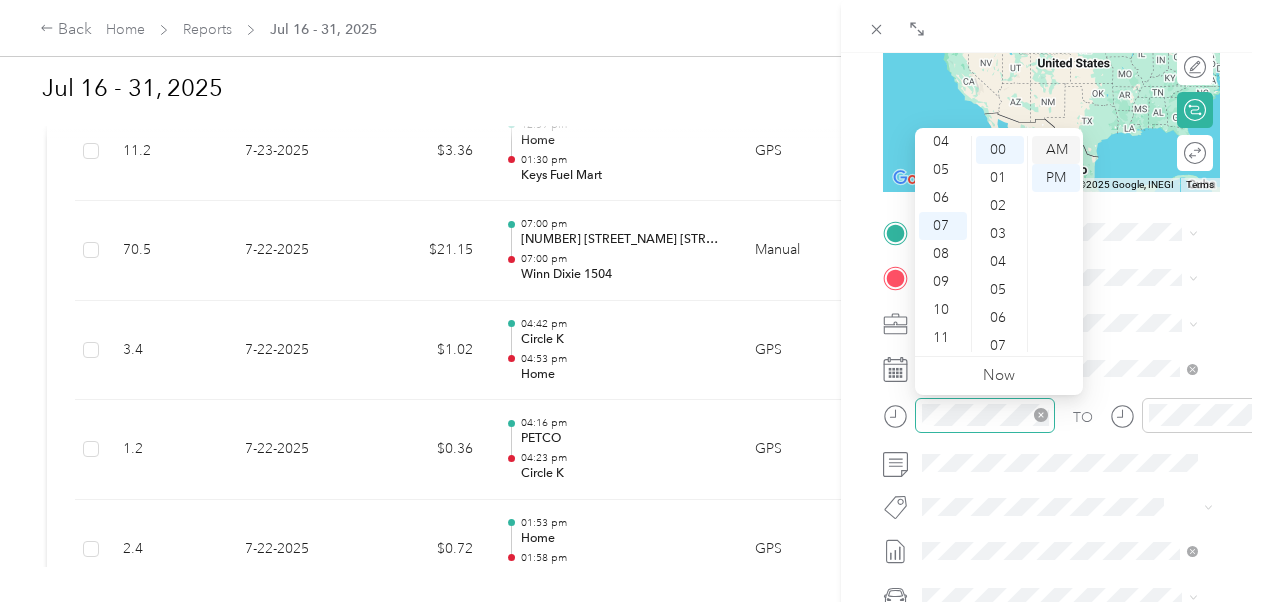 drag, startPoint x: 1056, startPoint y: 180, endPoint x: 1058, endPoint y: 150, distance: 30.066593 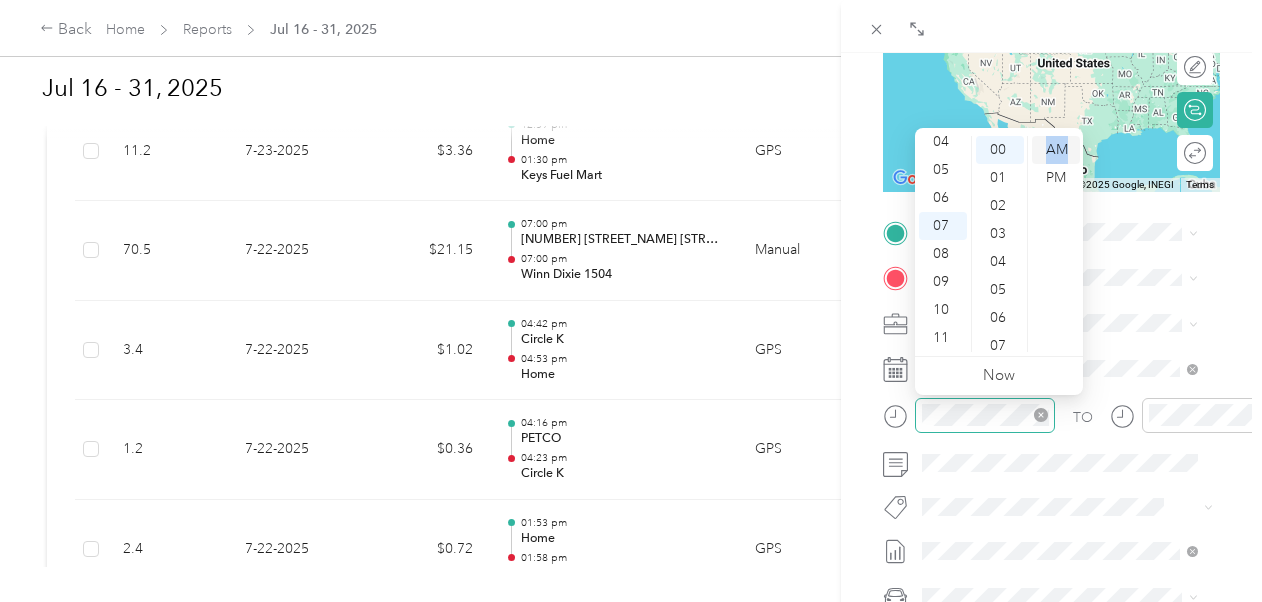 click on "AM" at bounding box center (1056, 150) 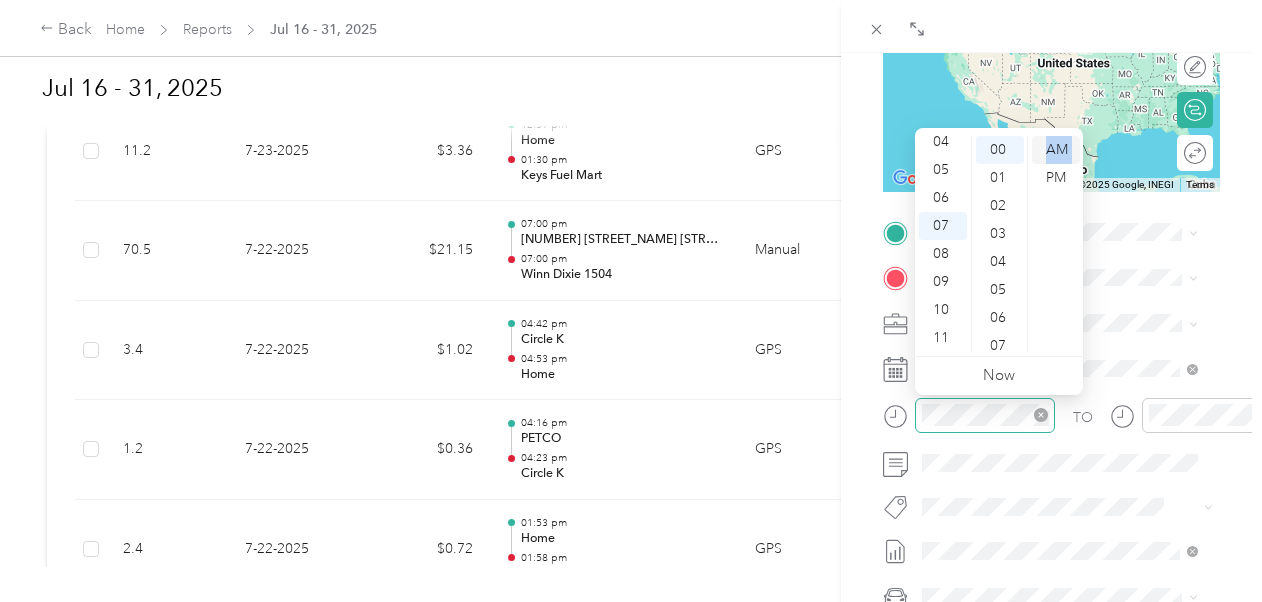 click on "AM" at bounding box center [1056, 150] 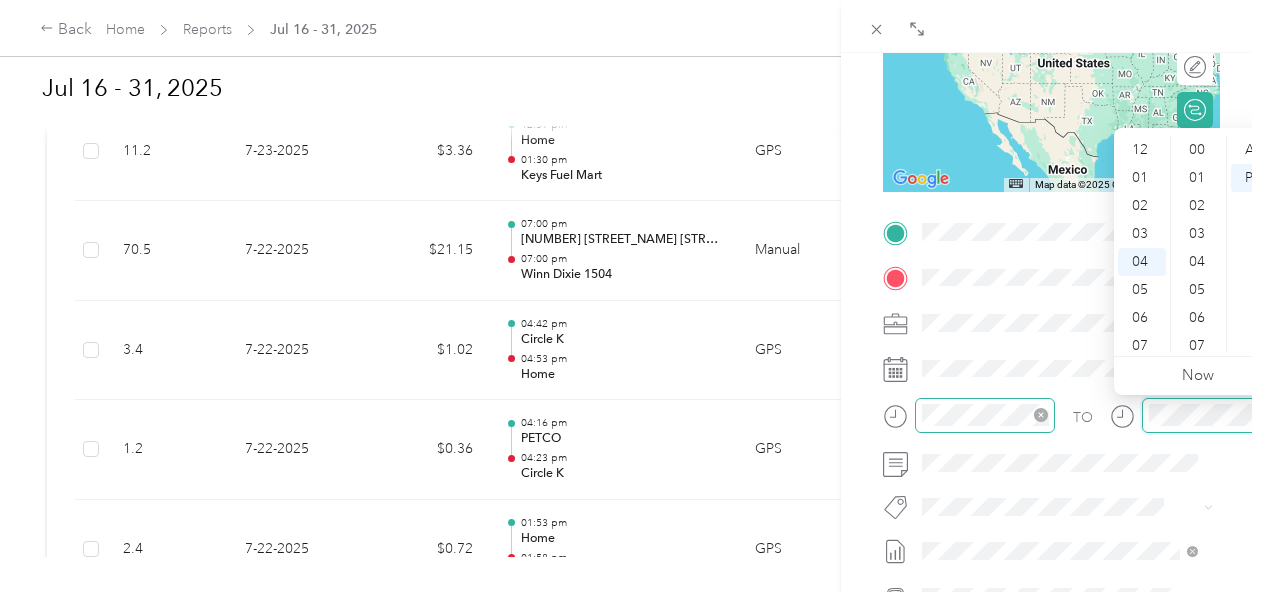 scroll, scrollTop: 112, scrollLeft: 0, axis: vertical 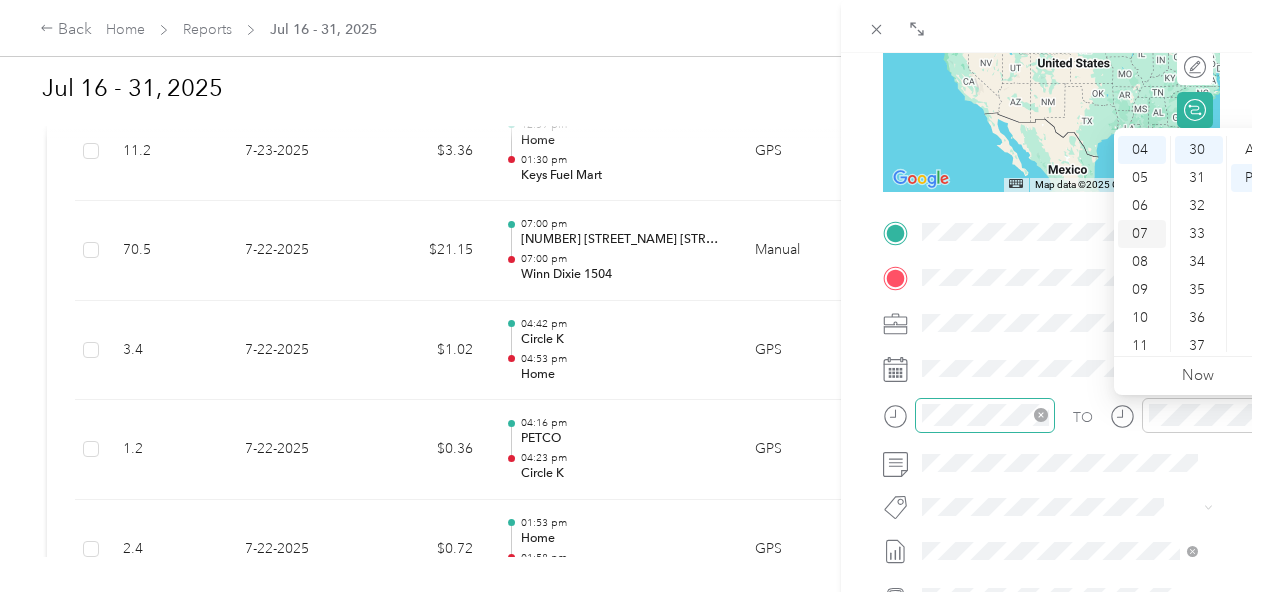 click on "07" at bounding box center [1142, 234] 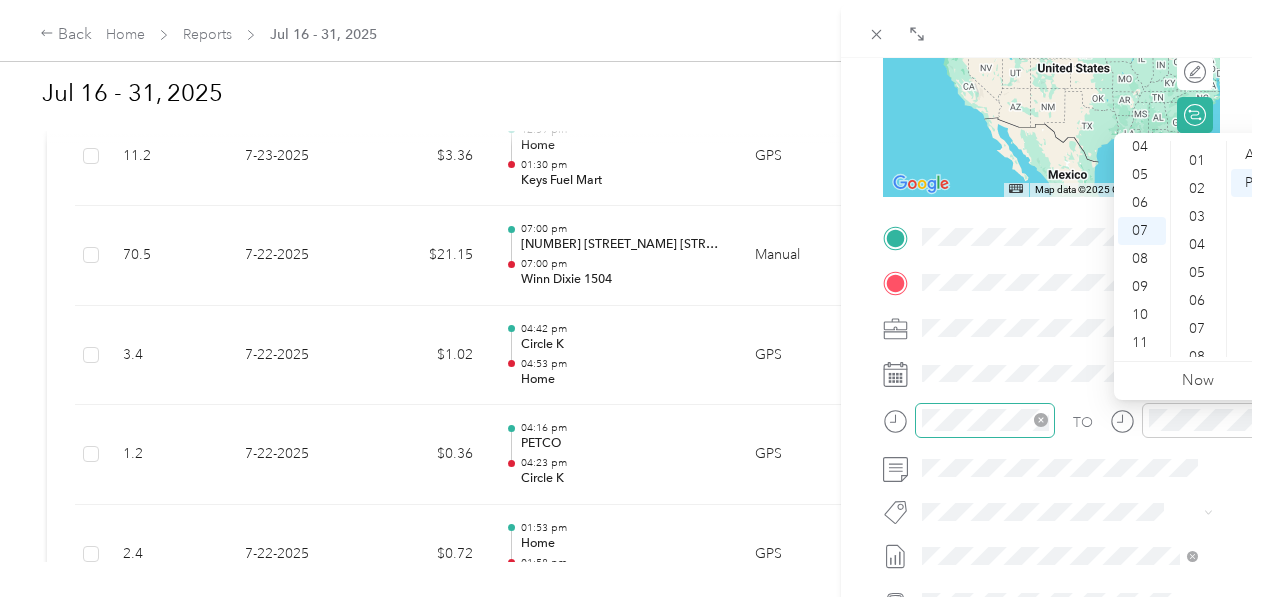 scroll, scrollTop: 0, scrollLeft: 0, axis: both 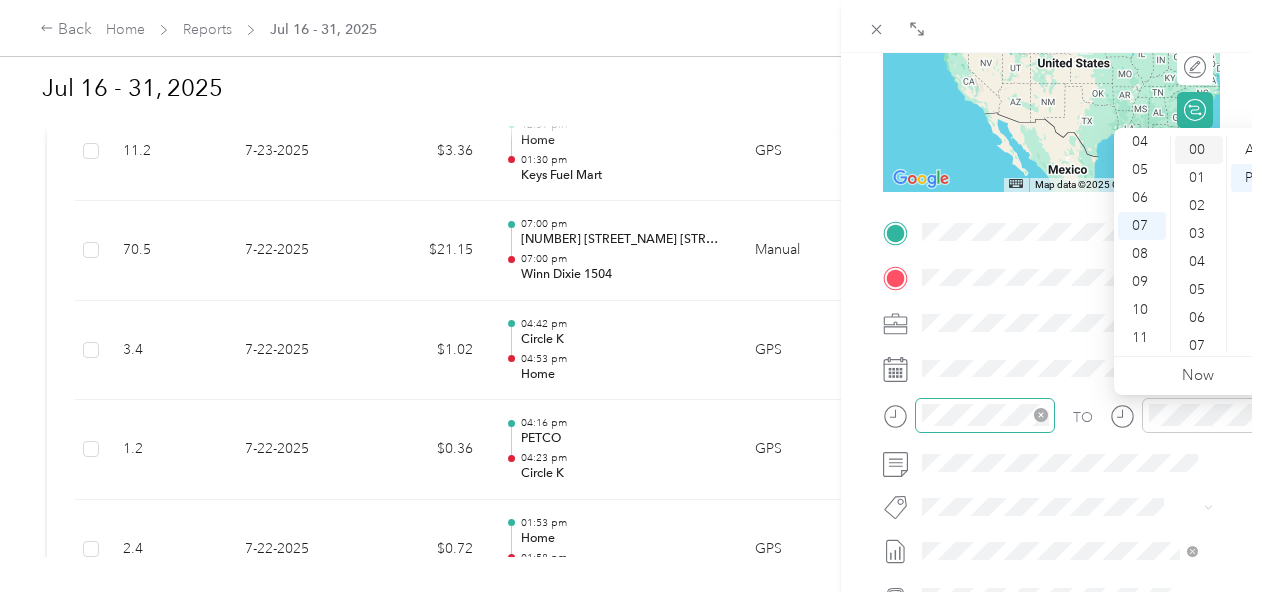 click on "00" at bounding box center [1199, 150] 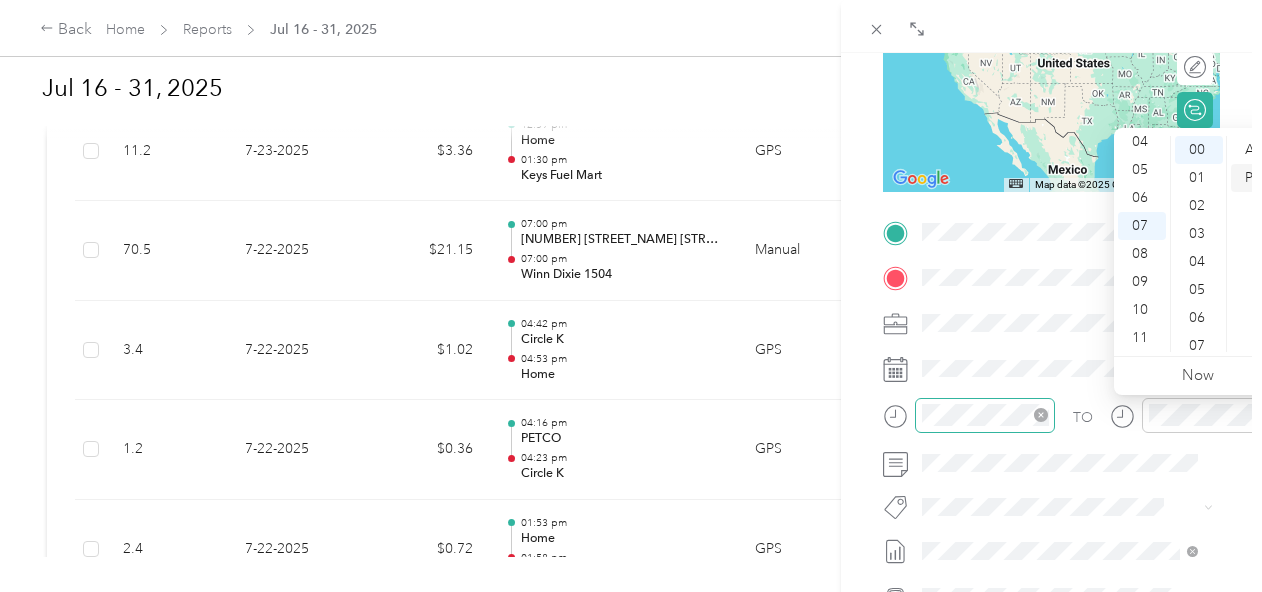 click on "PM" at bounding box center (1255, 178) 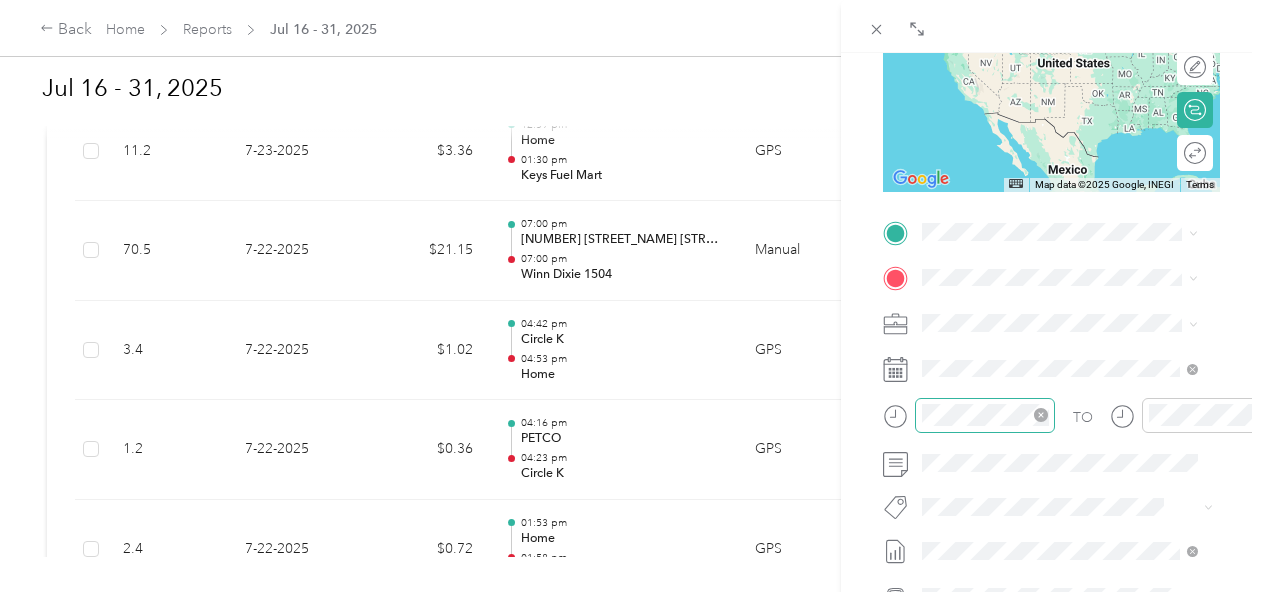 click on "Home Jump left by 75% End Jump right by 75% Page Up Jump up by 75% Page Down Jump down by 75% Map Data Map data ©[YEAR], [ORGANIZATION] Map data ©[YEAR], [ORGANIZATION] [NUMBER] [UNIT_OF_MEASURE] Click to toggle between metric and imperial units Terms Report a map error Edit route Calculate route Round trip TO Add photo" at bounding box center [1051, 253] 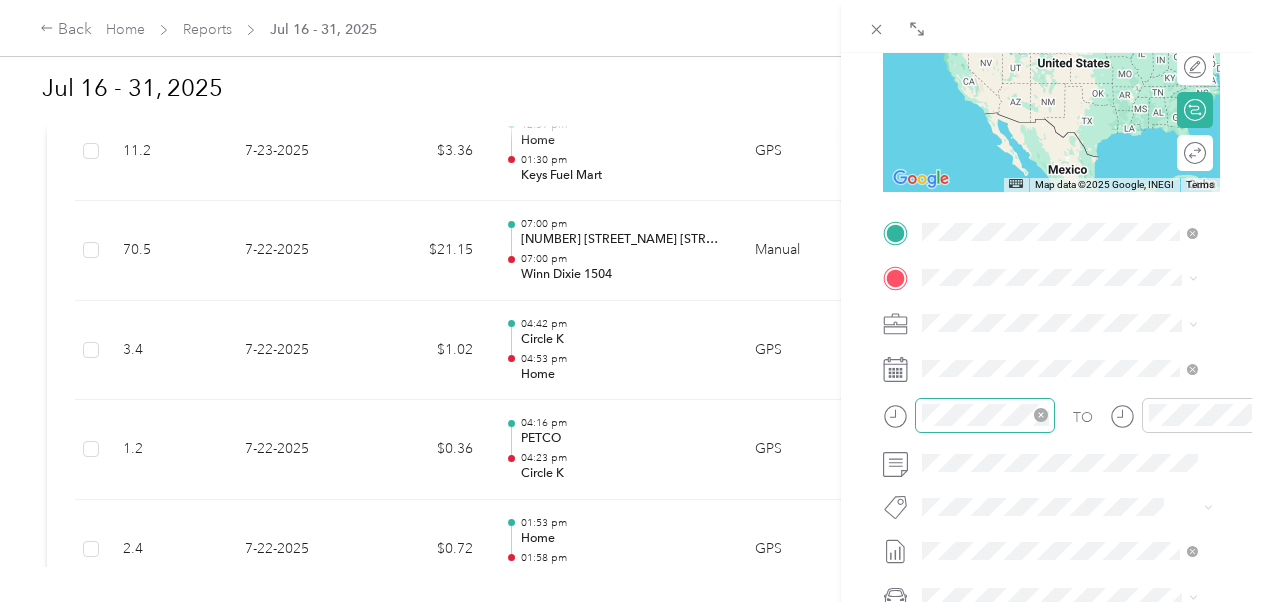 click on "TEAM [LOCATION_NAME] [NUMBER] [STREET_NAME] [STREET_NAME], [POSTAL_CODE], [CITY], [STATE], [COUNTRY]" at bounding box center (1075, 347) 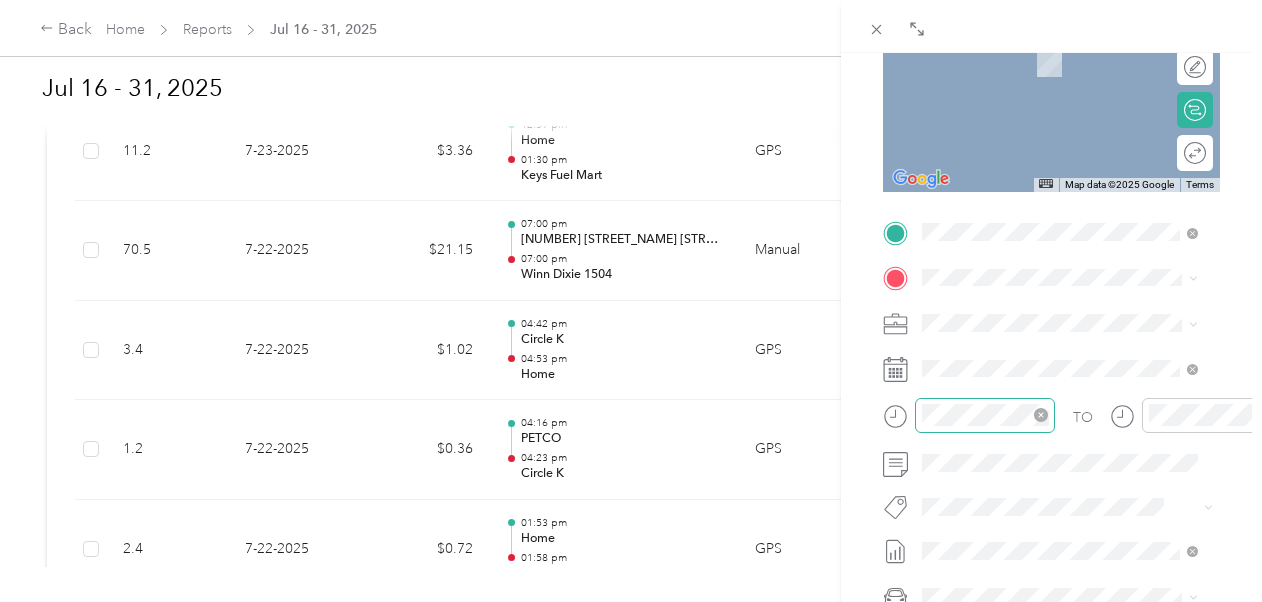 click on "[NUMBER] [STREET_NAME] [STREET_NAME], [POSTAL_CODE], [CITY], [STATE], [COUNTRY]" at bounding box center [1072, 498] 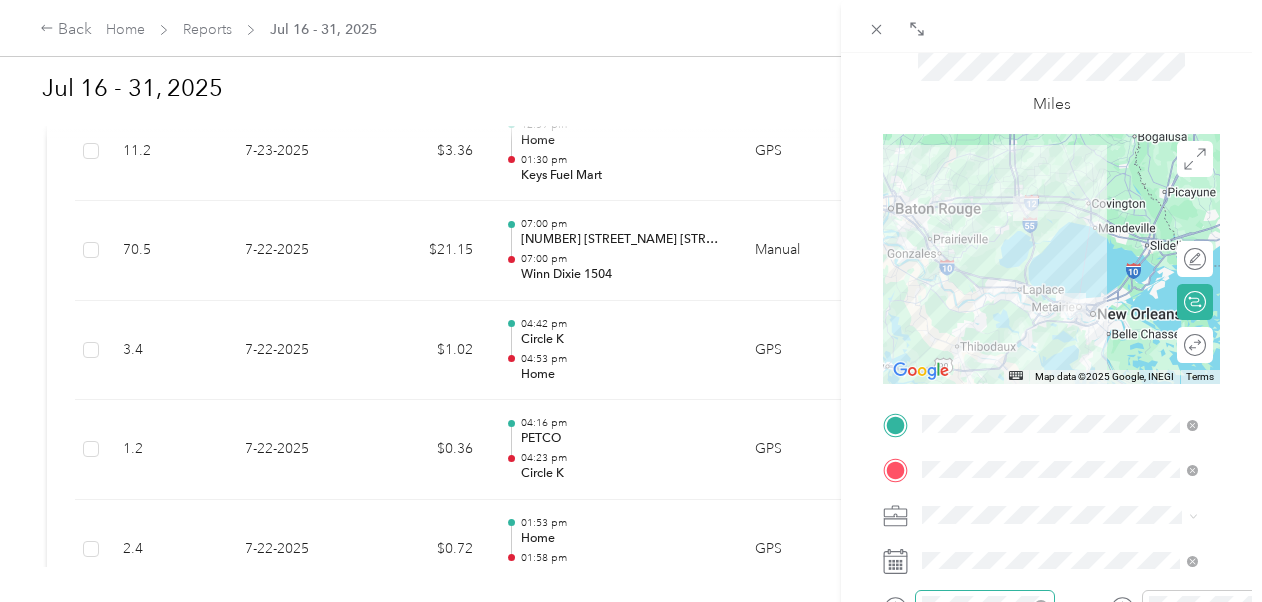 scroll, scrollTop: 100, scrollLeft: 0, axis: vertical 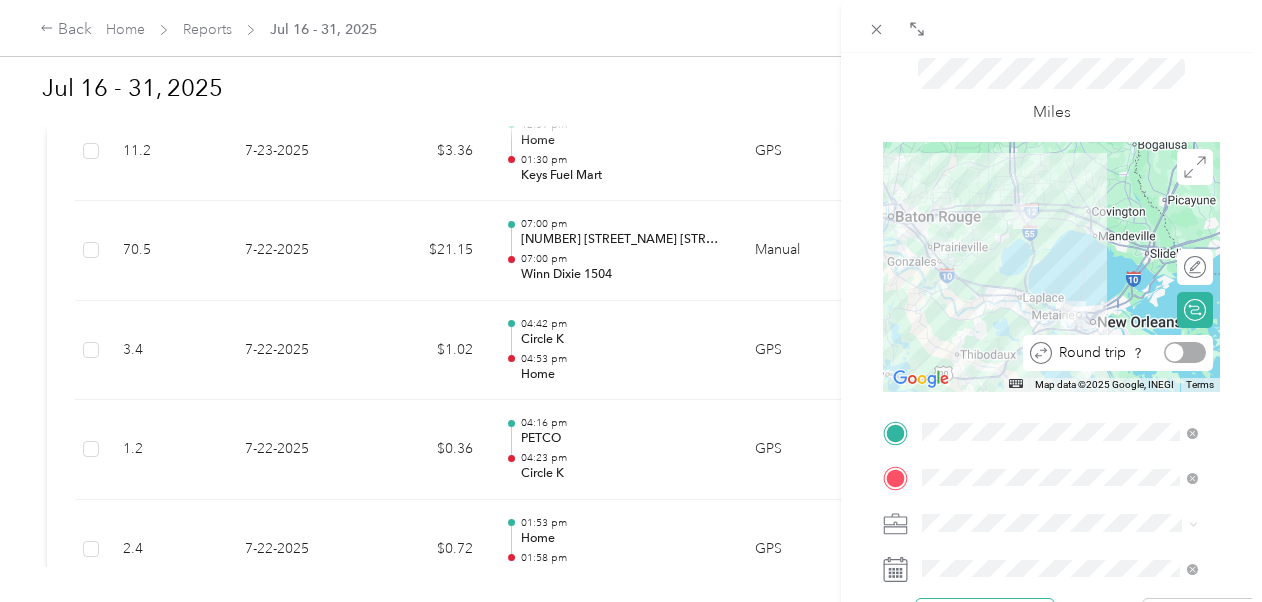 click at bounding box center (1185, 352) 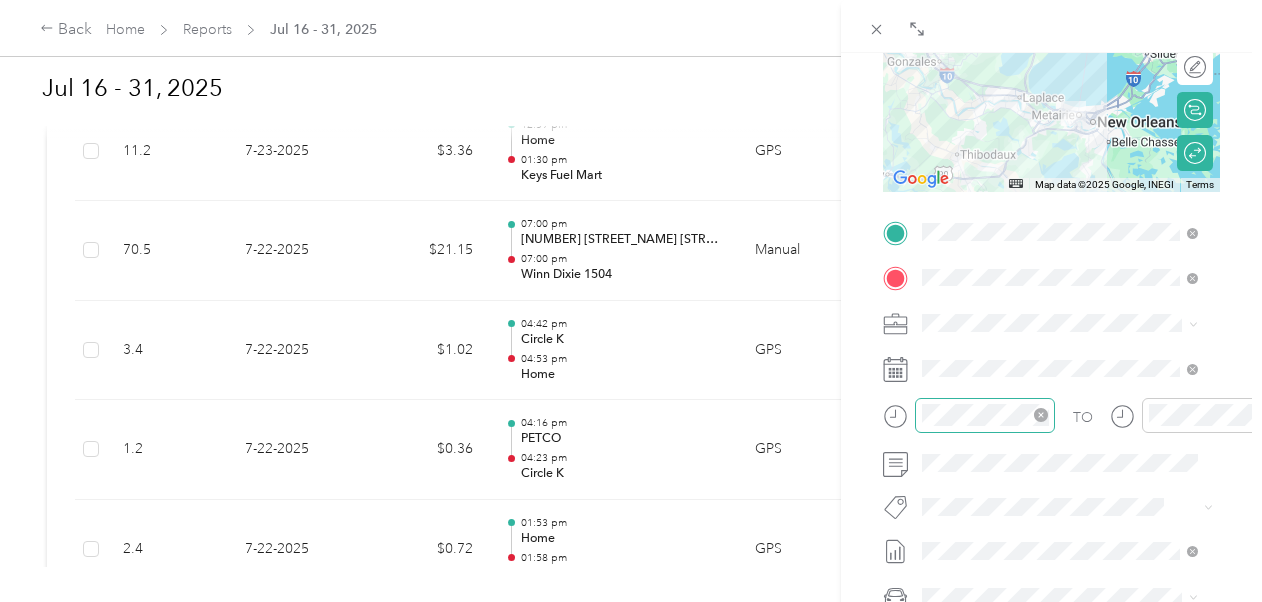 scroll, scrollTop: 0, scrollLeft: 0, axis: both 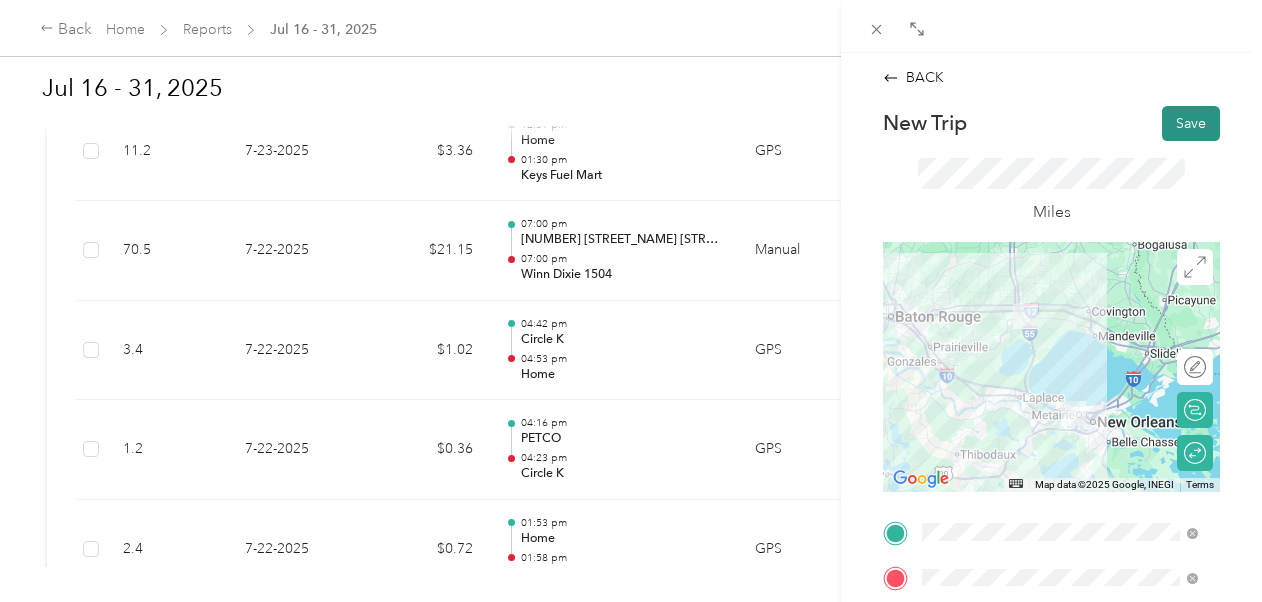 click on "Save" at bounding box center [1191, 123] 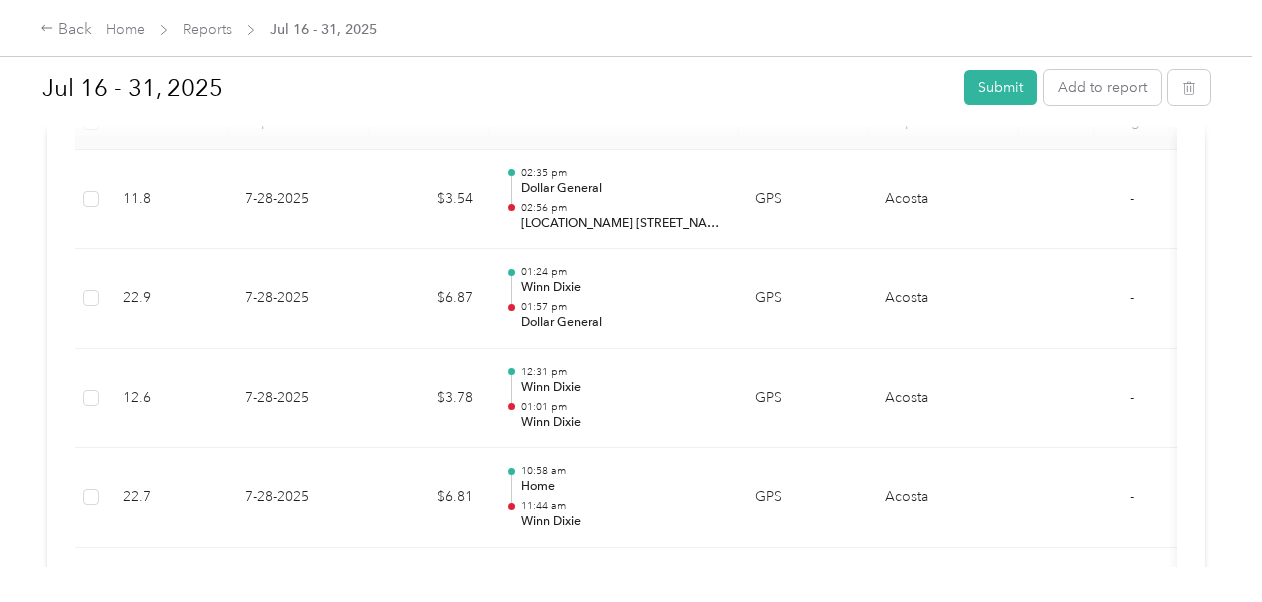 scroll, scrollTop: 400, scrollLeft: 0, axis: vertical 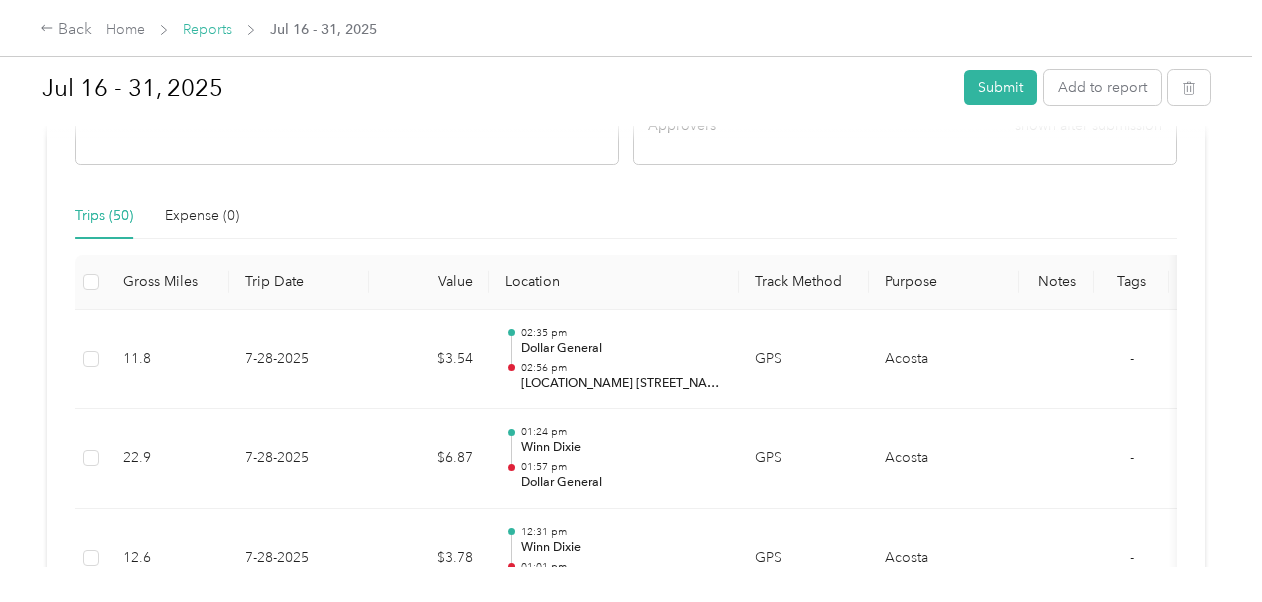 click on "Reports" at bounding box center (207, 29) 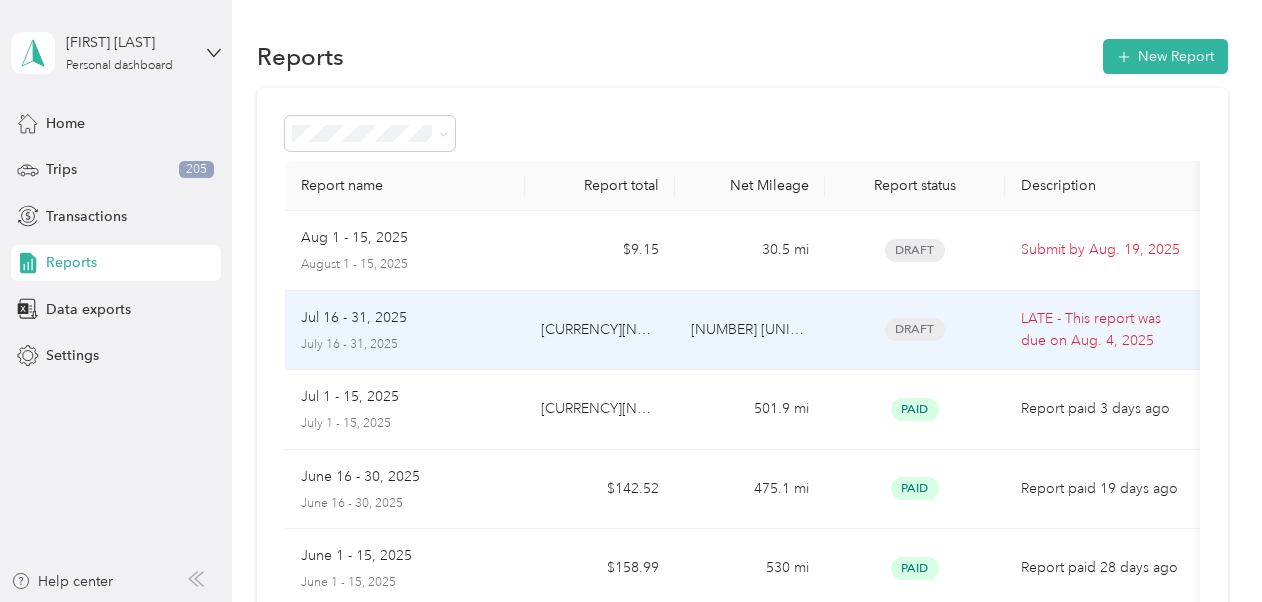 click on "[DATE] [DATE]" at bounding box center (405, 330) 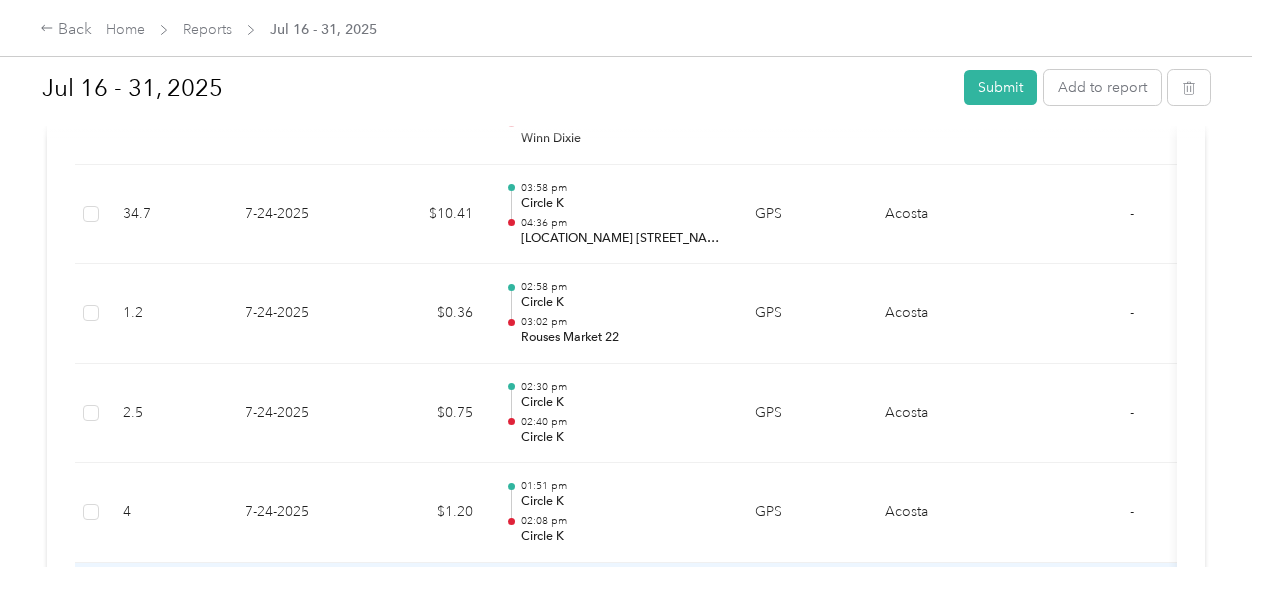 scroll, scrollTop: 900, scrollLeft: 0, axis: vertical 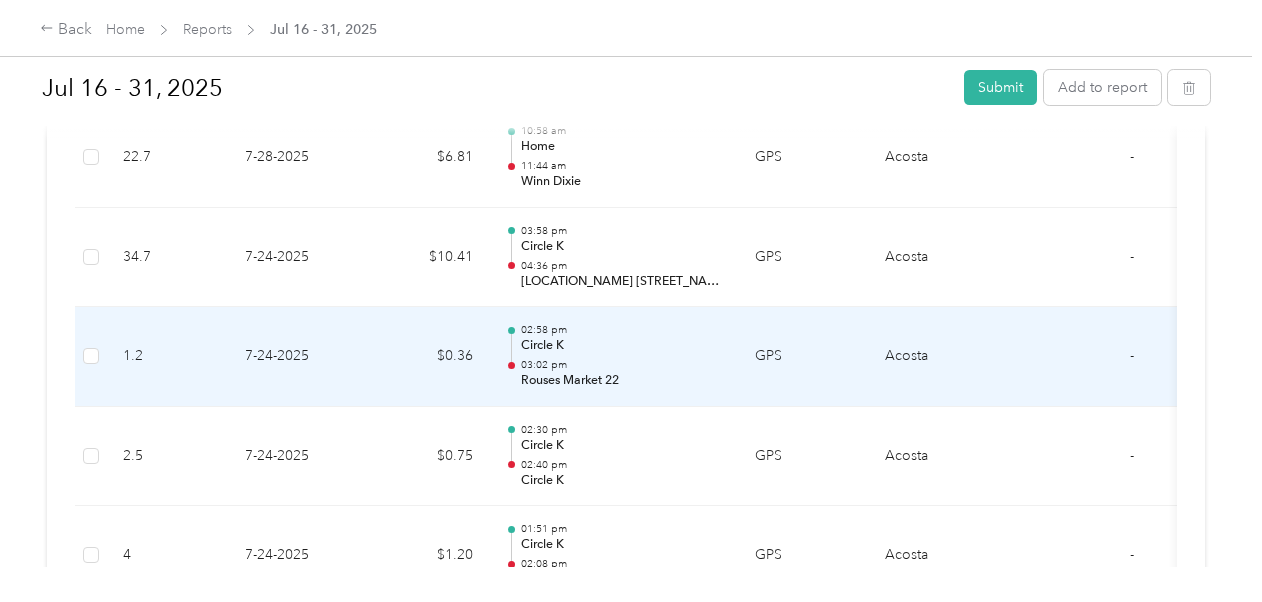 click on "Rouses Market 22" at bounding box center [622, 381] 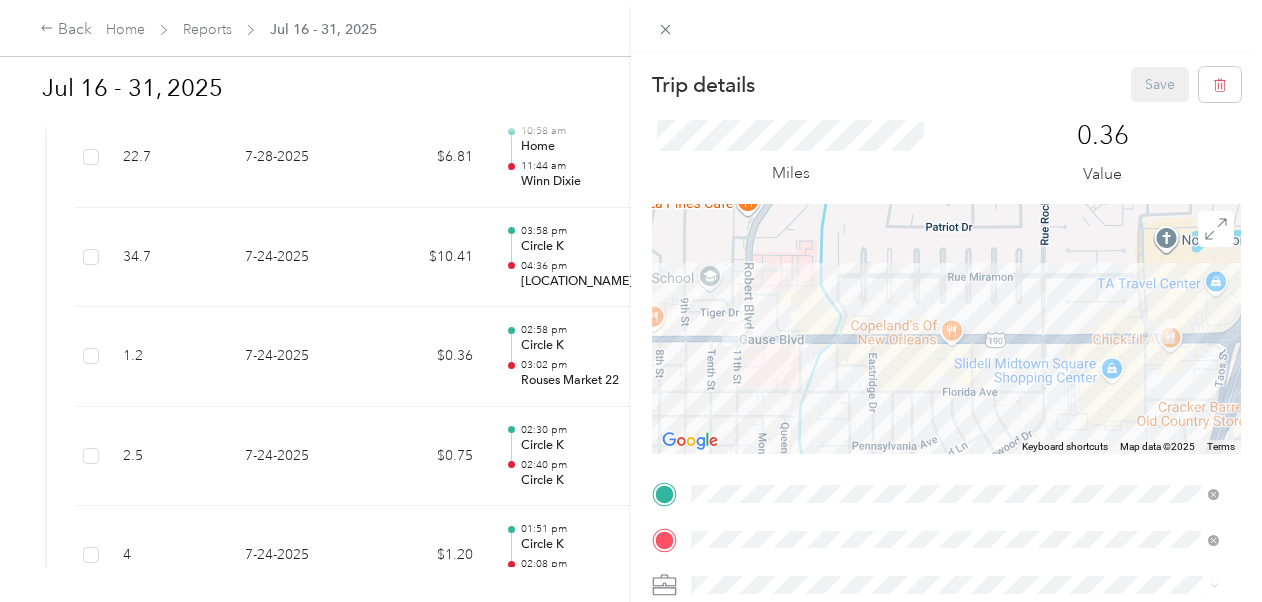 click on "Trip details Save This trip cannot be edited because it is either under review, approved, or paid. Contact your Team Manager to edit it. Miles 0.36 Value  To navigate the map with touch gestures double-tap and hold your finger on the map, then drag the map. ← Move left → Move right ↑ Move up ↓ Move down + Zoom in - Zoom out Home Jump left by 75% End Jump right by 75% Page Up Jump up by 75% Page Down Jump down by 75% Keyboard shortcuts Map Data Map data ©2025 Map data ©2025 200 m  Click to toggle between metric and imperial units Terms Report a map error TO Add photo" at bounding box center (631, 301) 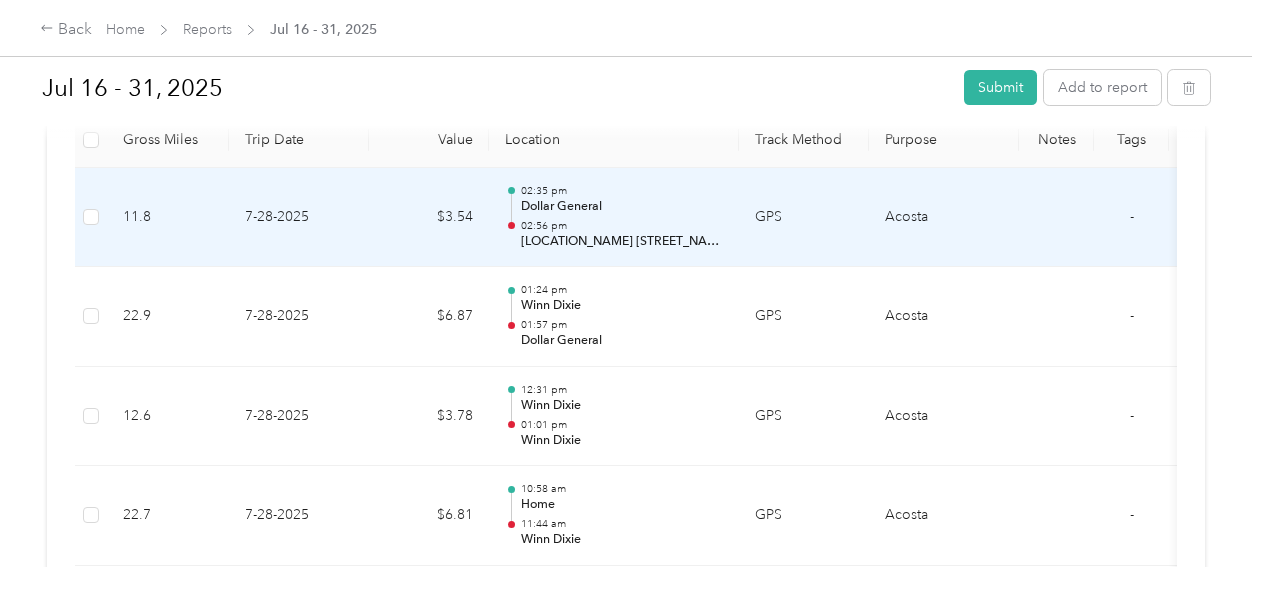 scroll, scrollTop: 500, scrollLeft: 0, axis: vertical 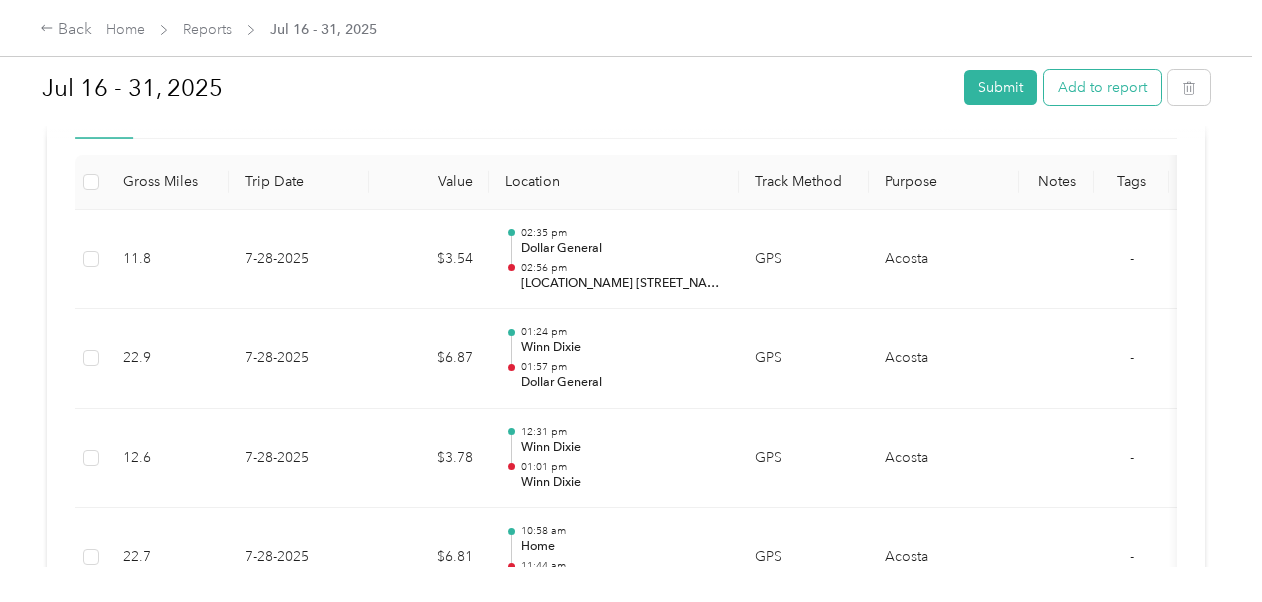 click on "Add to report" at bounding box center (1102, 87) 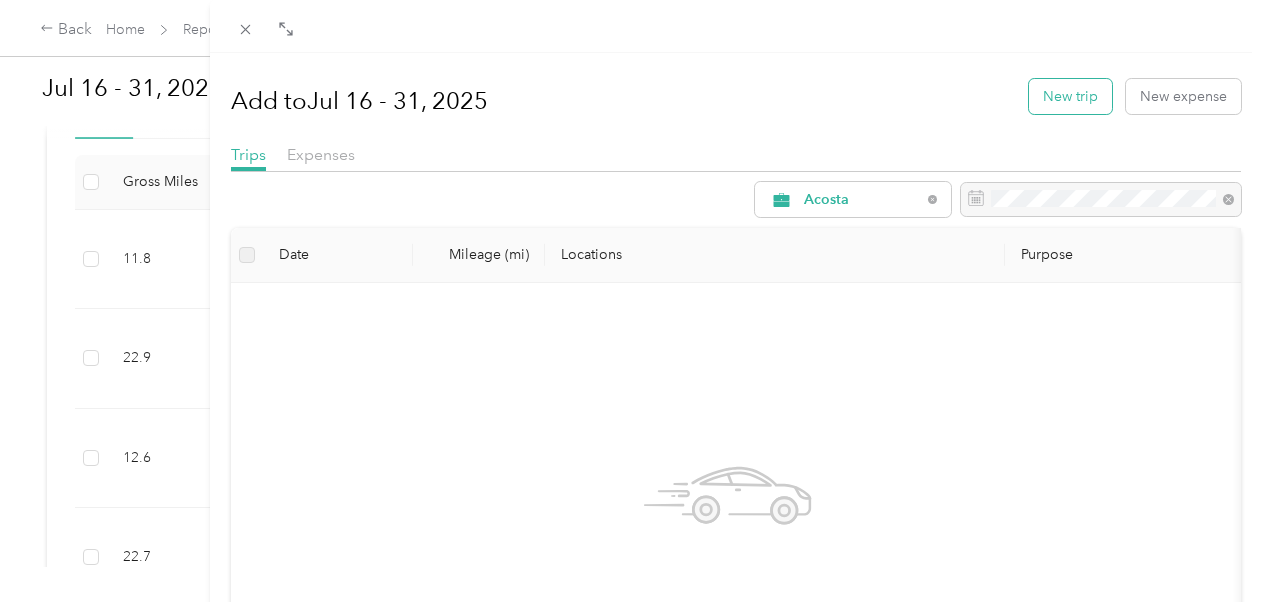 click on "New trip" at bounding box center (1070, 96) 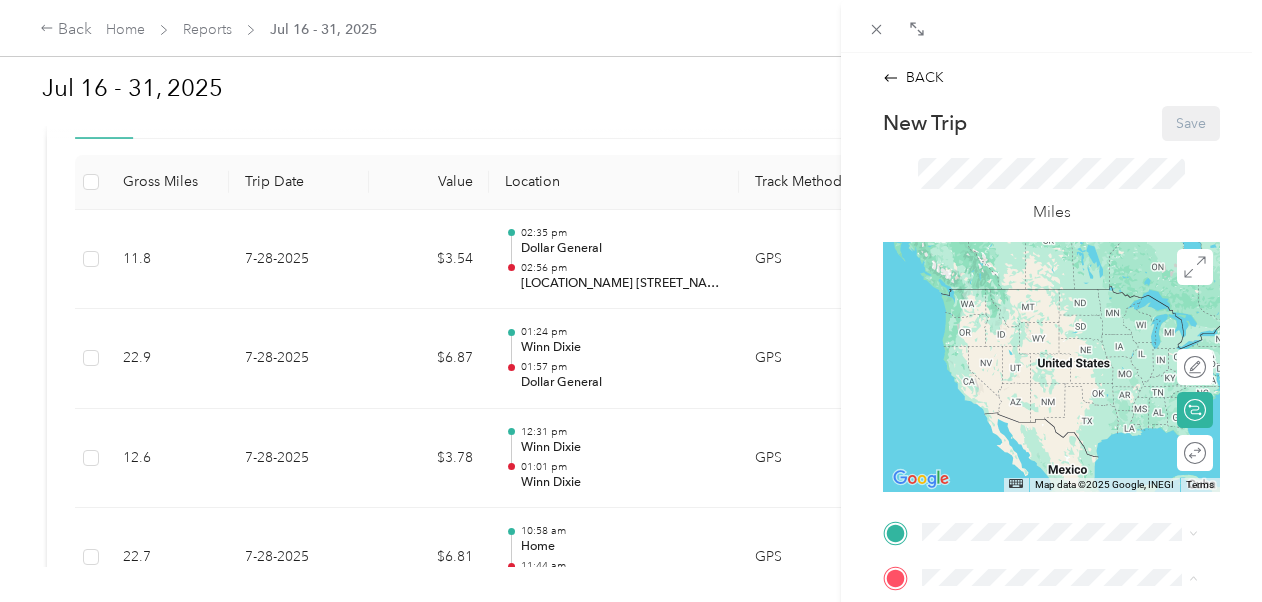 click on "[STREET_NAME], [POSTAL_CODE], [CITY], [STATE], [COUNTRY]" at bounding box center (1072, 392) 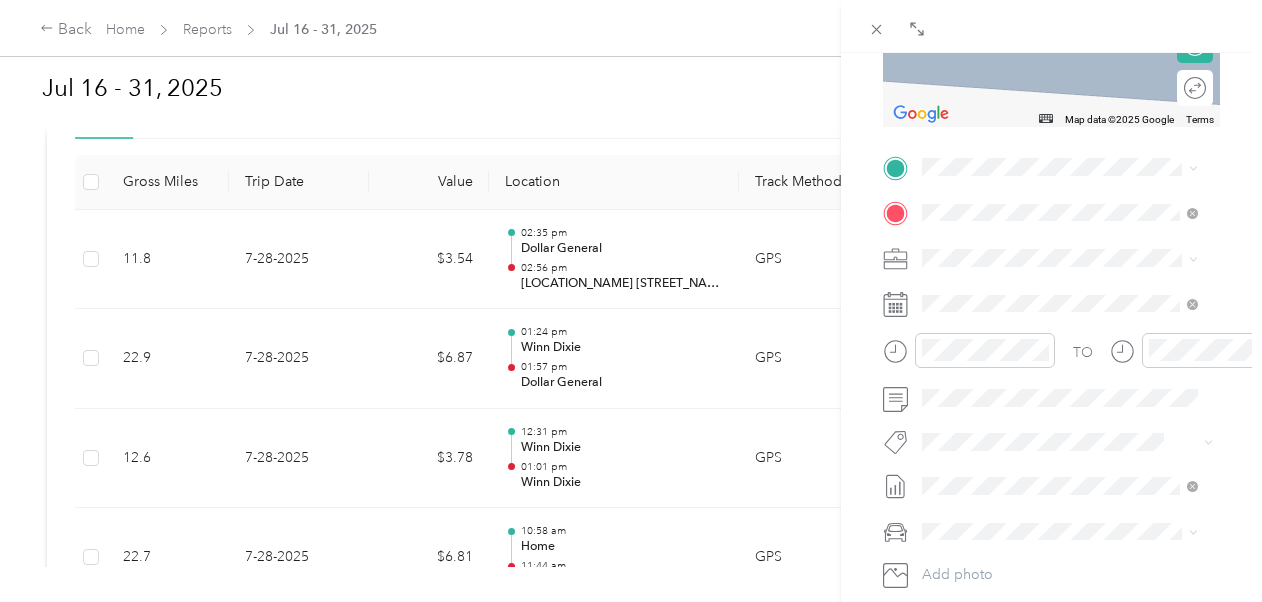 scroll, scrollTop: 400, scrollLeft: 0, axis: vertical 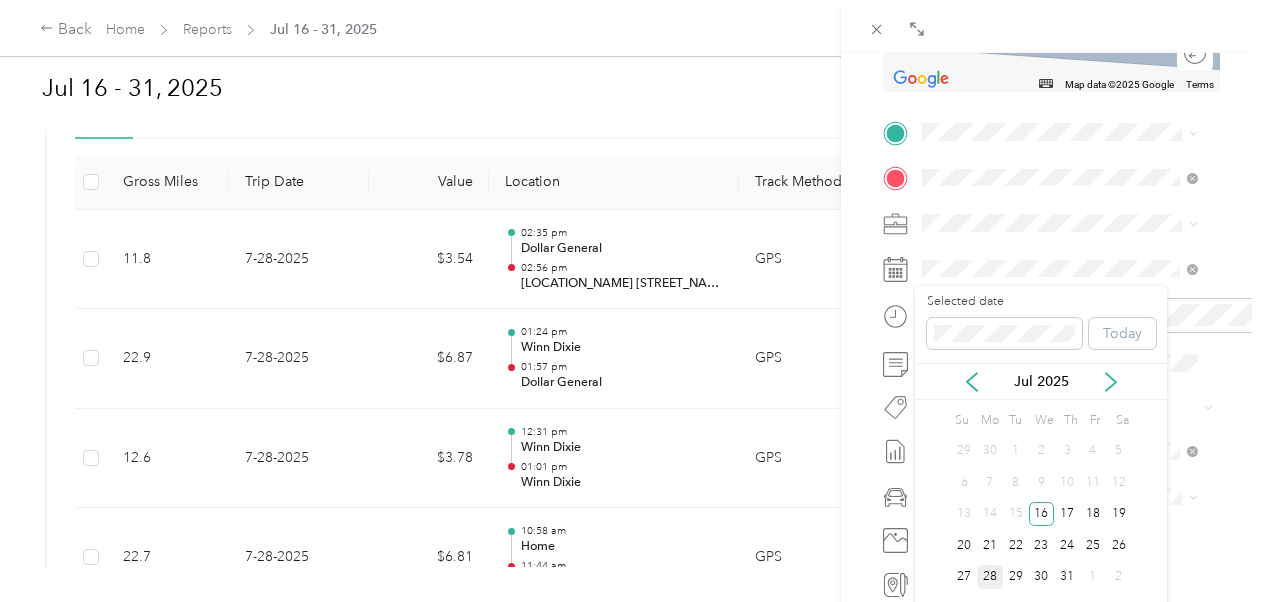 click on "28" at bounding box center [990, 577] 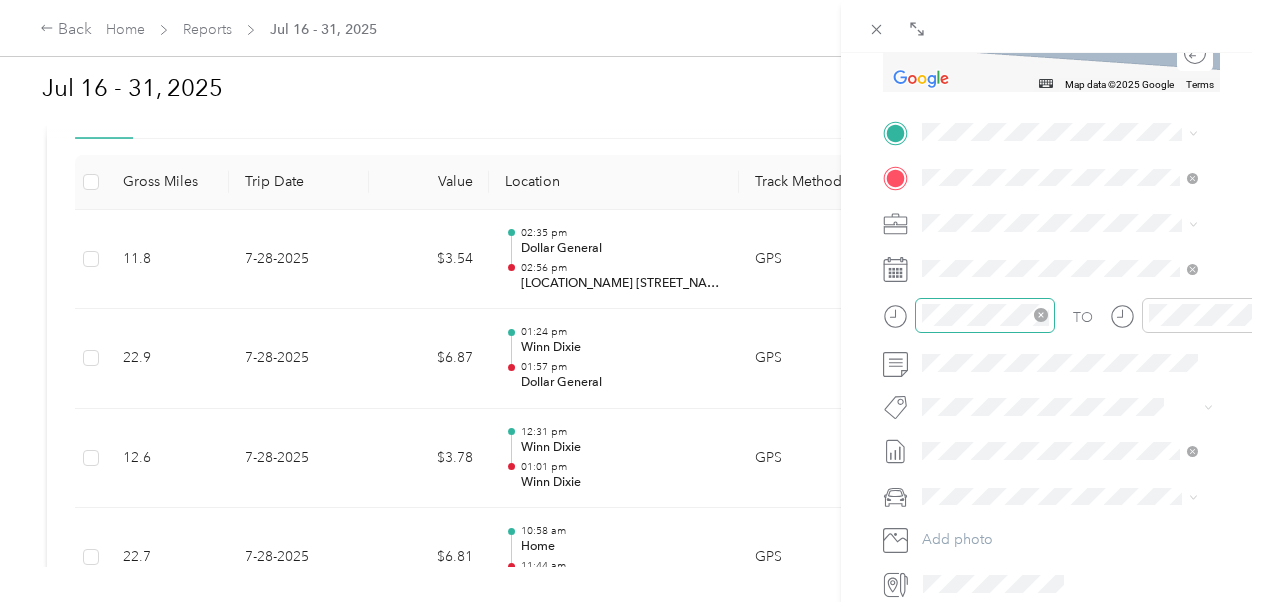click 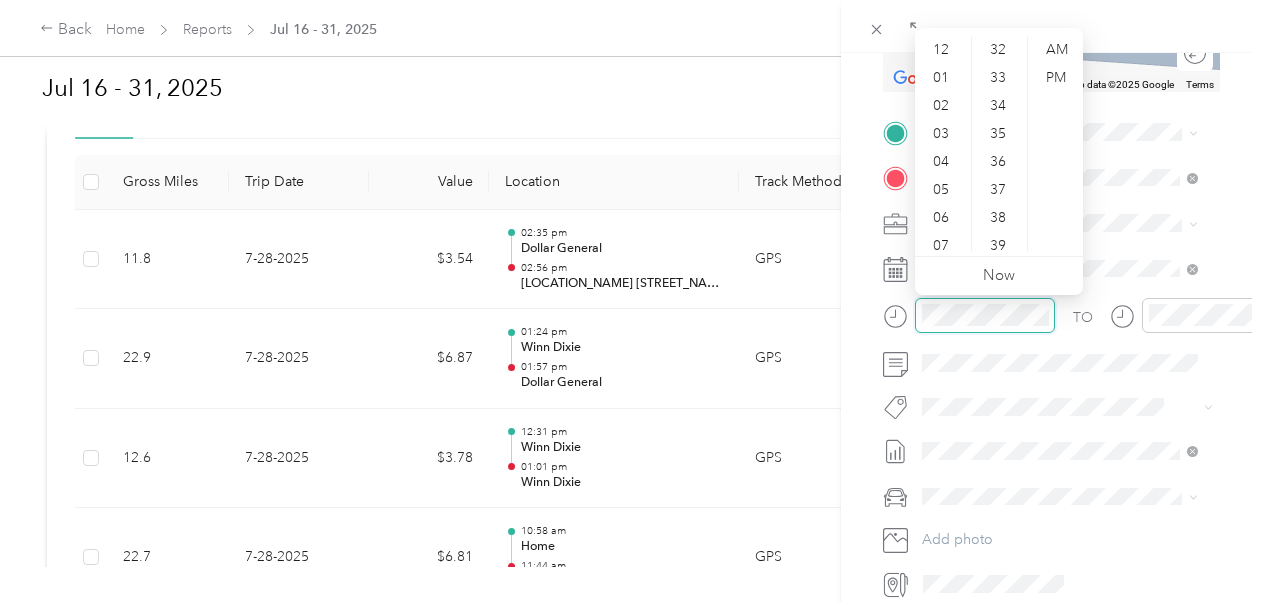 scroll, scrollTop: 896, scrollLeft: 0, axis: vertical 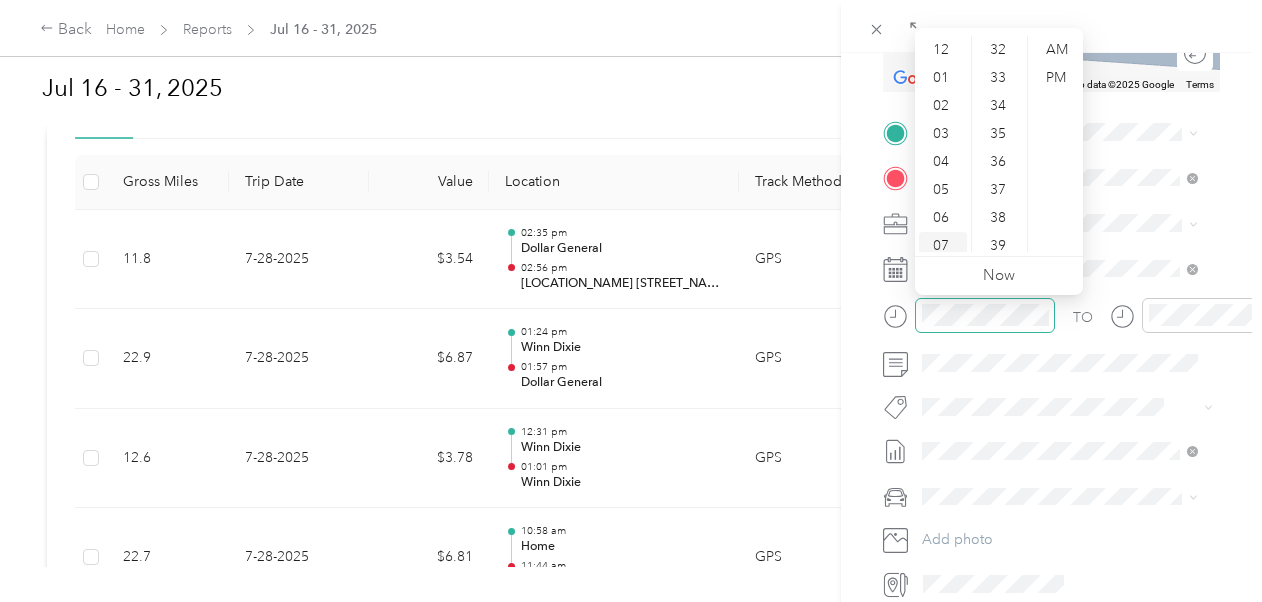 click on "07" at bounding box center [943, 246] 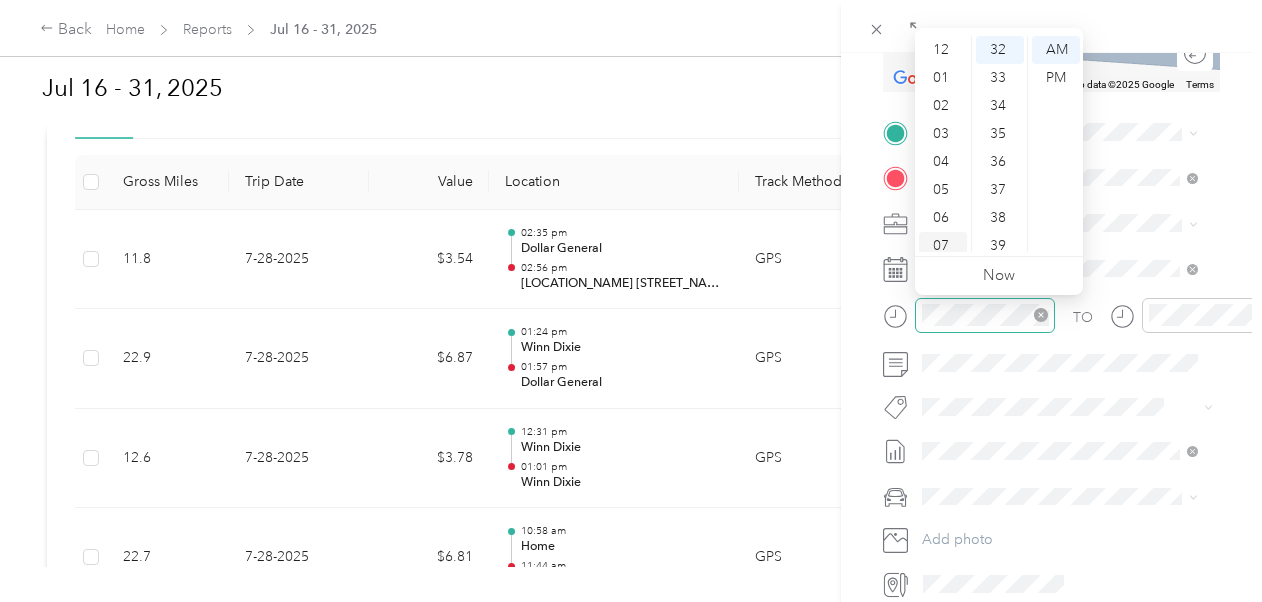 scroll, scrollTop: 120, scrollLeft: 0, axis: vertical 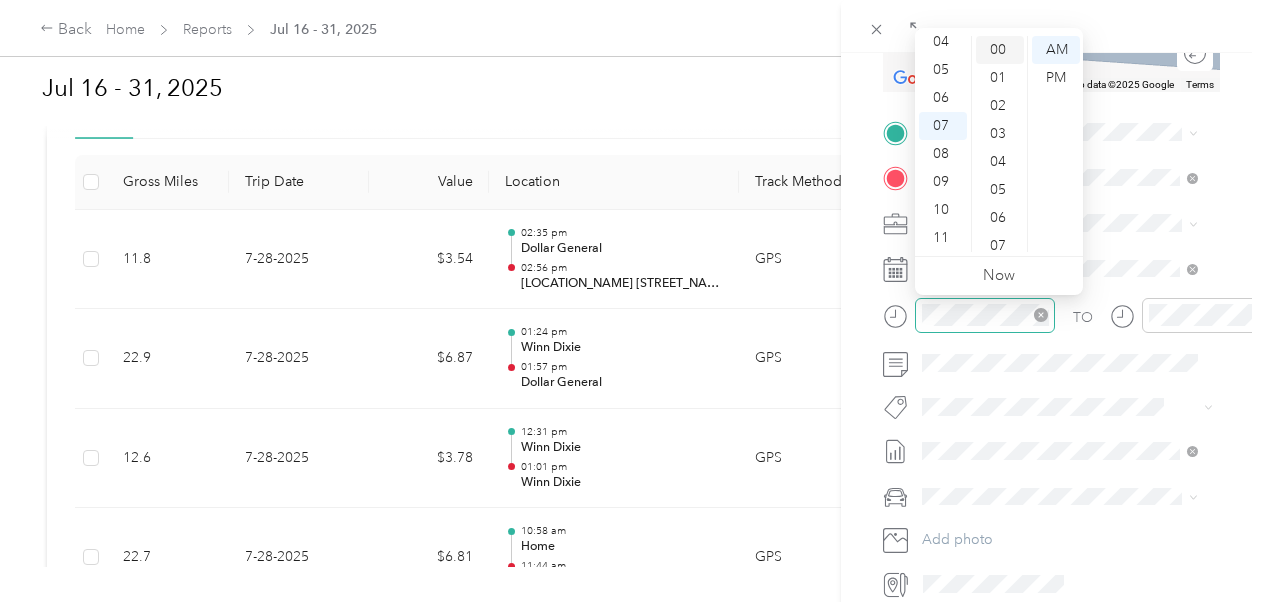click on "00" at bounding box center (1000, 50) 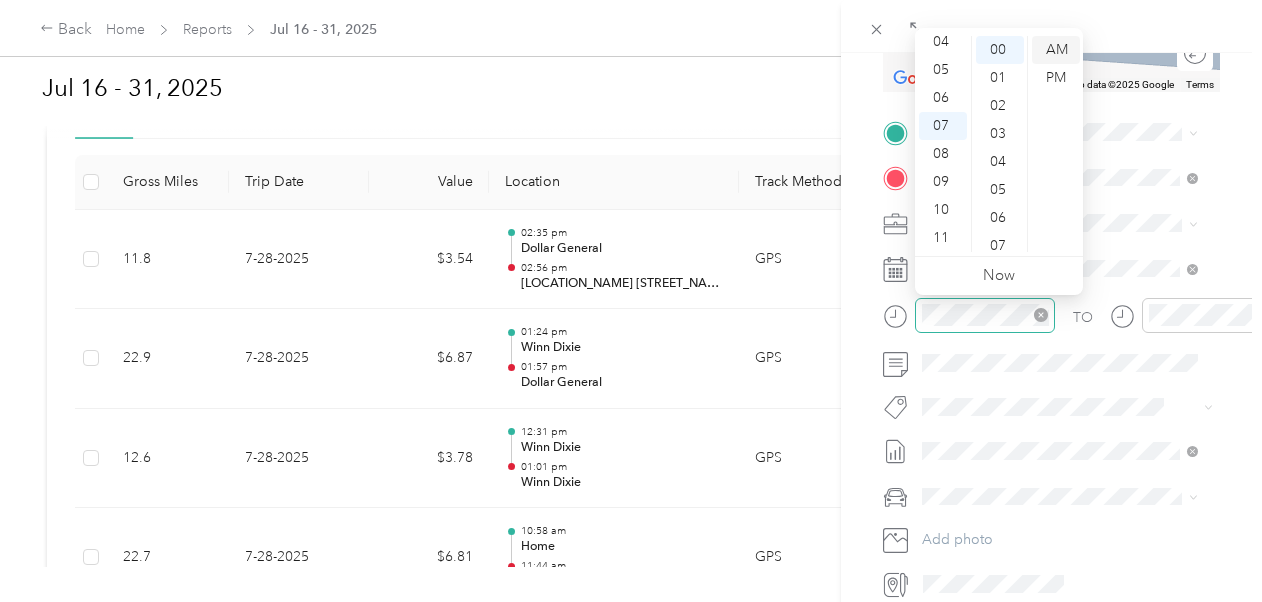 click on "AM" at bounding box center (1056, 50) 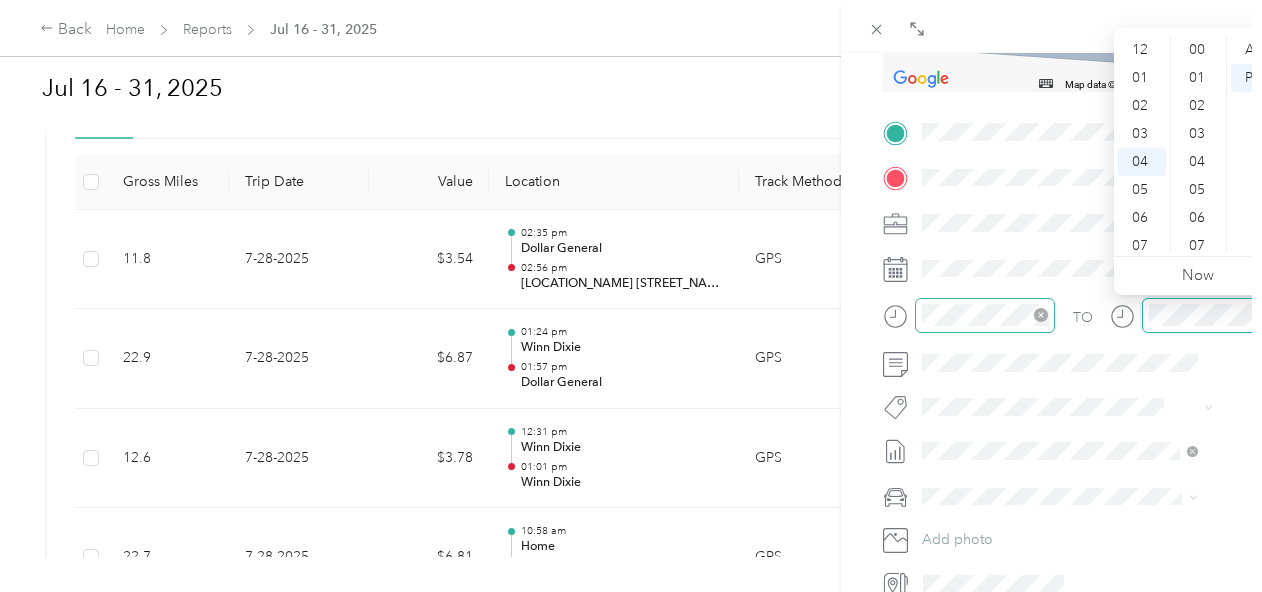scroll, scrollTop: 112, scrollLeft: 0, axis: vertical 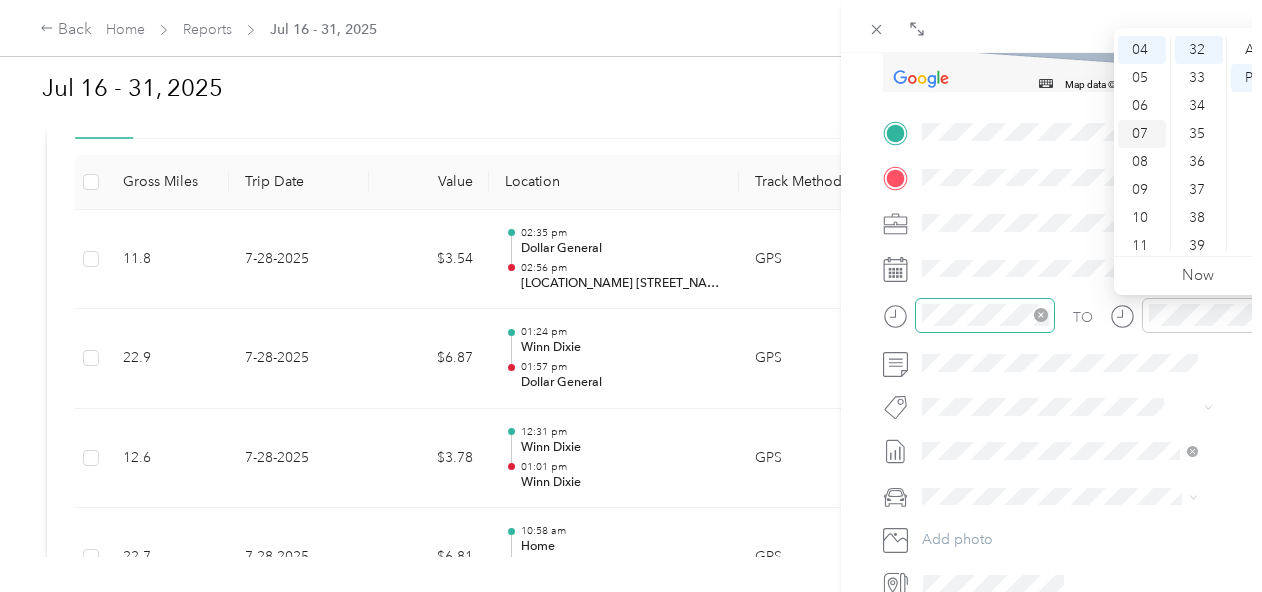 click on "07" at bounding box center [1142, 134] 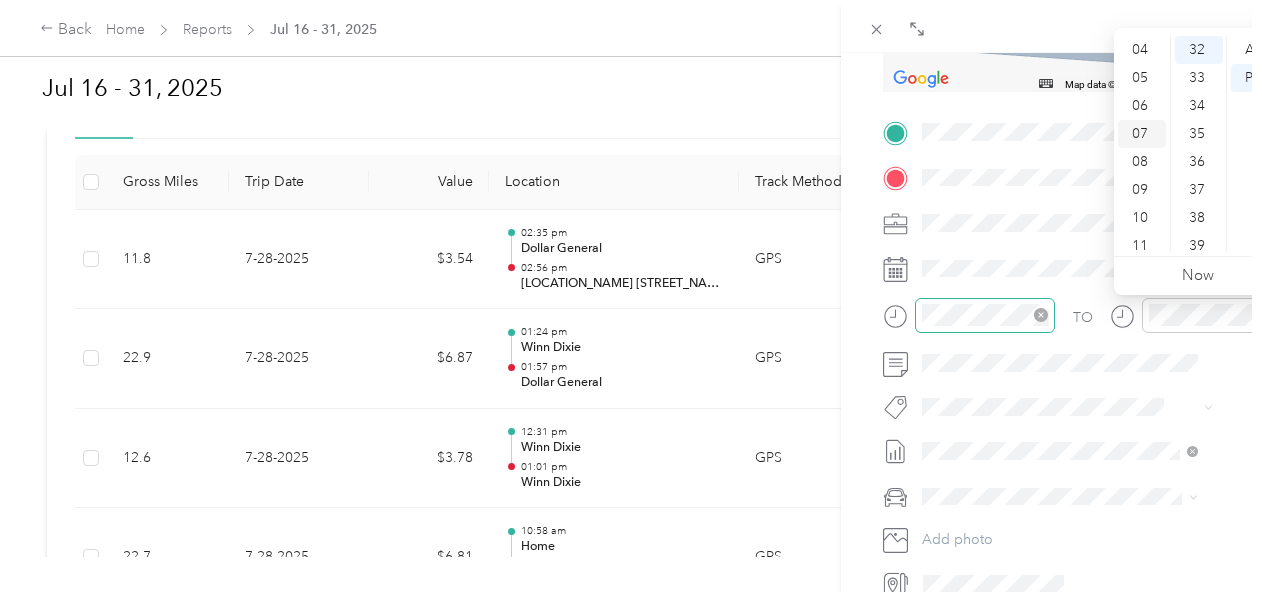 scroll, scrollTop: 120, scrollLeft: 0, axis: vertical 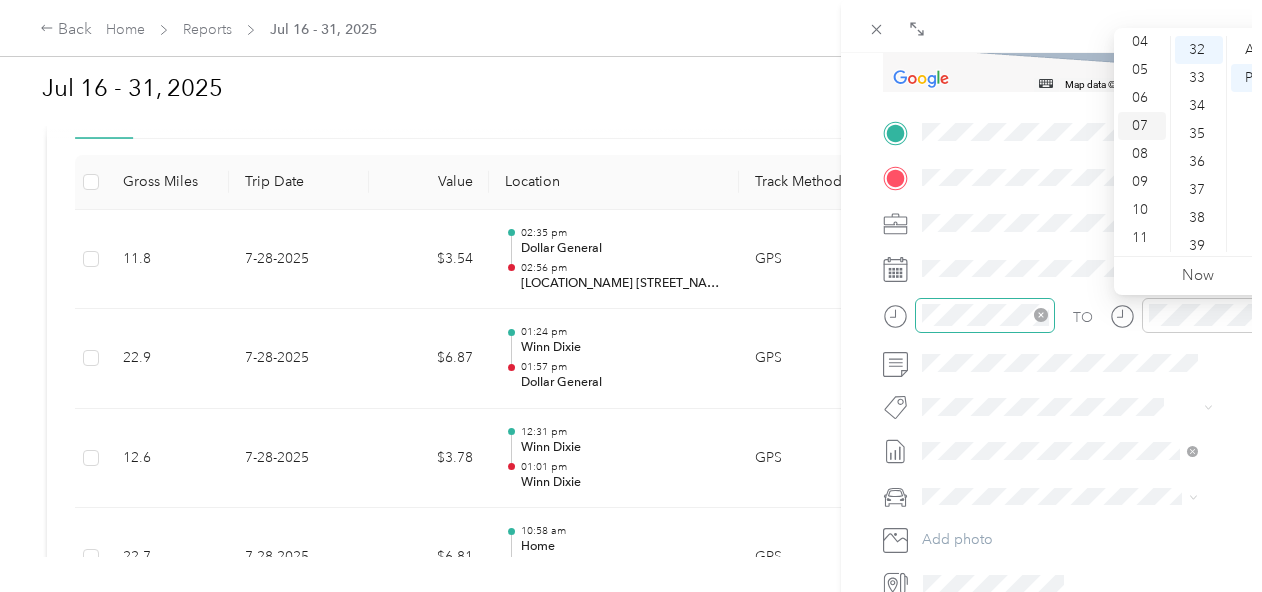 click on "07" at bounding box center (1142, 126) 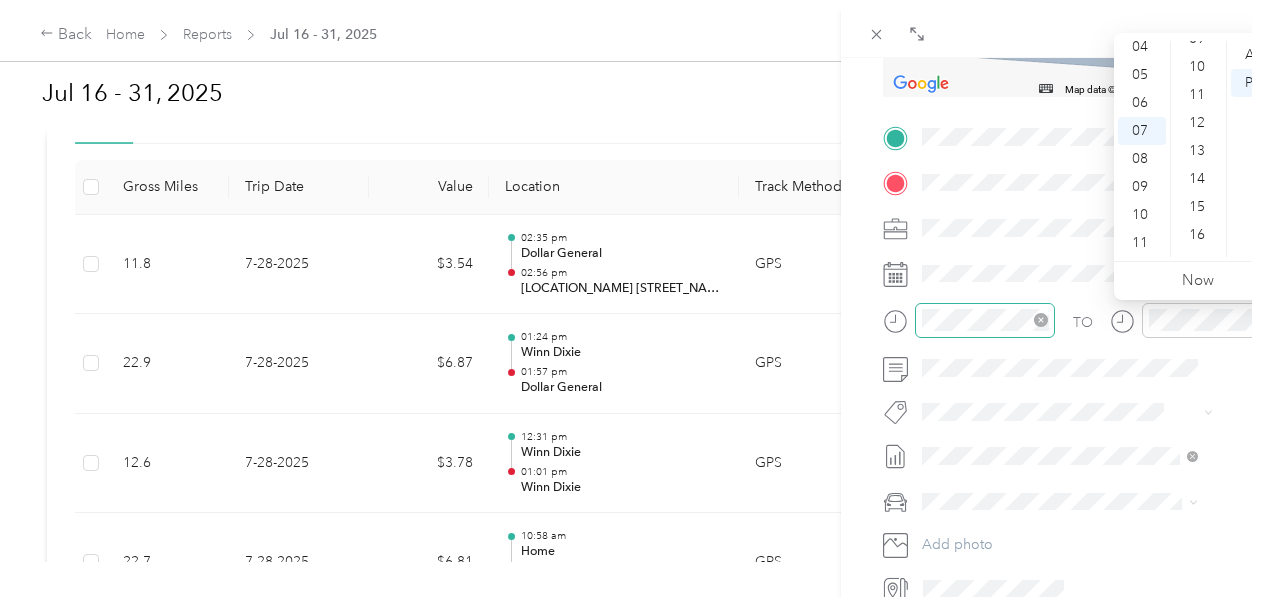 scroll, scrollTop: 0, scrollLeft: 0, axis: both 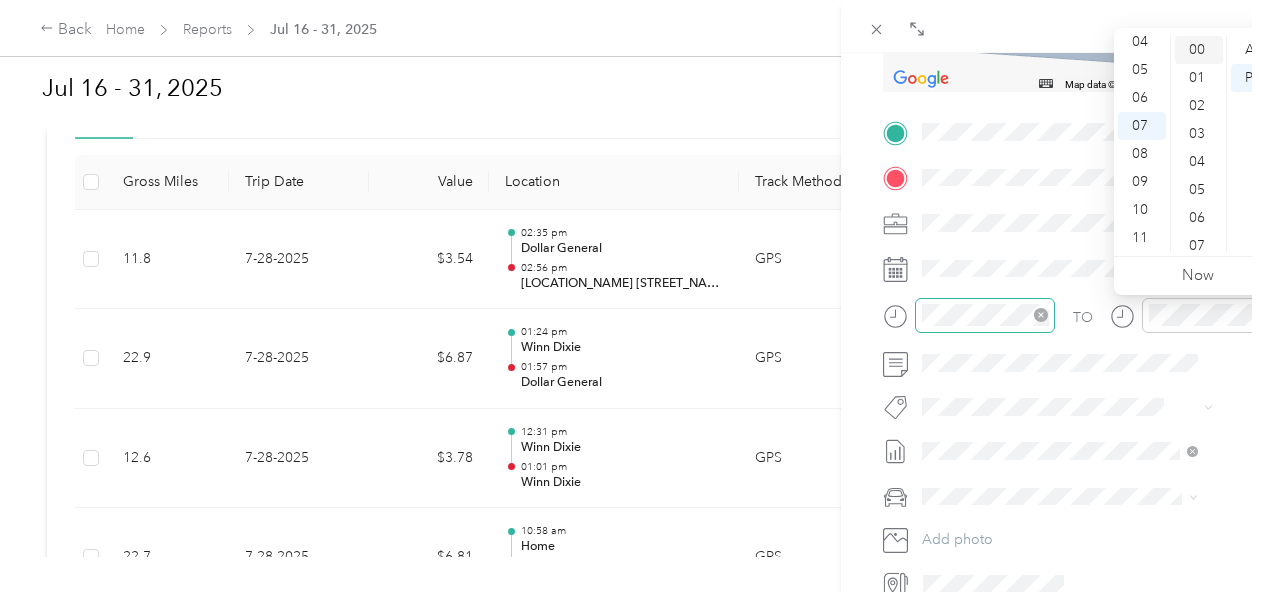 click on "00" at bounding box center (1199, 50) 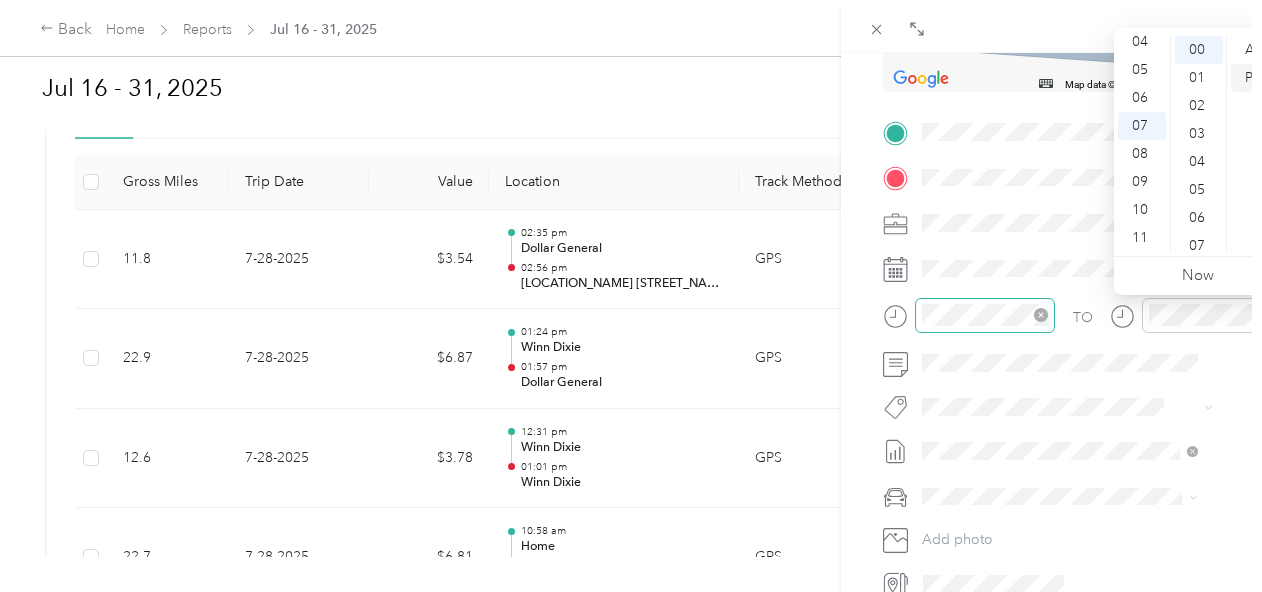 click on "PM" at bounding box center [1255, 78] 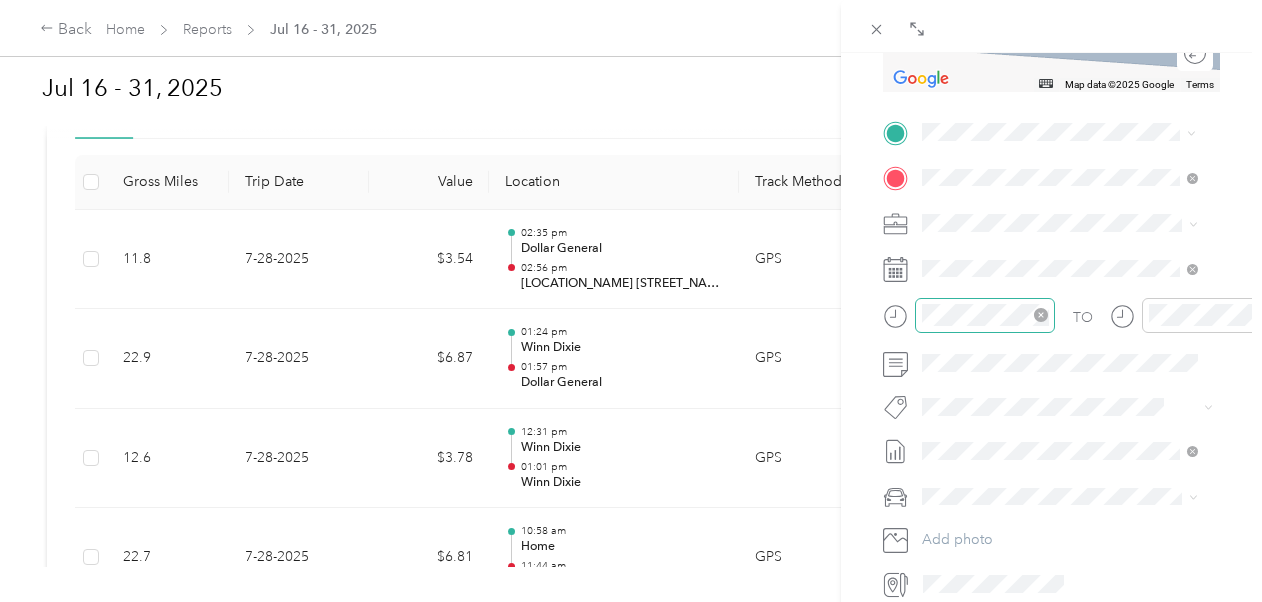 click on "[NUMBER] [STREET_NAME] [STREET_NAME], [POSTAL_CODE], [CITY], [STATE], [COUNTRY]" at bounding box center [1072, 373] 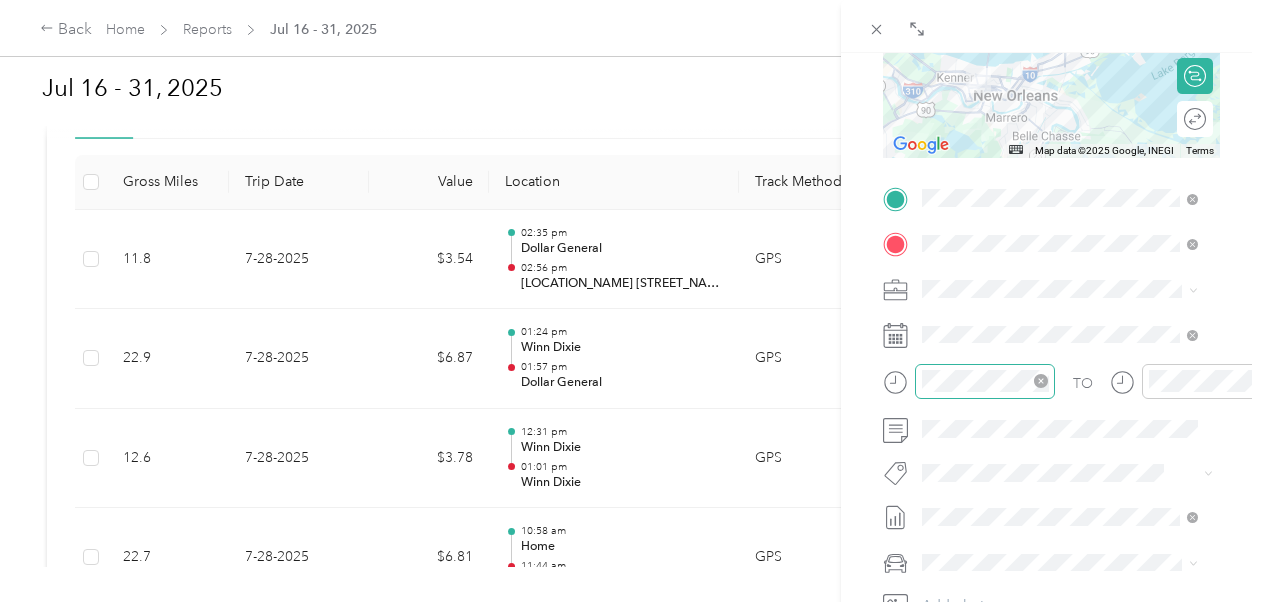 scroll, scrollTop: 300, scrollLeft: 0, axis: vertical 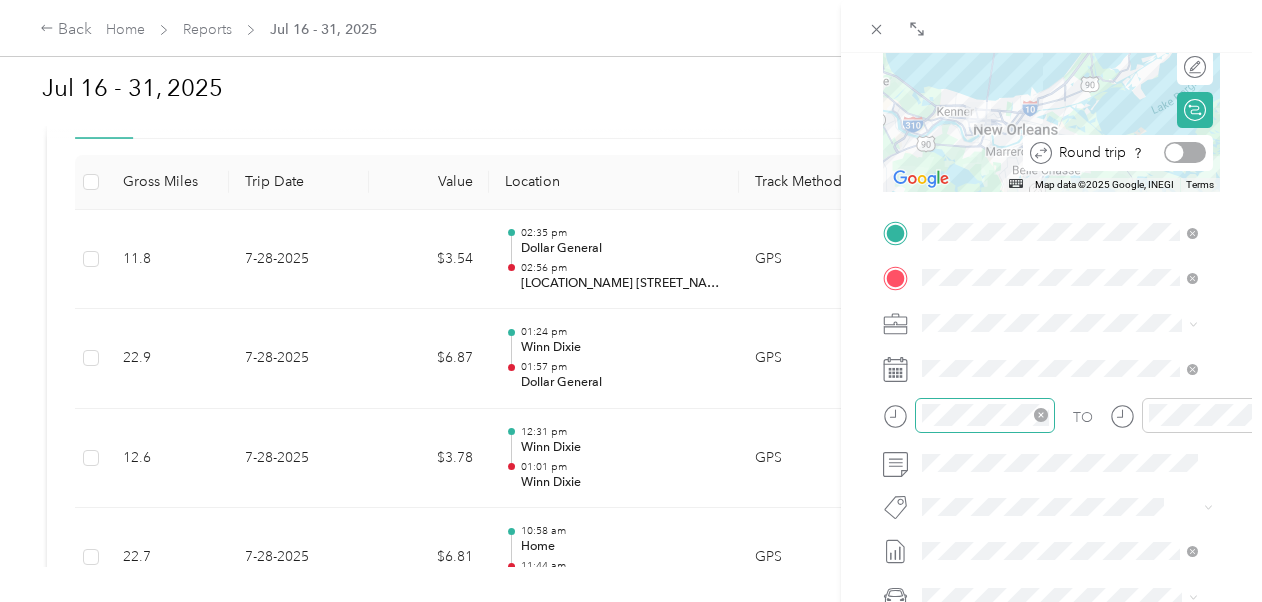 click at bounding box center (1185, 152) 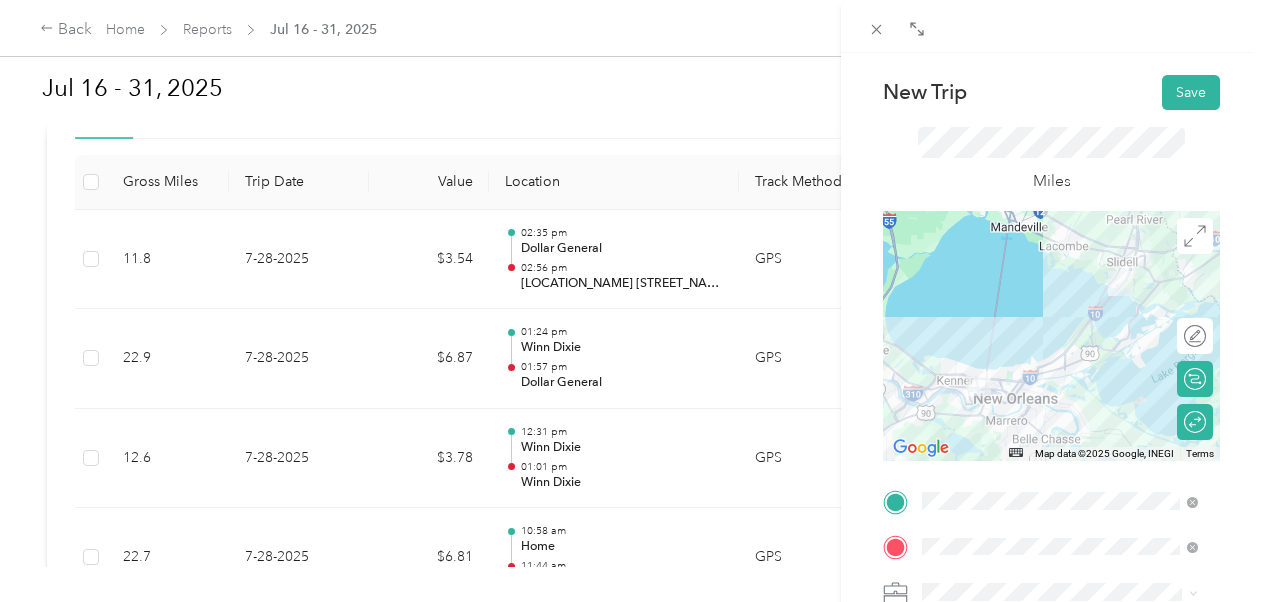 scroll, scrollTop: 0, scrollLeft: 0, axis: both 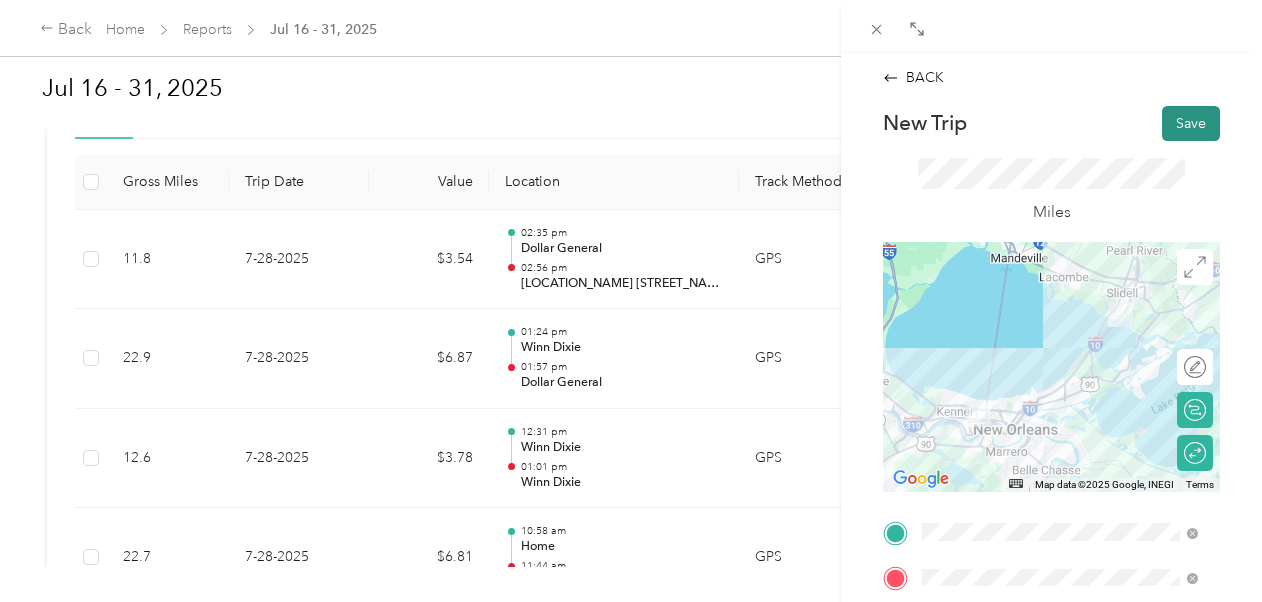click on "Save" at bounding box center [1191, 123] 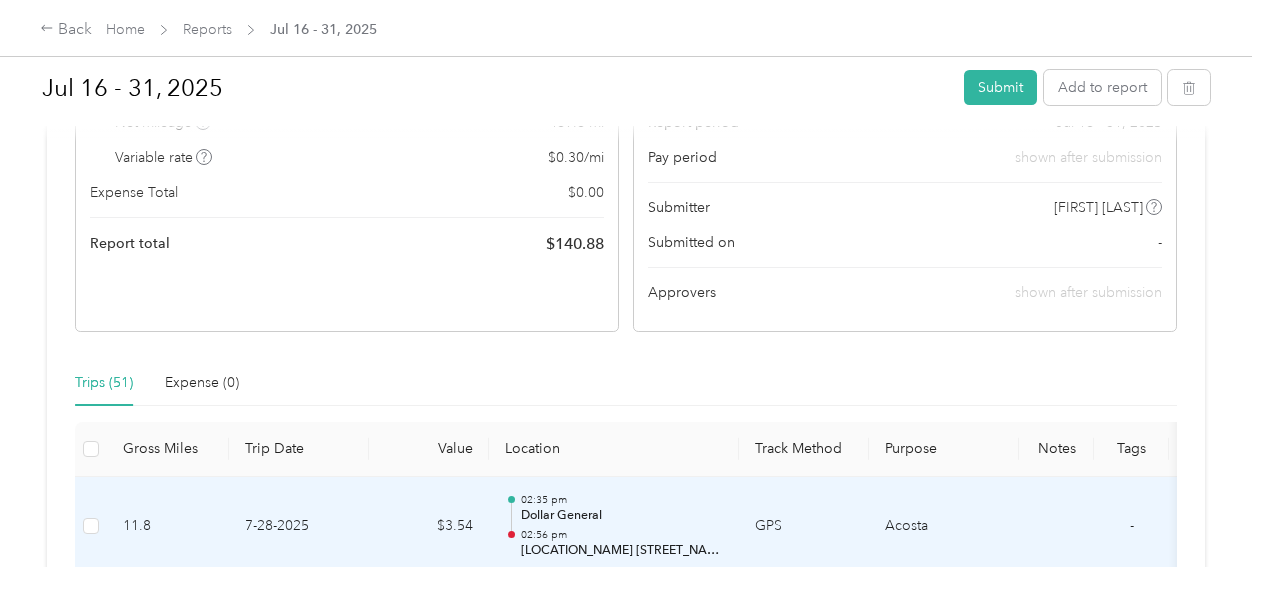 scroll, scrollTop: 0, scrollLeft: 0, axis: both 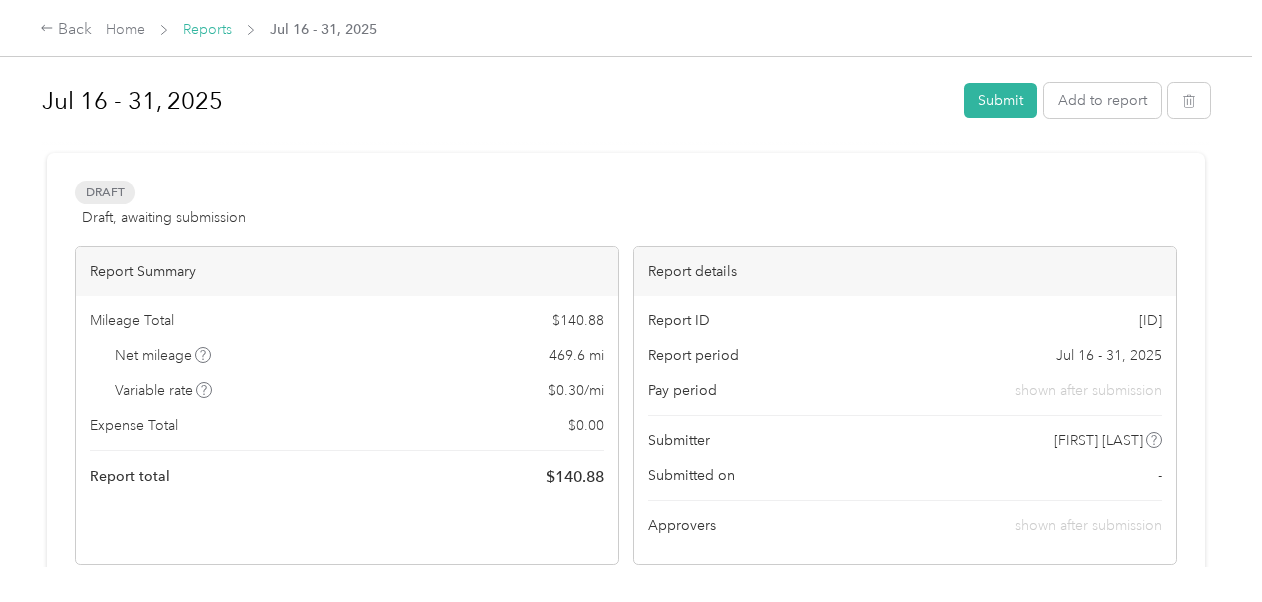click on "Reports" at bounding box center (207, 29) 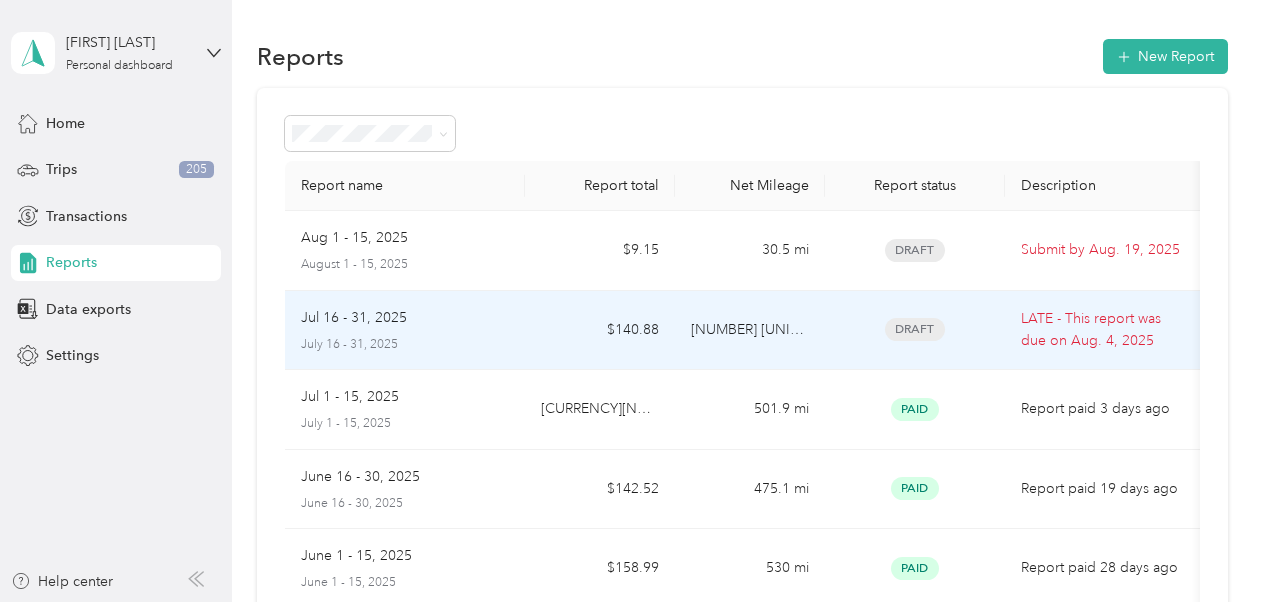 click on "July 16 - 31, 2025" at bounding box center (405, 345) 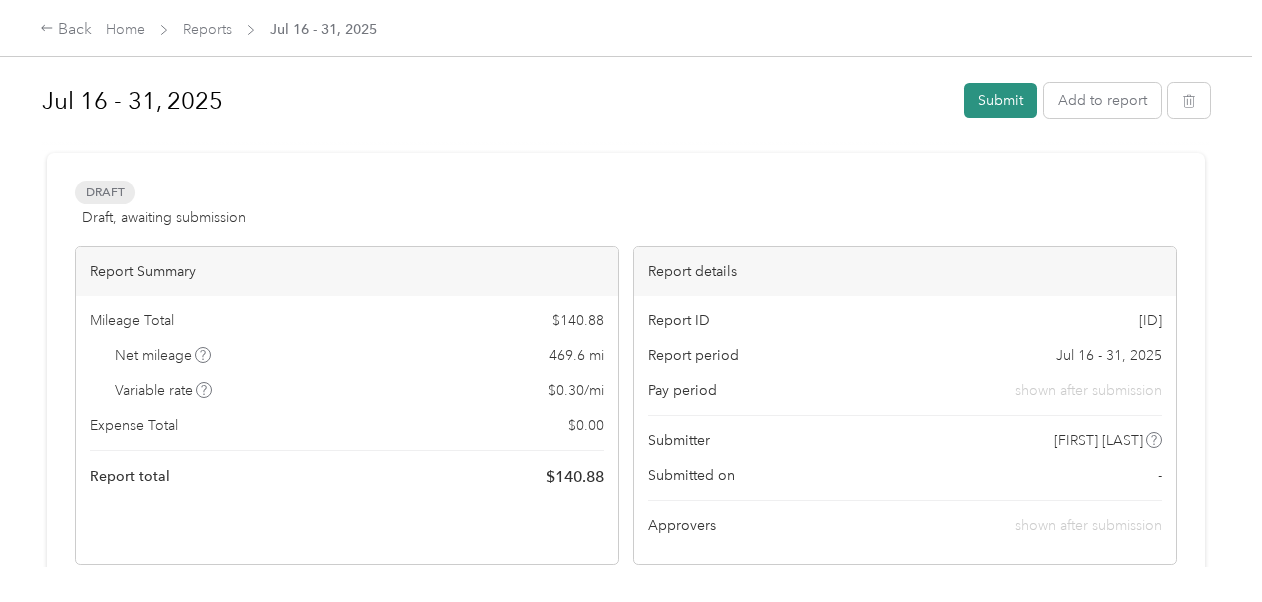 click on "Submit" at bounding box center [1000, 100] 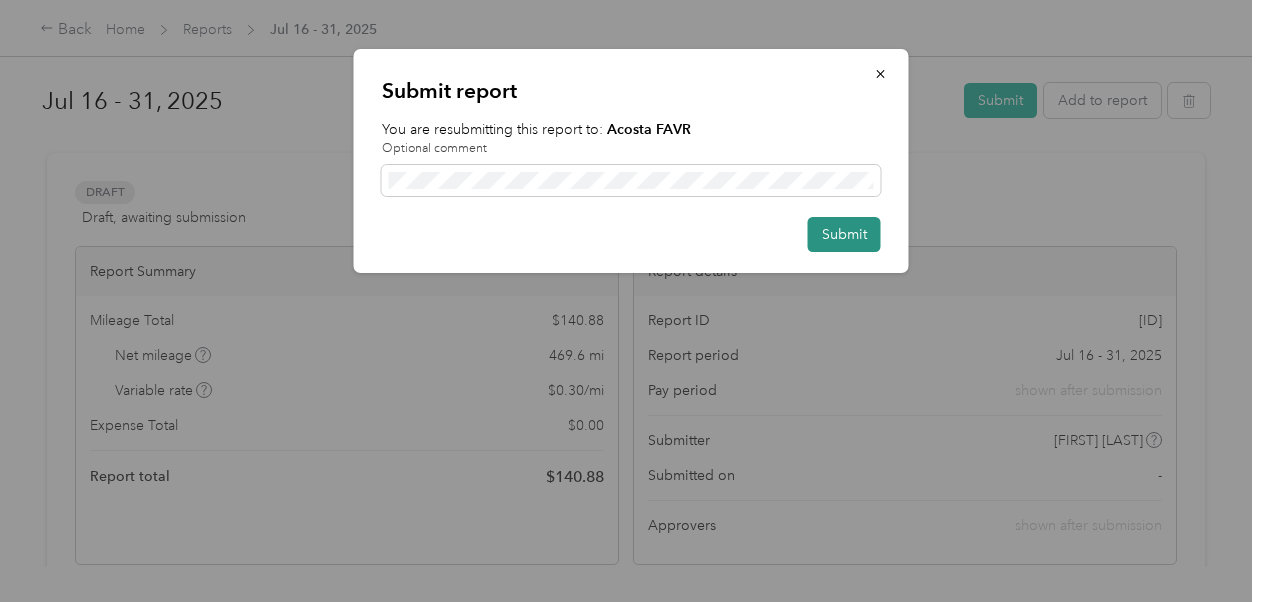 click on "Submit" at bounding box center [844, 234] 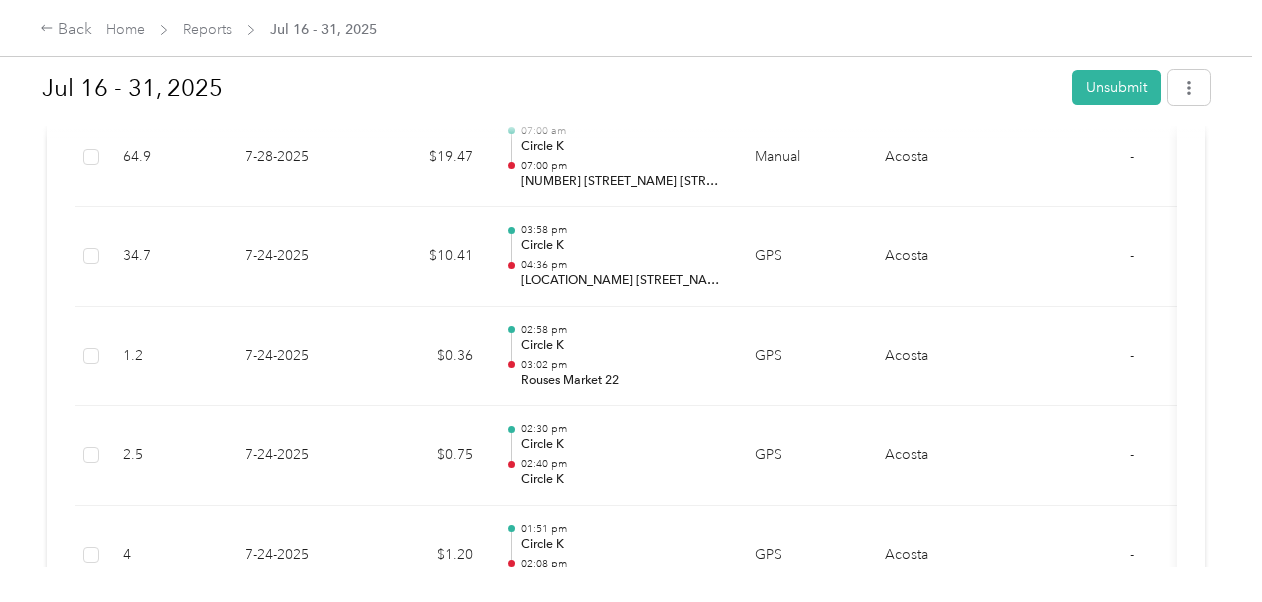 scroll, scrollTop: 1400, scrollLeft: 0, axis: vertical 